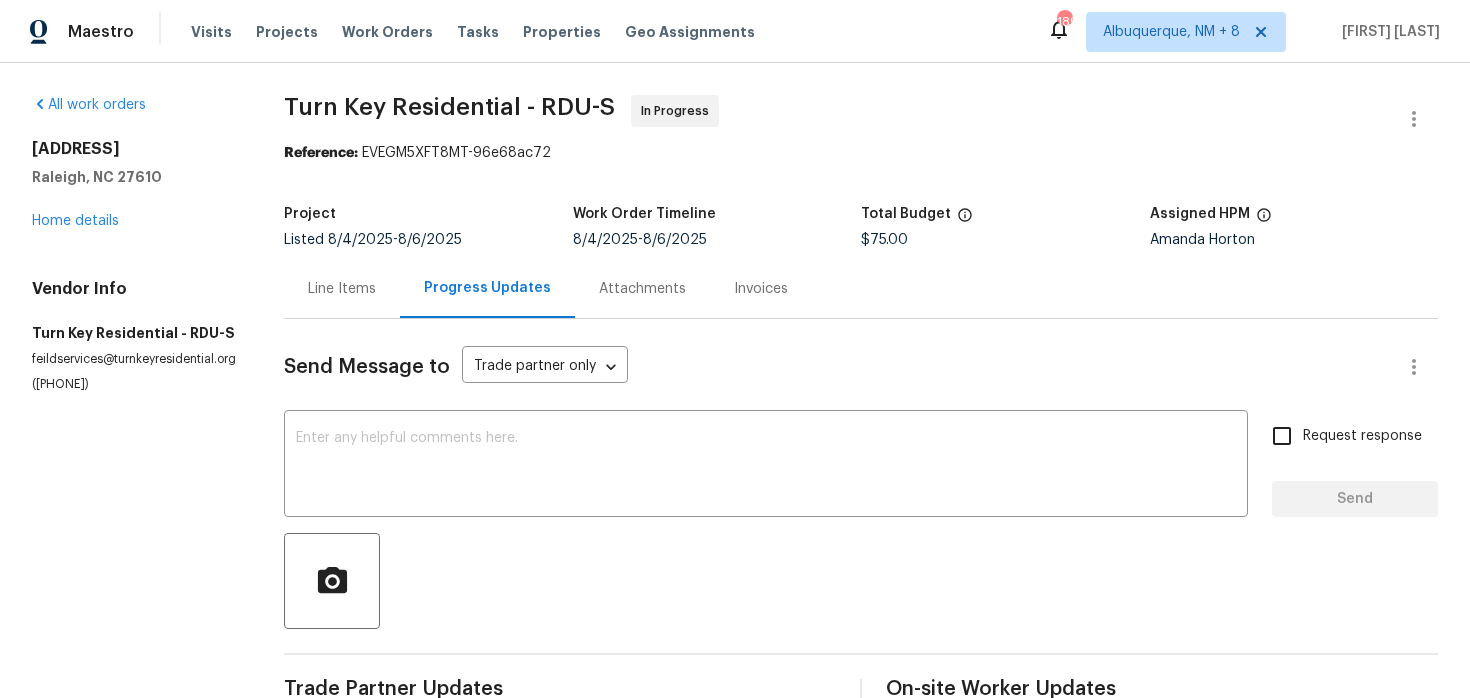 scroll, scrollTop: 0, scrollLeft: 0, axis: both 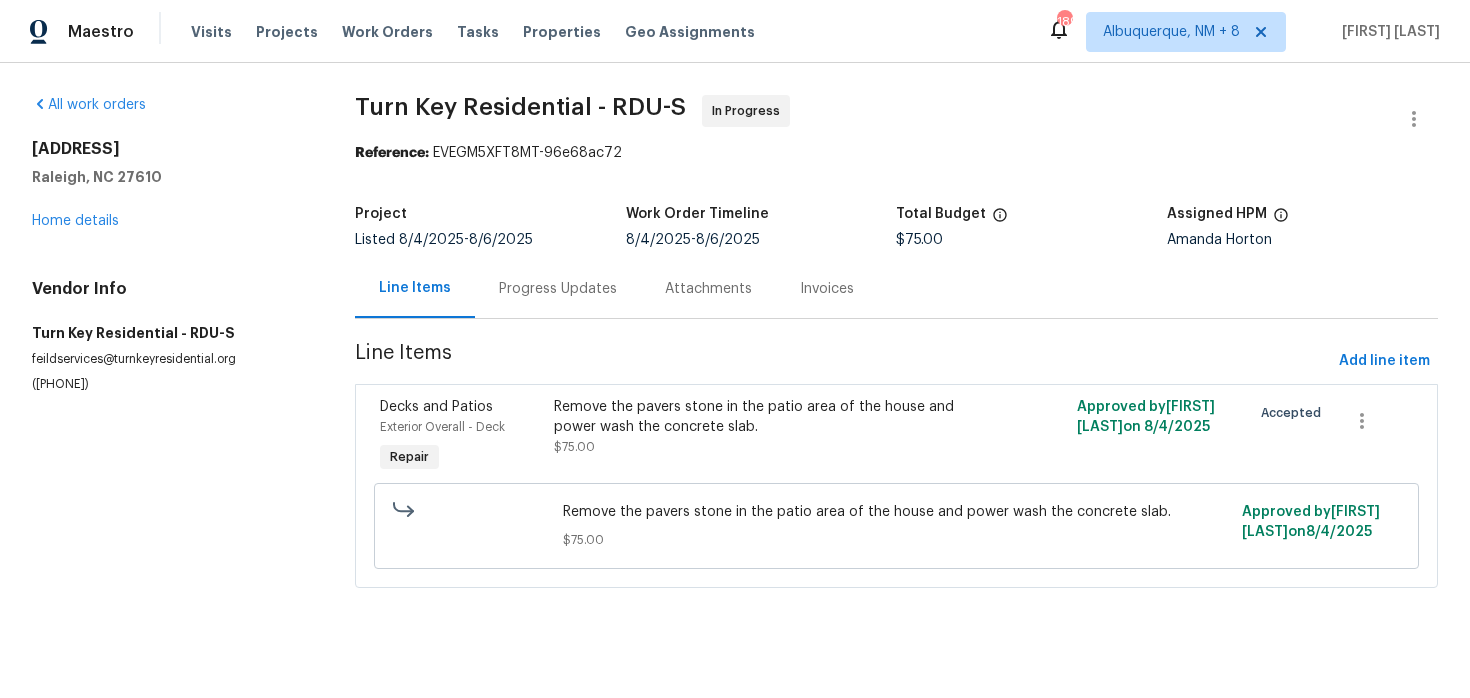 click on "Exterior Overall - Deck" at bounding box center (461, 427) 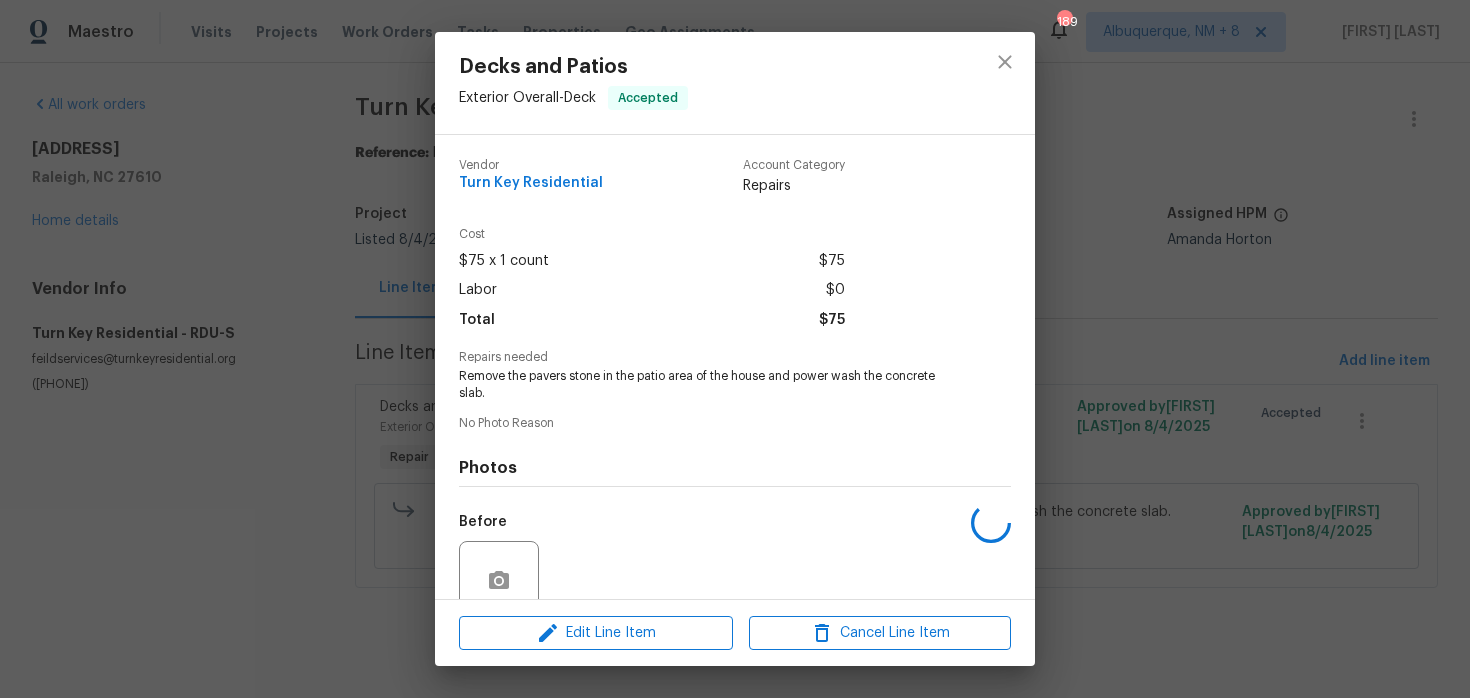 scroll, scrollTop: 172, scrollLeft: 0, axis: vertical 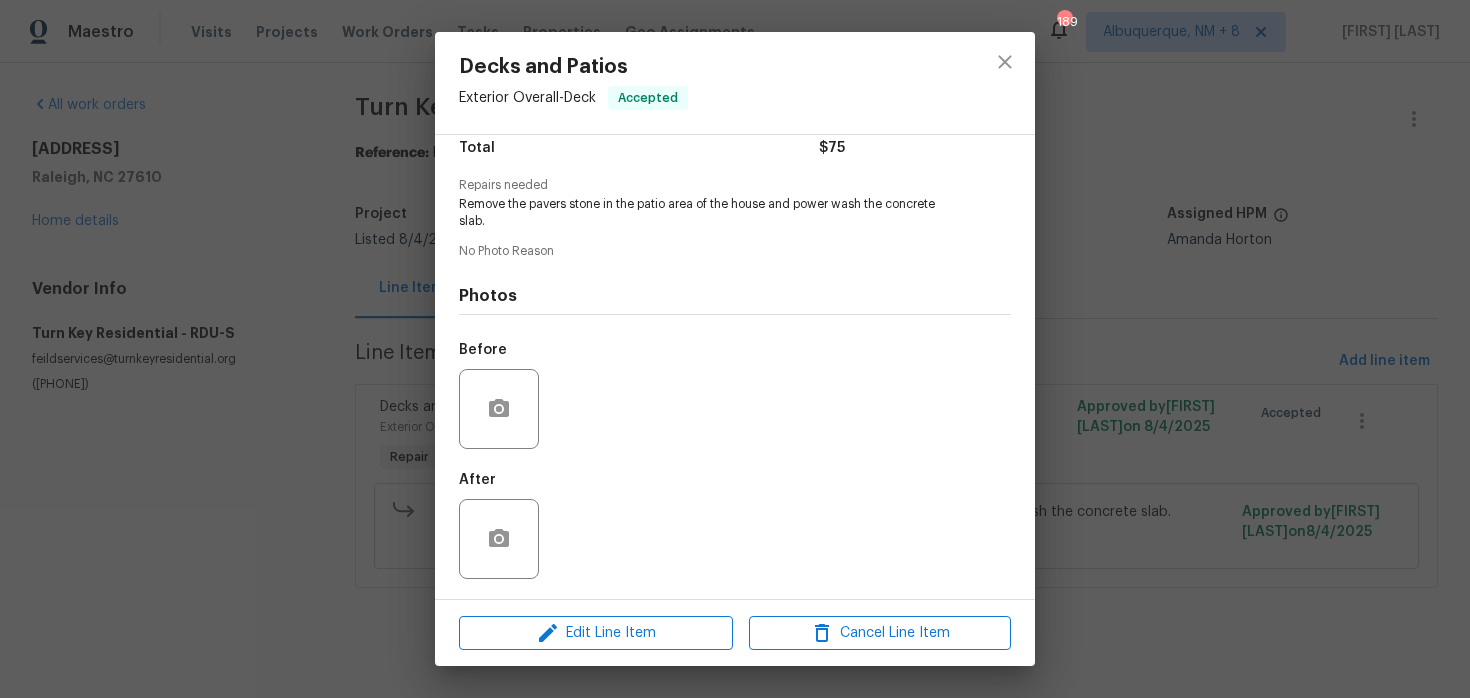 click on "Decks and Patios Exterior Overall  -  Deck Accepted Vendor Turn Key Residential Account Category Repairs Cost $75 x 1 count $75 Labor $0 Total $75 Repairs needed Remove the pavers stone in the patio area of the house and power wash the concrete slab. No Photo Reason   Photos Before After  Edit Line Item  Cancel Line Item" at bounding box center [735, 349] 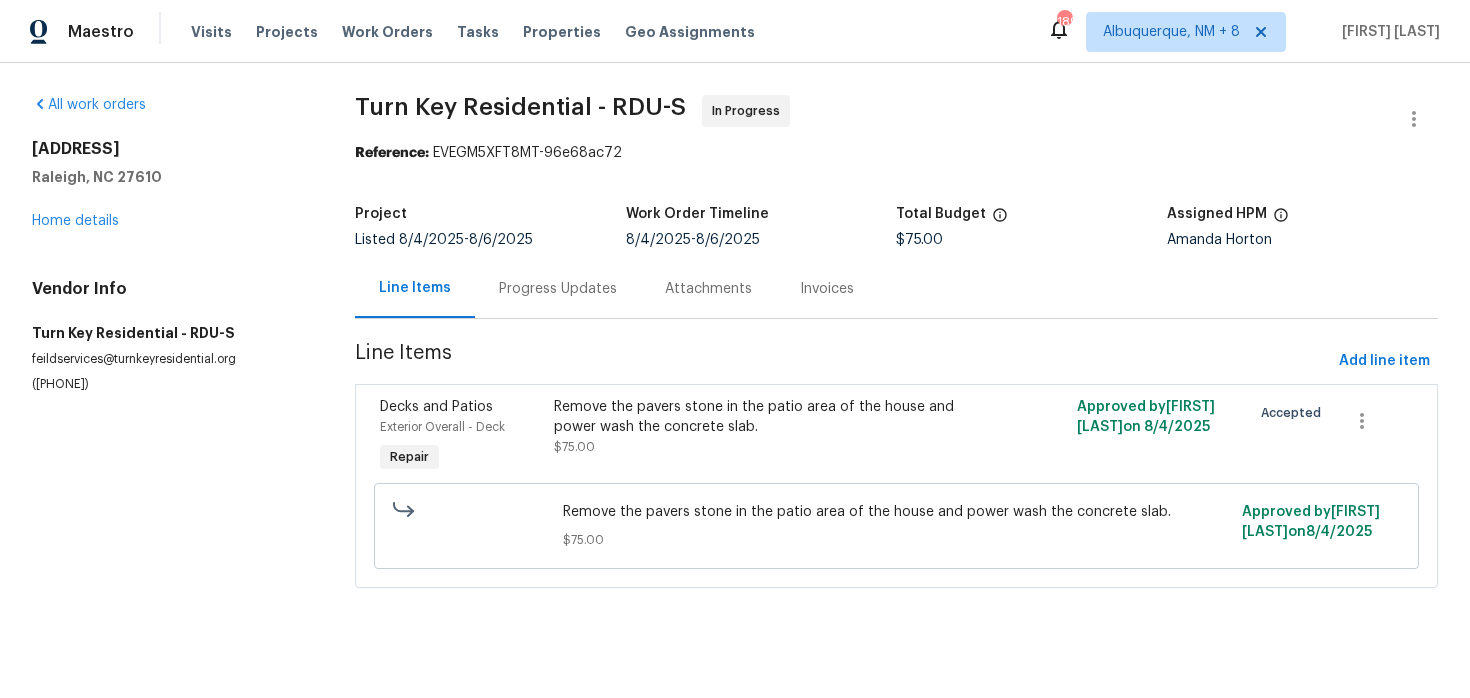 click on "Progress Updates" at bounding box center [558, 288] 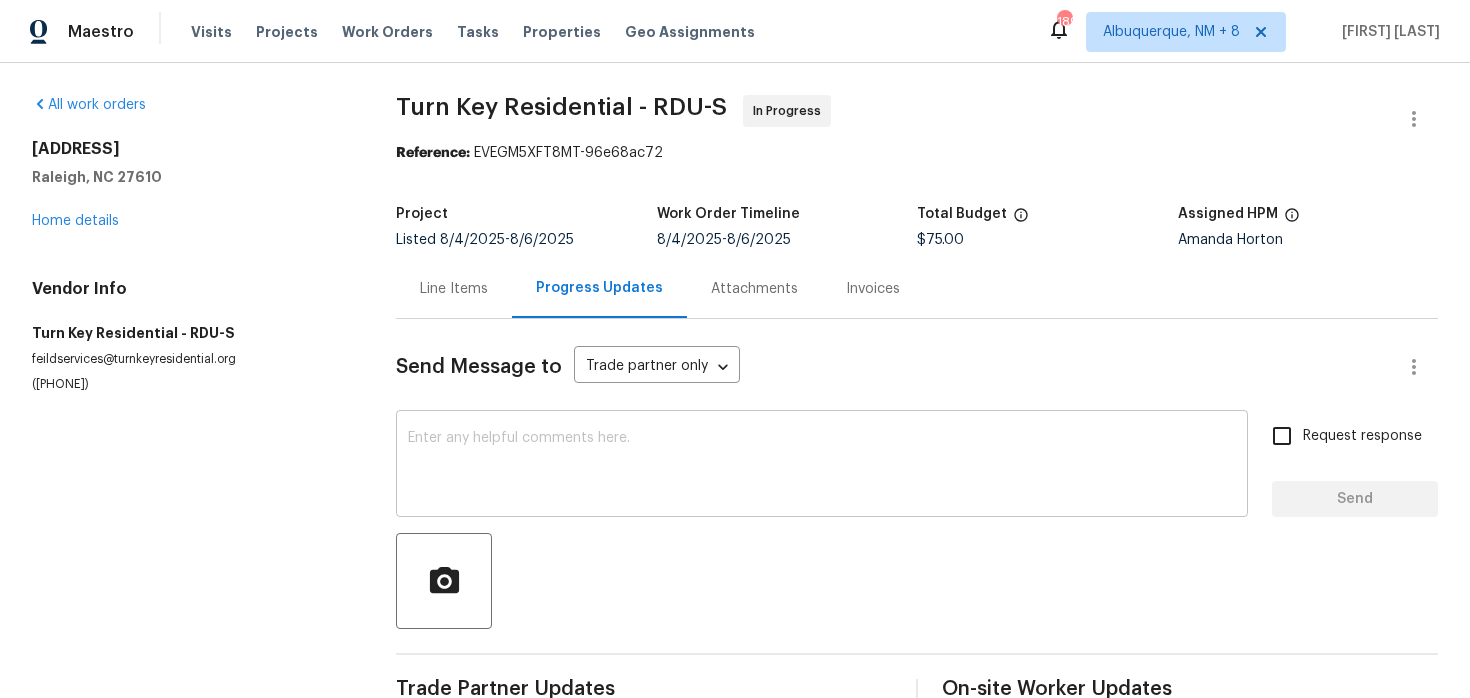 click at bounding box center (822, 466) 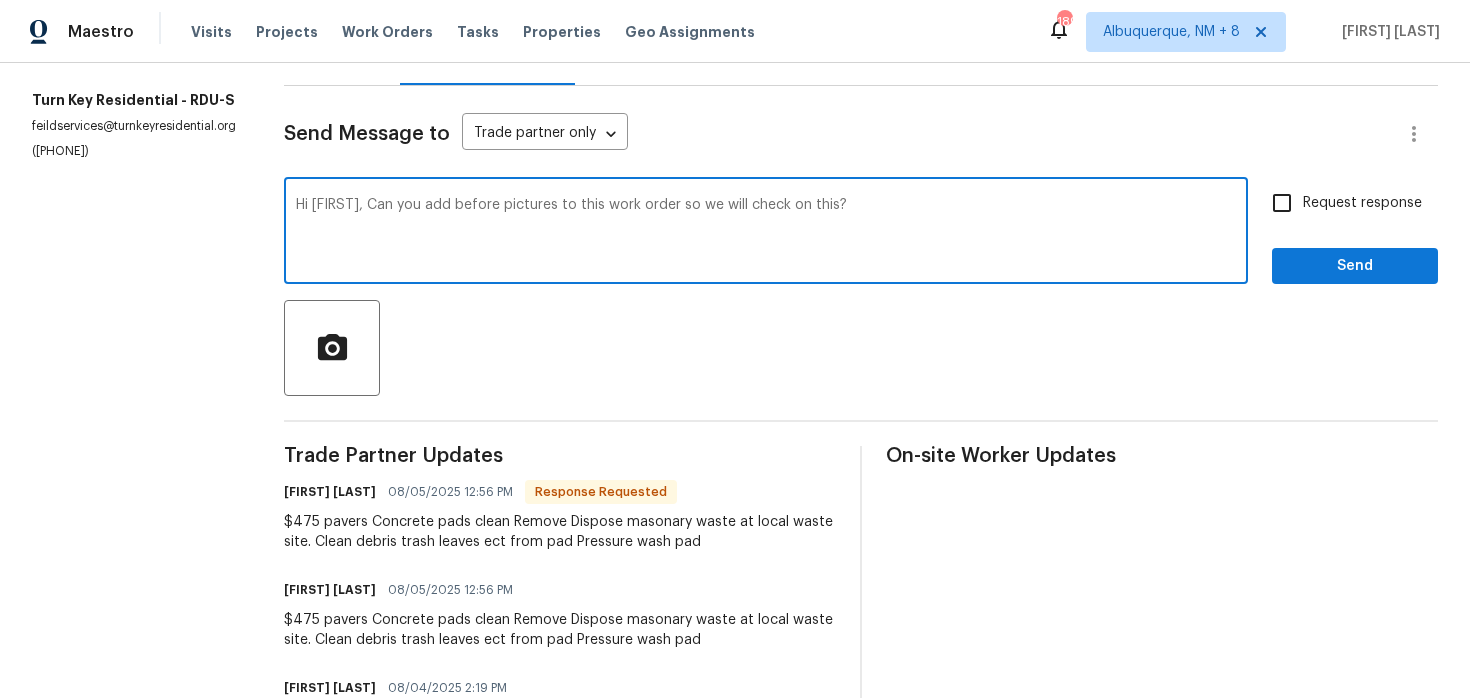 scroll, scrollTop: 230, scrollLeft: 0, axis: vertical 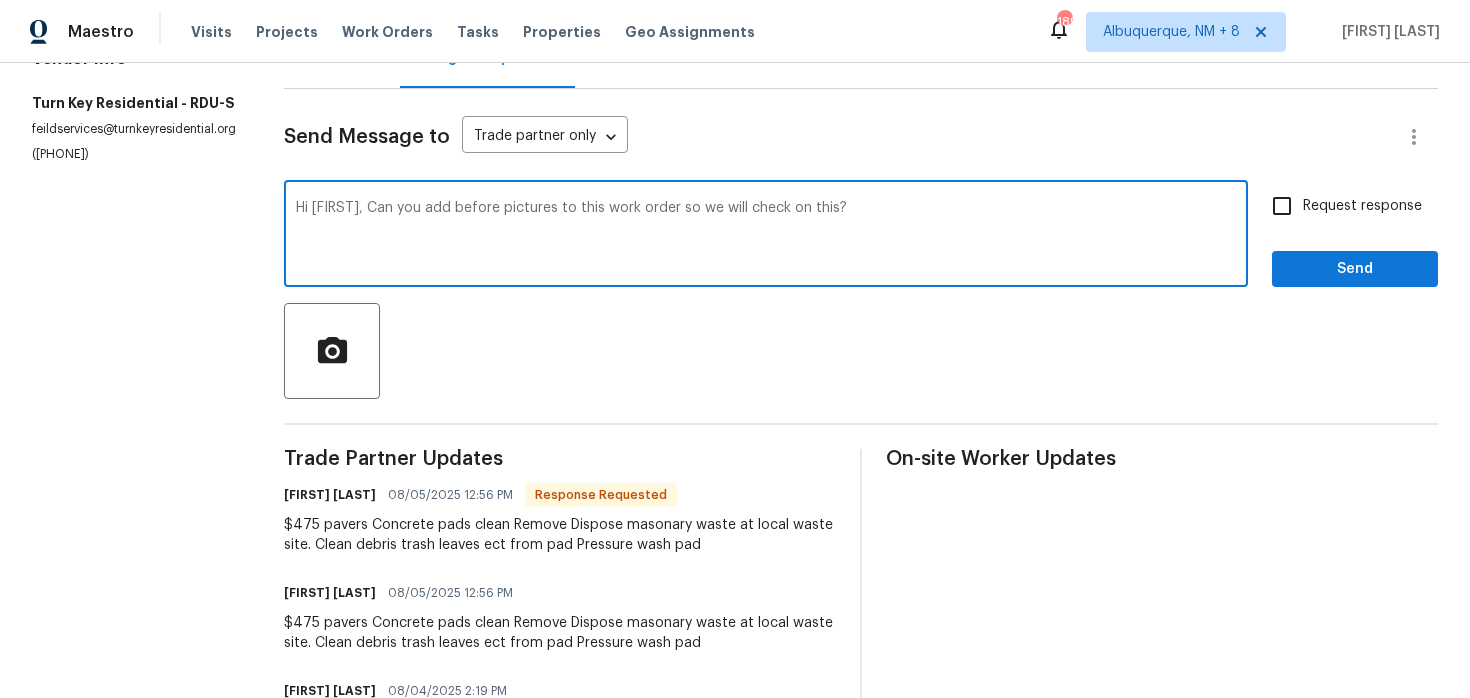 type on "Hi [FIRST], Can you add before pictures to this work order so we will check on this?" 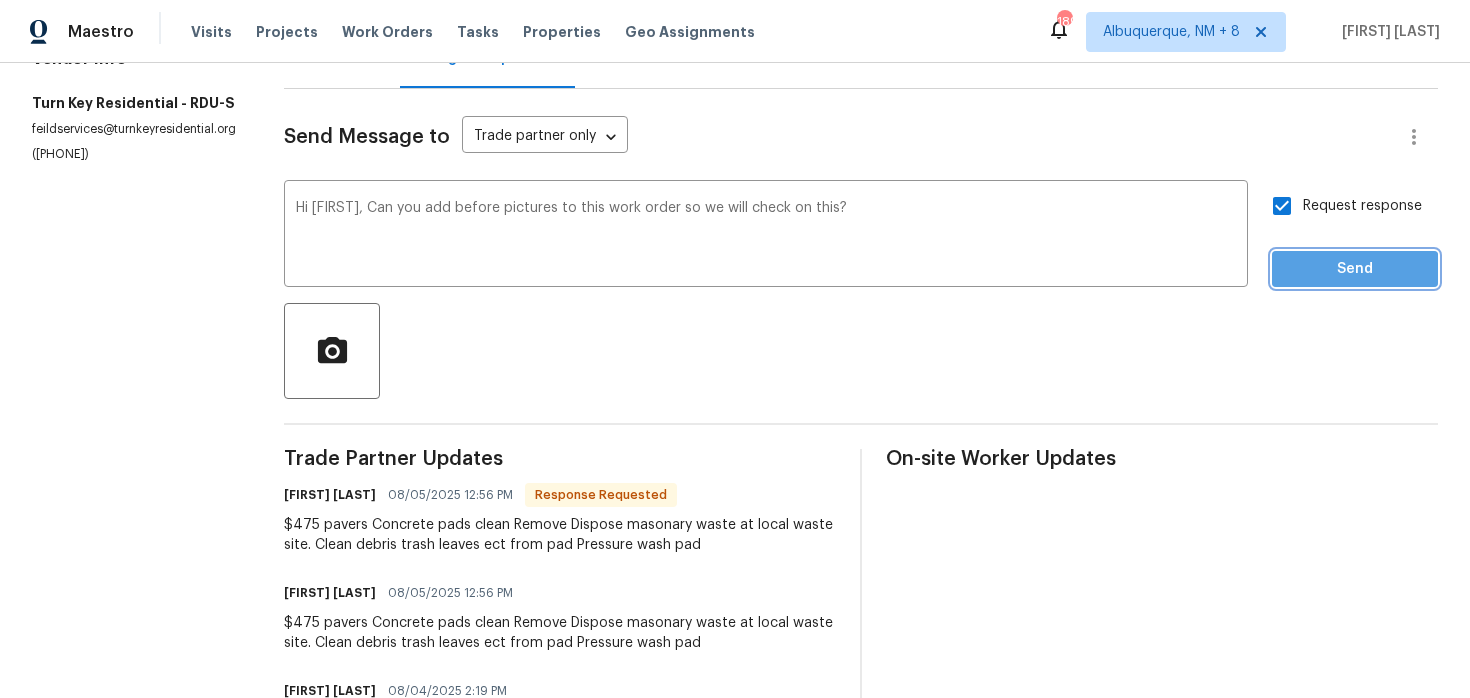 click on "Send" at bounding box center [1355, 269] 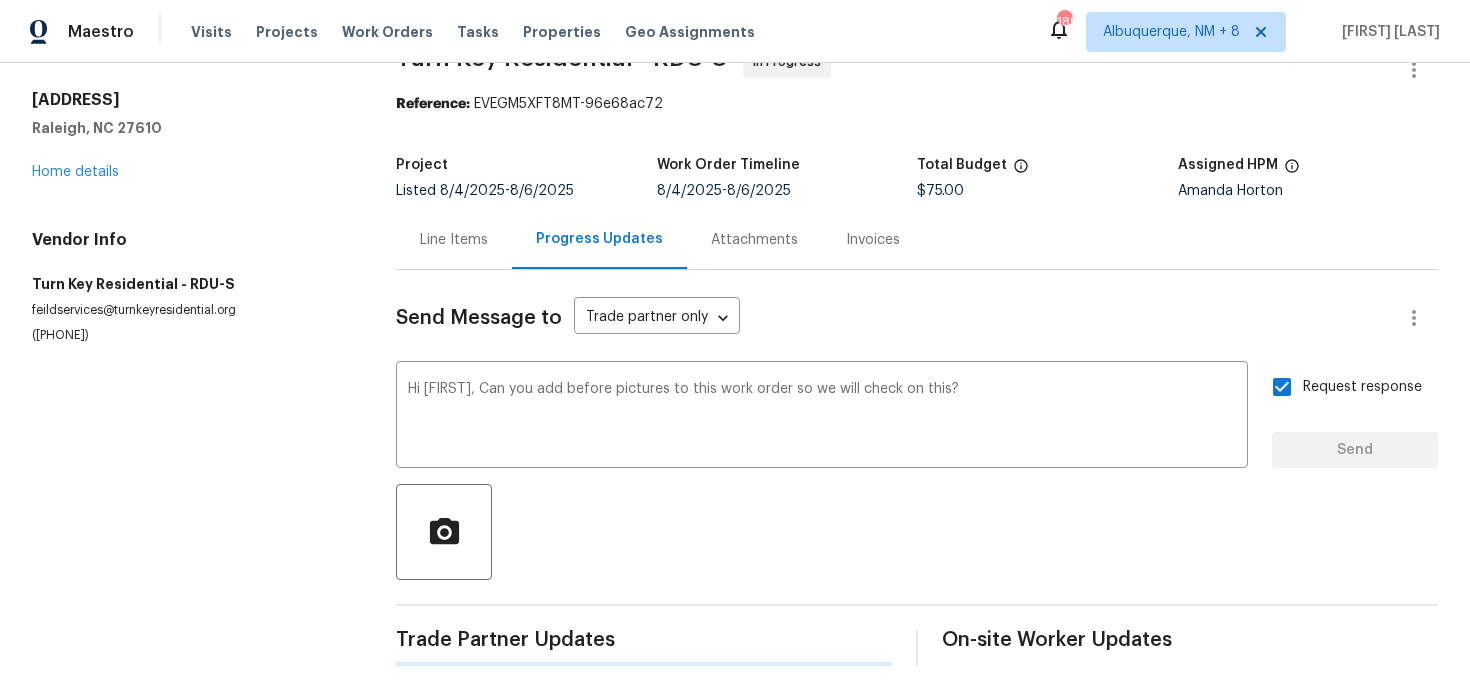scroll, scrollTop: 0, scrollLeft: 0, axis: both 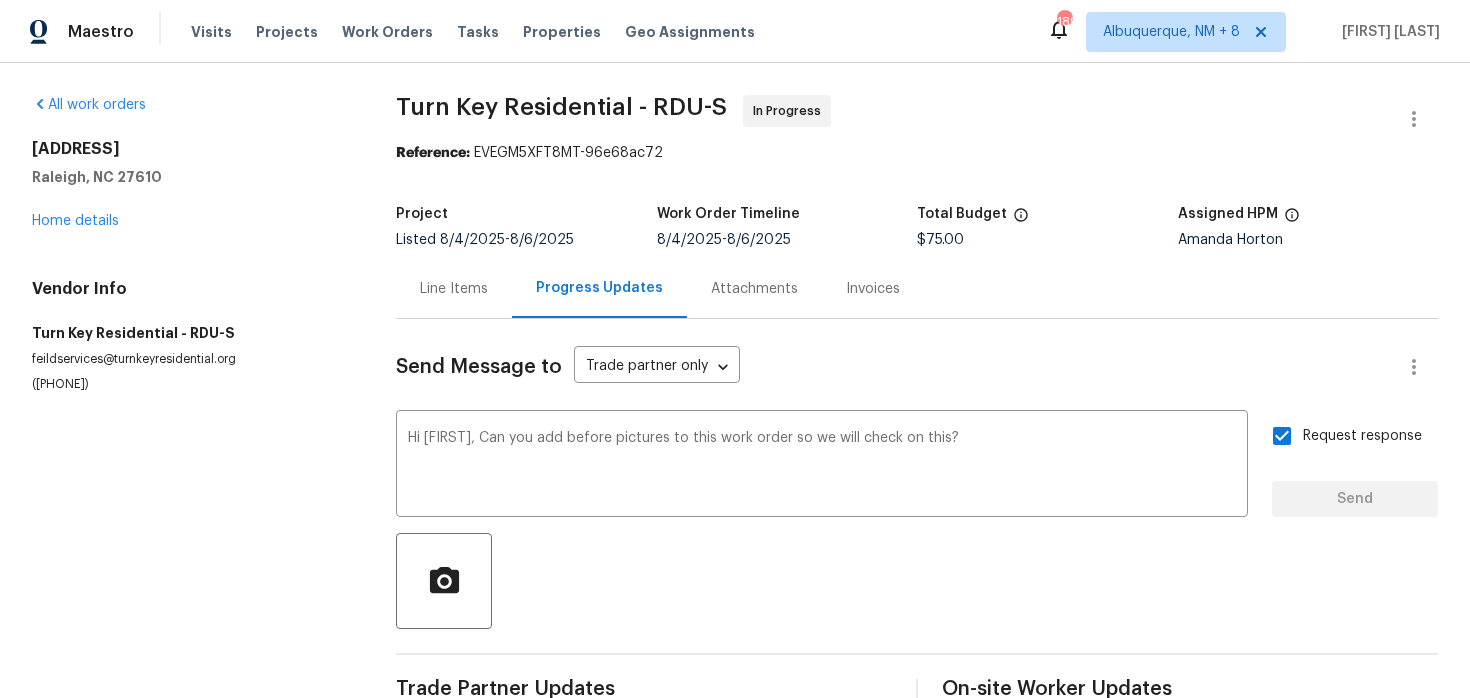 type 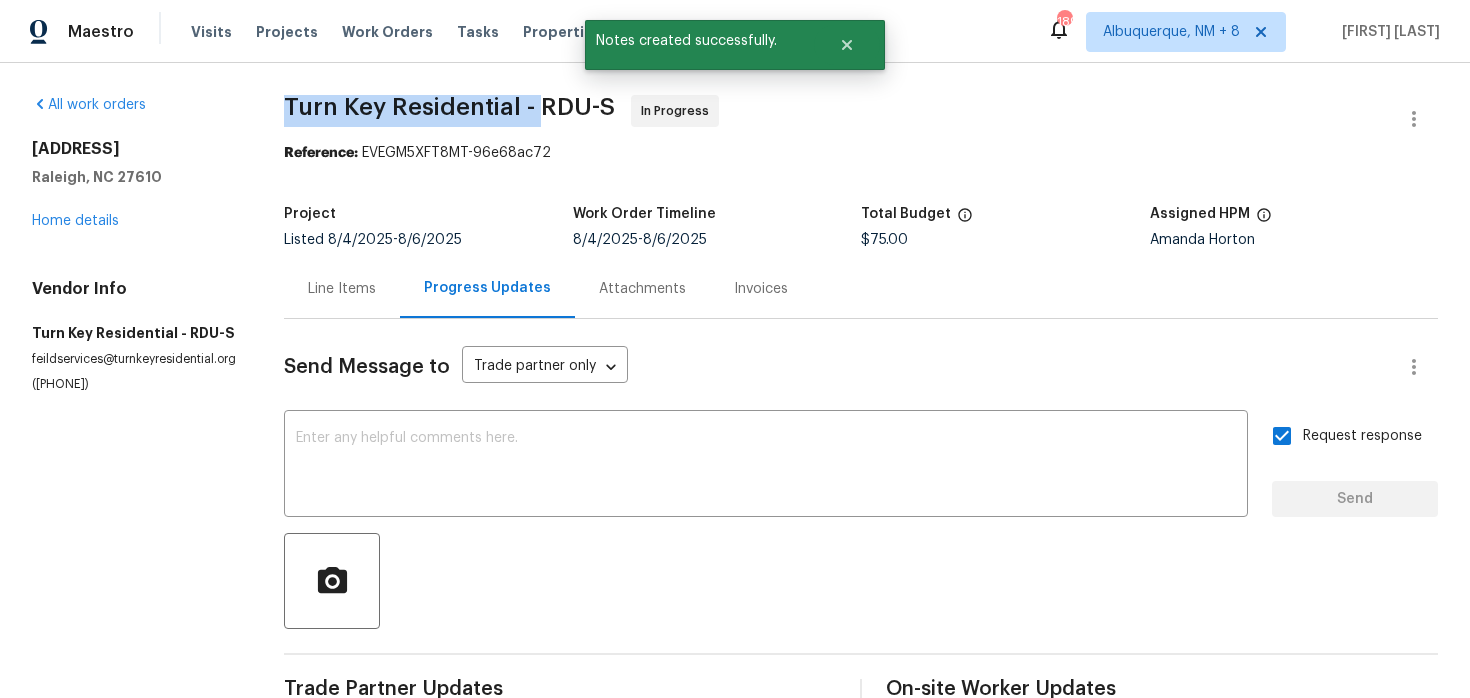 drag, startPoint x: 283, startPoint y: 104, endPoint x: 538, endPoint y: 106, distance: 255.00784 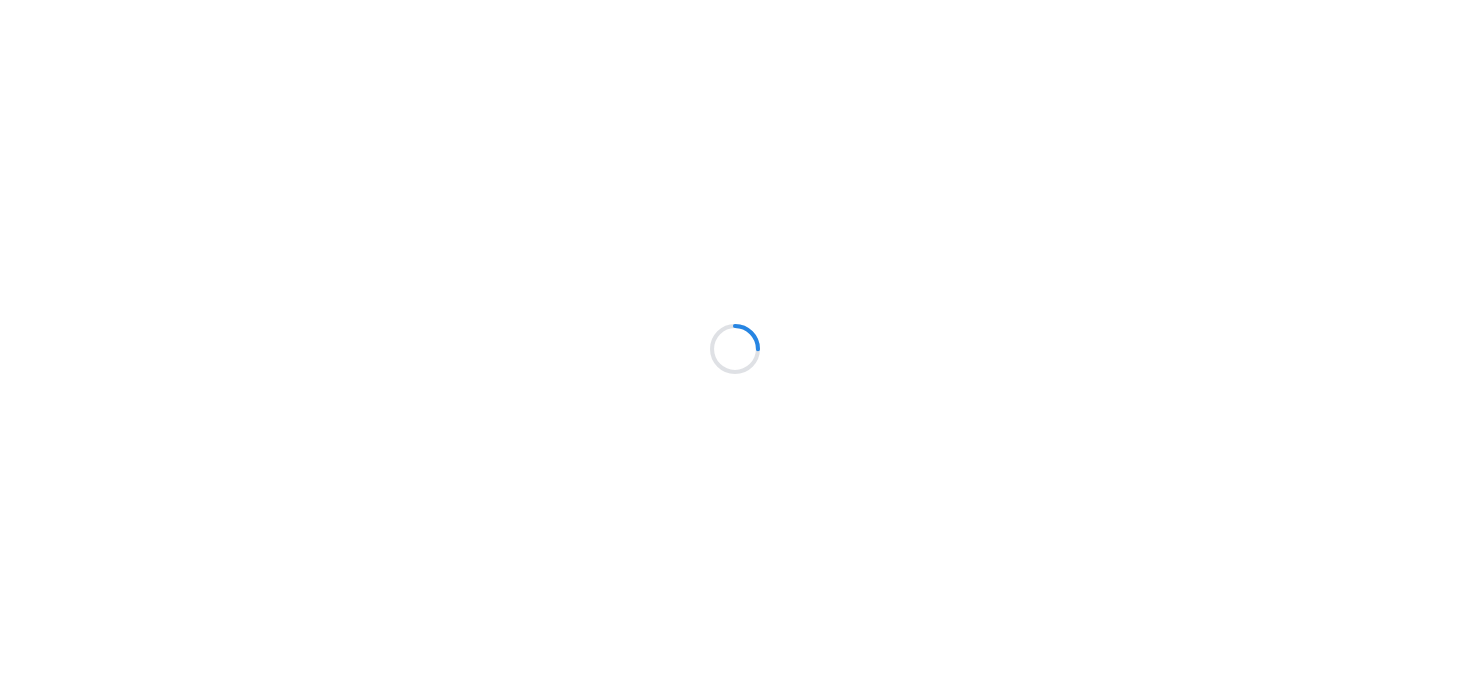 scroll, scrollTop: 0, scrollLeft: 0, axis: both 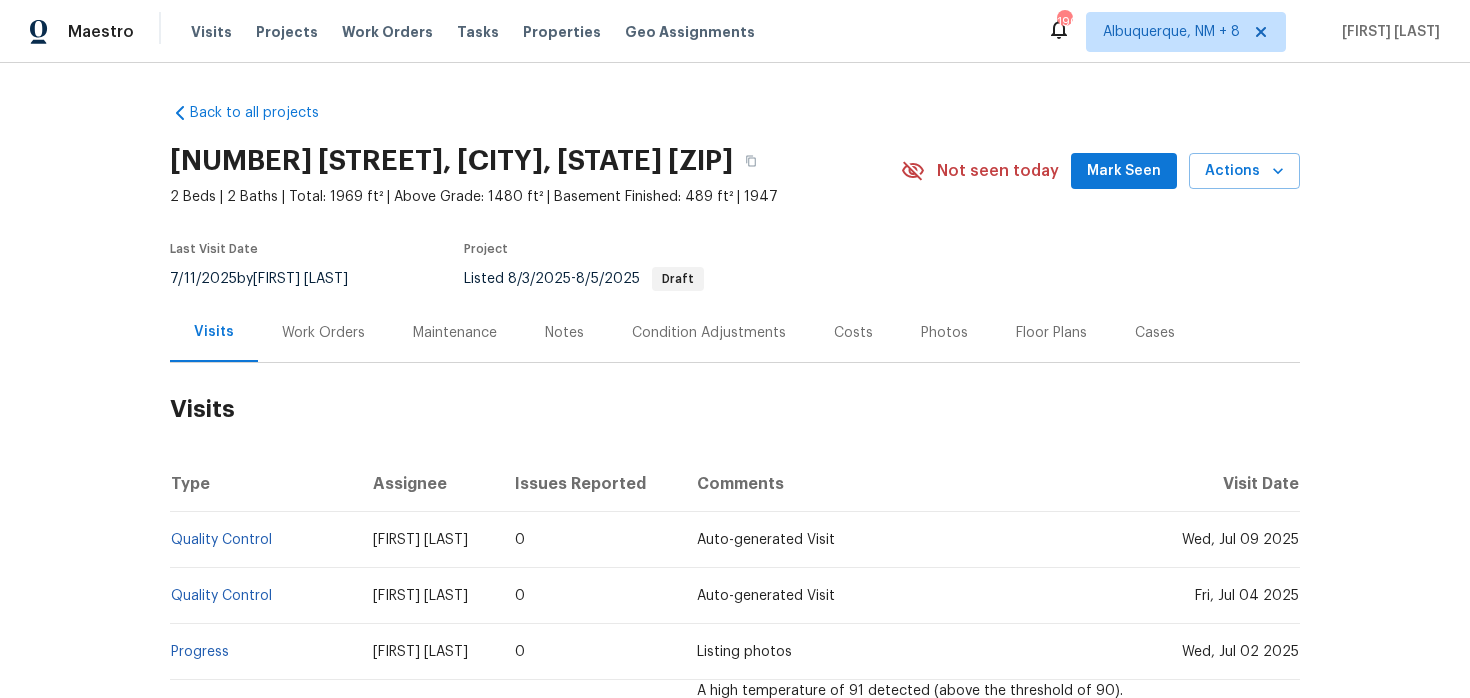 click on "Work Orders" at bounding box center [323, 333] 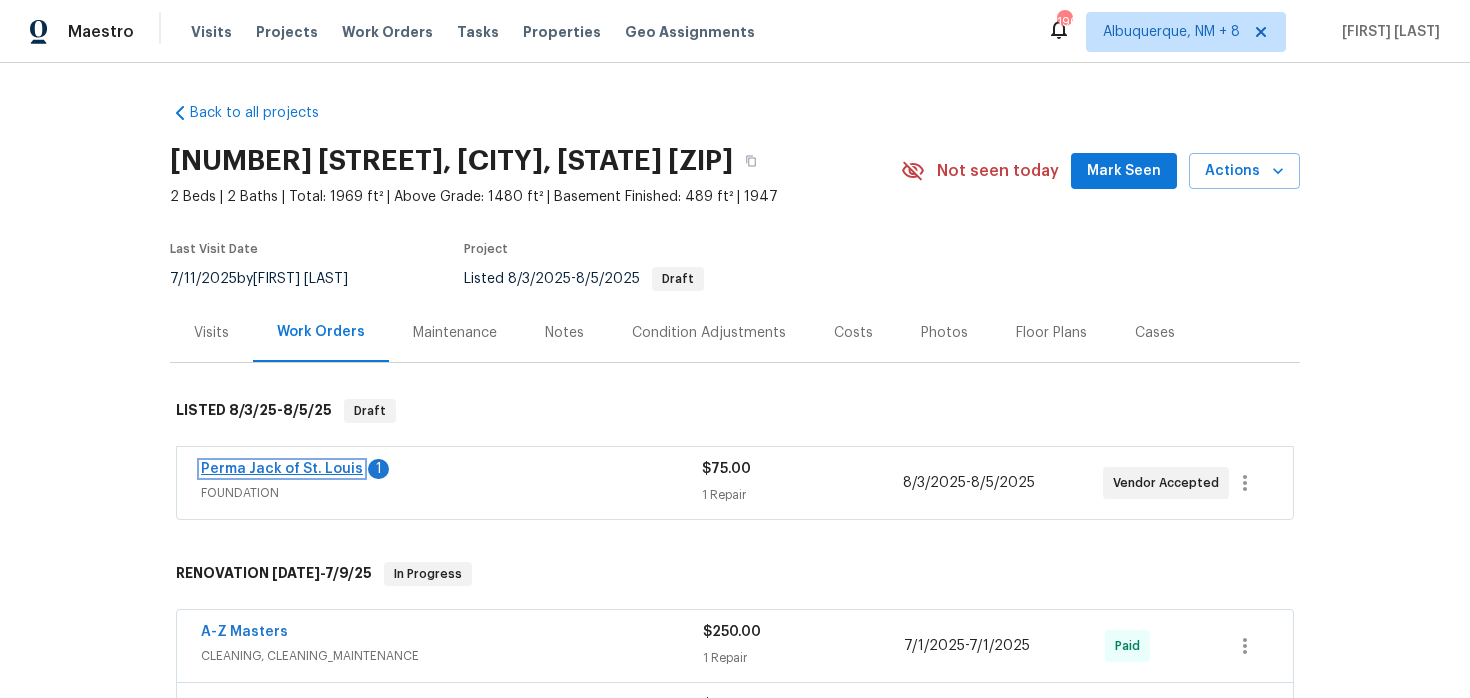 click on "Perma Jack of St. Louis" at bounding box center [282, 469] 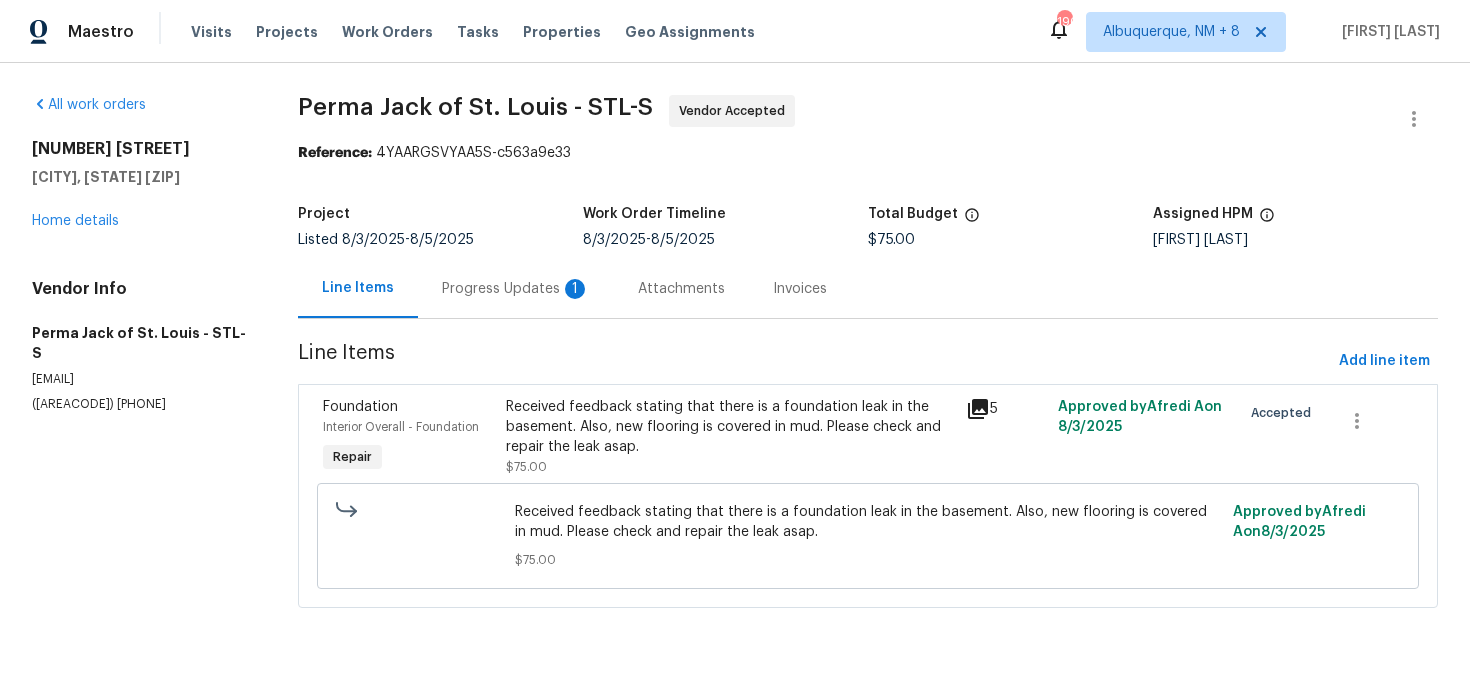 click on "1" at bounding box center [575, 289] 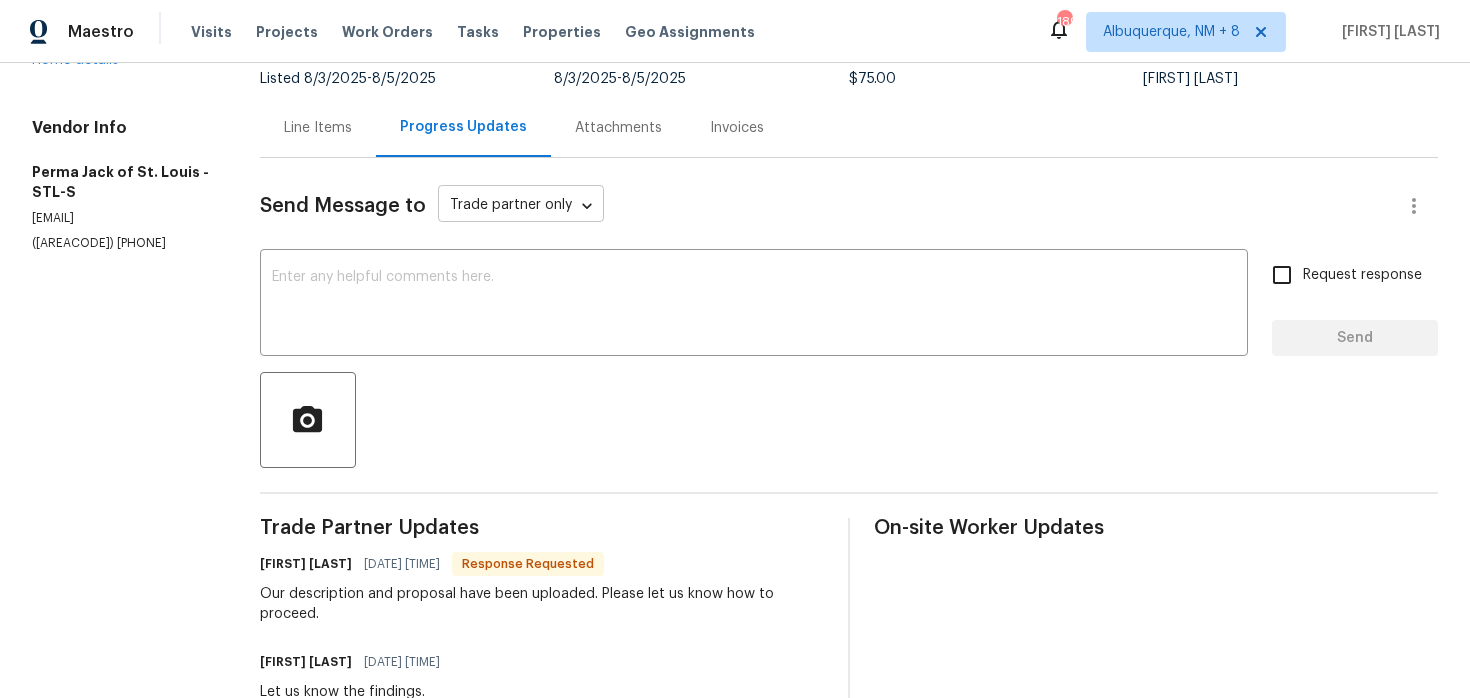 scroll, scrollTop: 0, scrollLeft: 0, axis: both 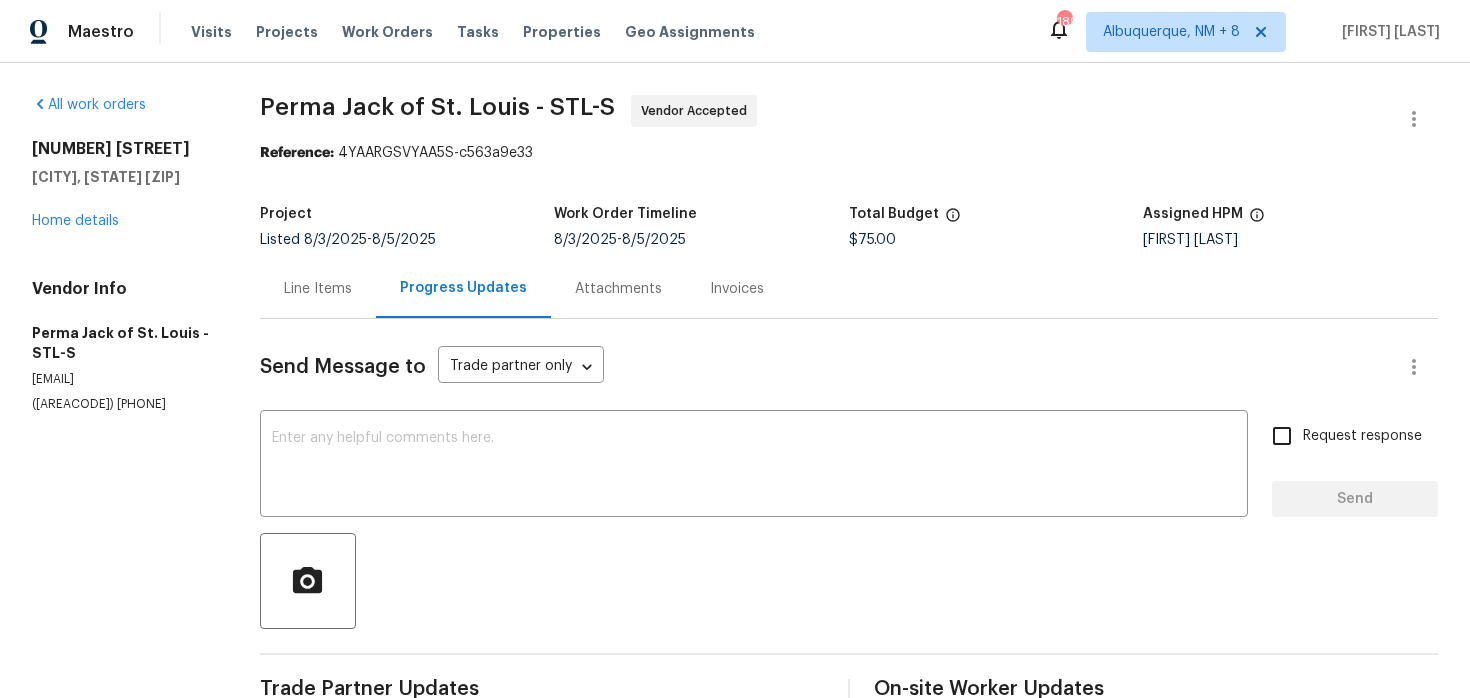 click on "Line Items" at bounding box center (318, 288) 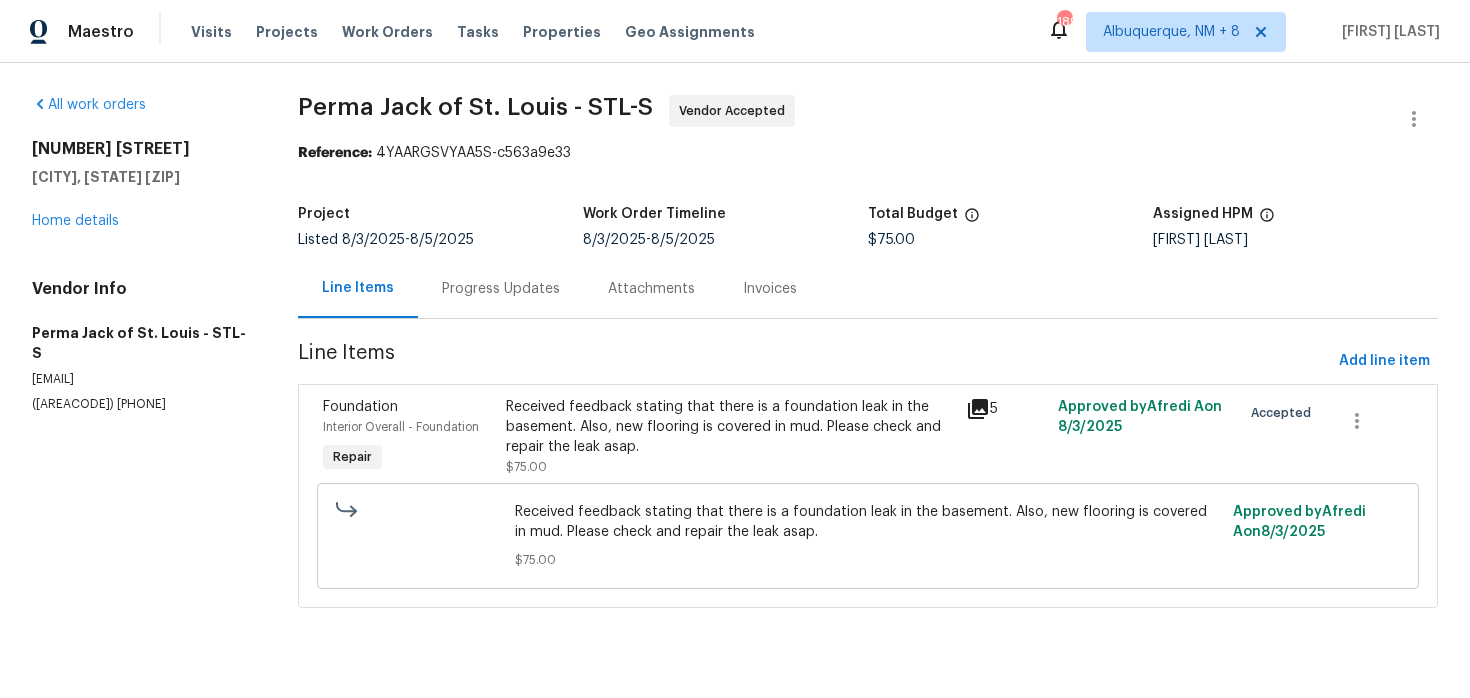 click on "Received feedback stating that there is a foundation leak in the basement. Also, new flooring is covered in mud. Please check and repair the leak asap." at bounding box center [729, 427] 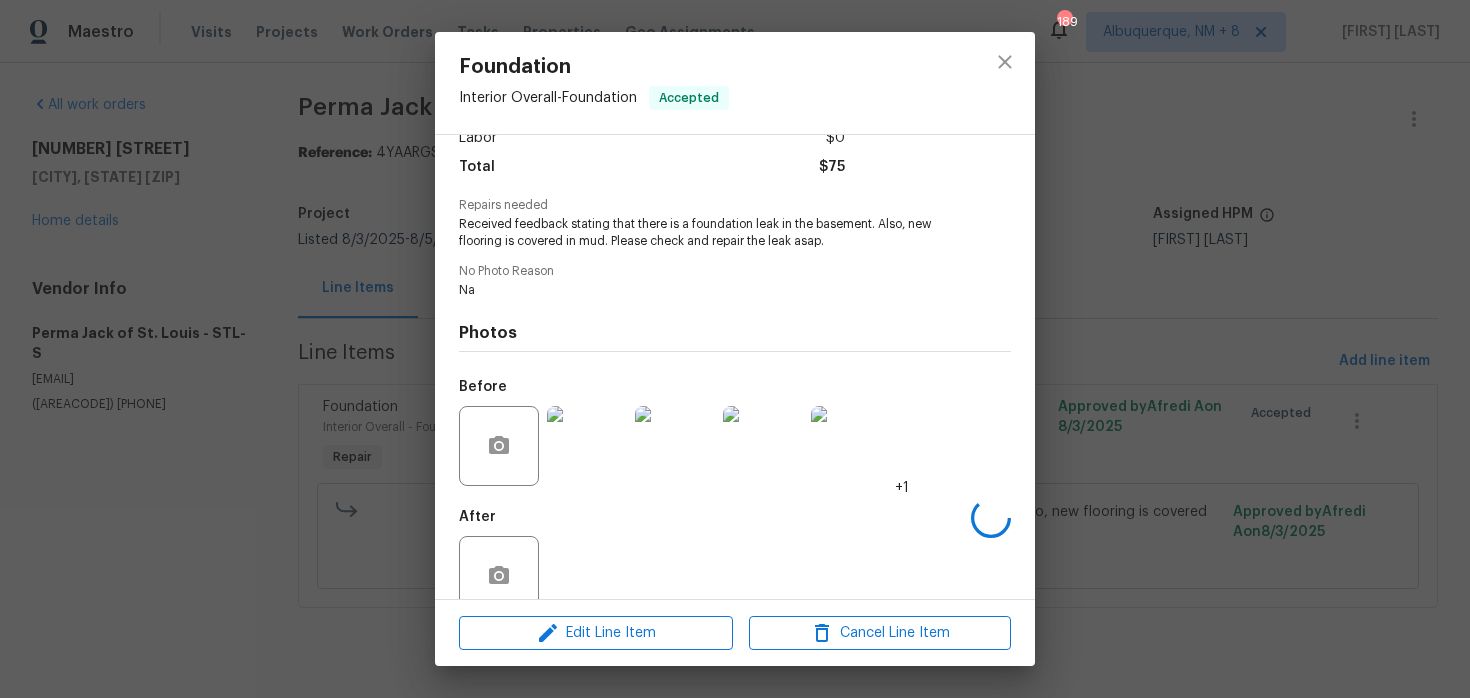 scroll, scrollTop: 189, scrollLeft: 0, axis: vertical 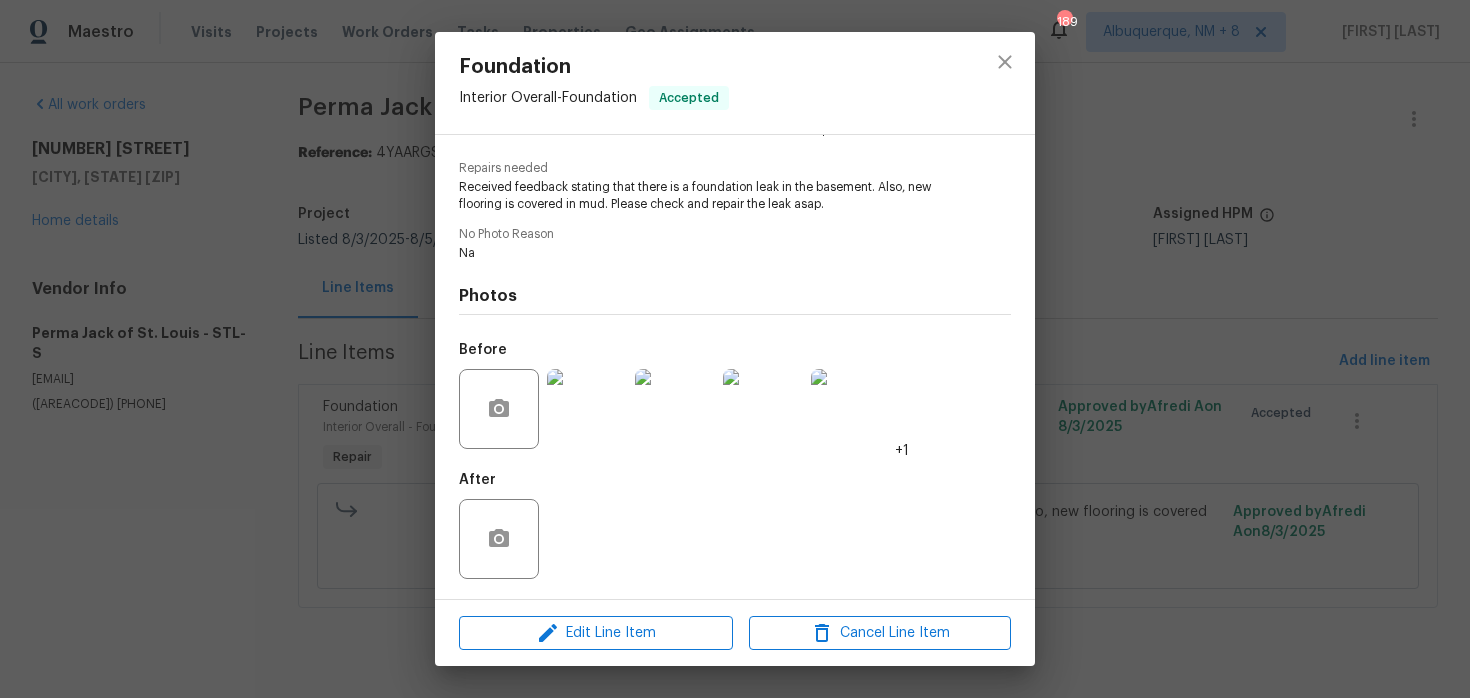 click at bounding box center [587, 409] 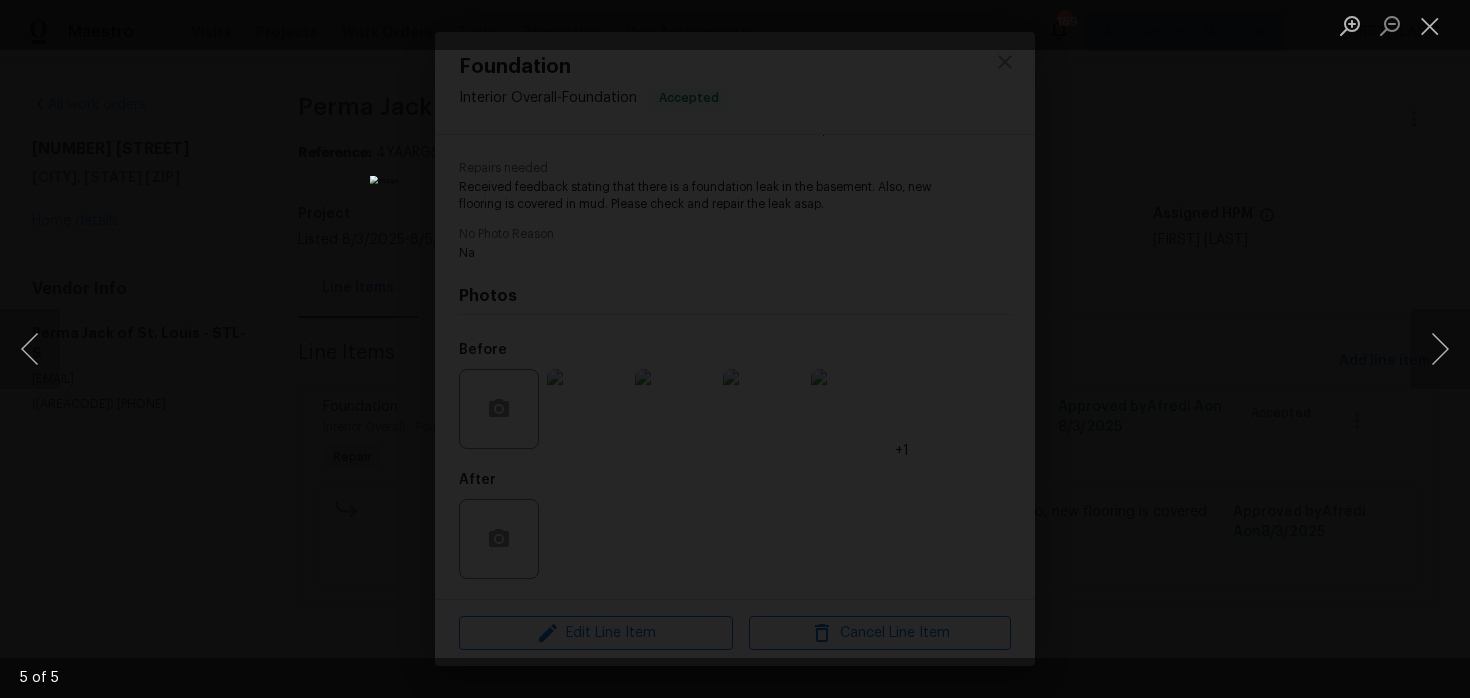 click at bounding box center (735, 349) 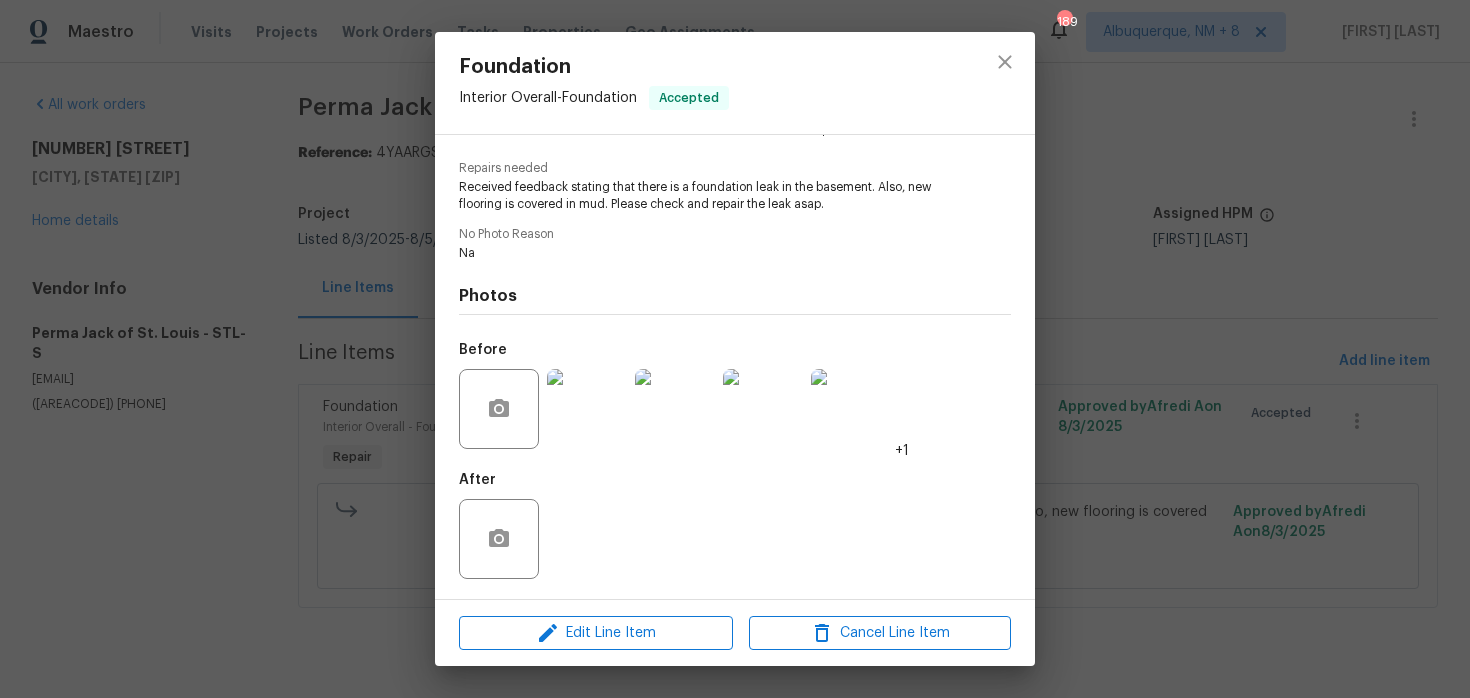 click on "Foundation Interior Overall  -  Foundation Accepted Vendor Perma Jack of St. Louis Account Category Repairs Cost $75 x 1 count $75 Labor $0 Total $75 Repairs needed Received feedback stating that there is a foundation leak in the basement. Also, new flooring is covered in mud. Please check and repair the leak asap. No Photo Reason Na Photos Before  +1 After  Edit Line Item  Cancel Line Item" at bounding box center [735, 349] 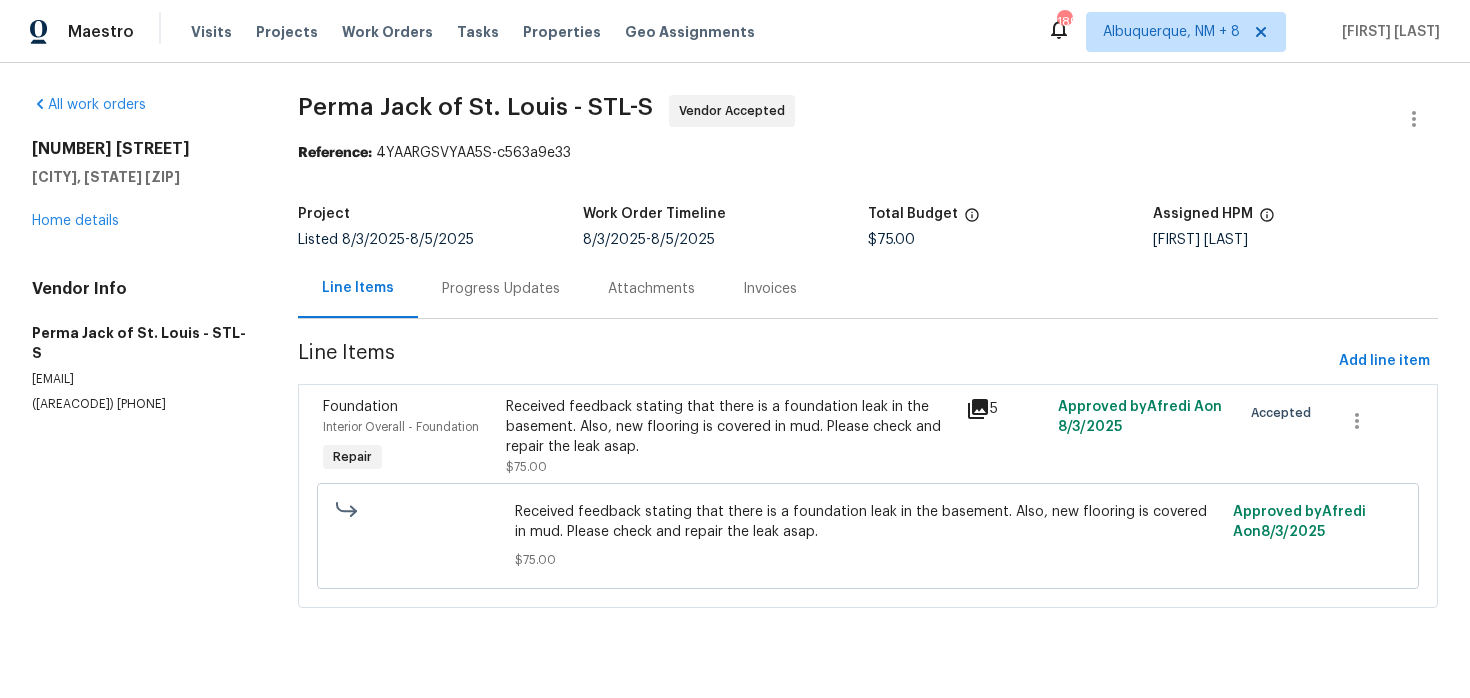 click on "Progress Updates" at bounding box center (501, 288) 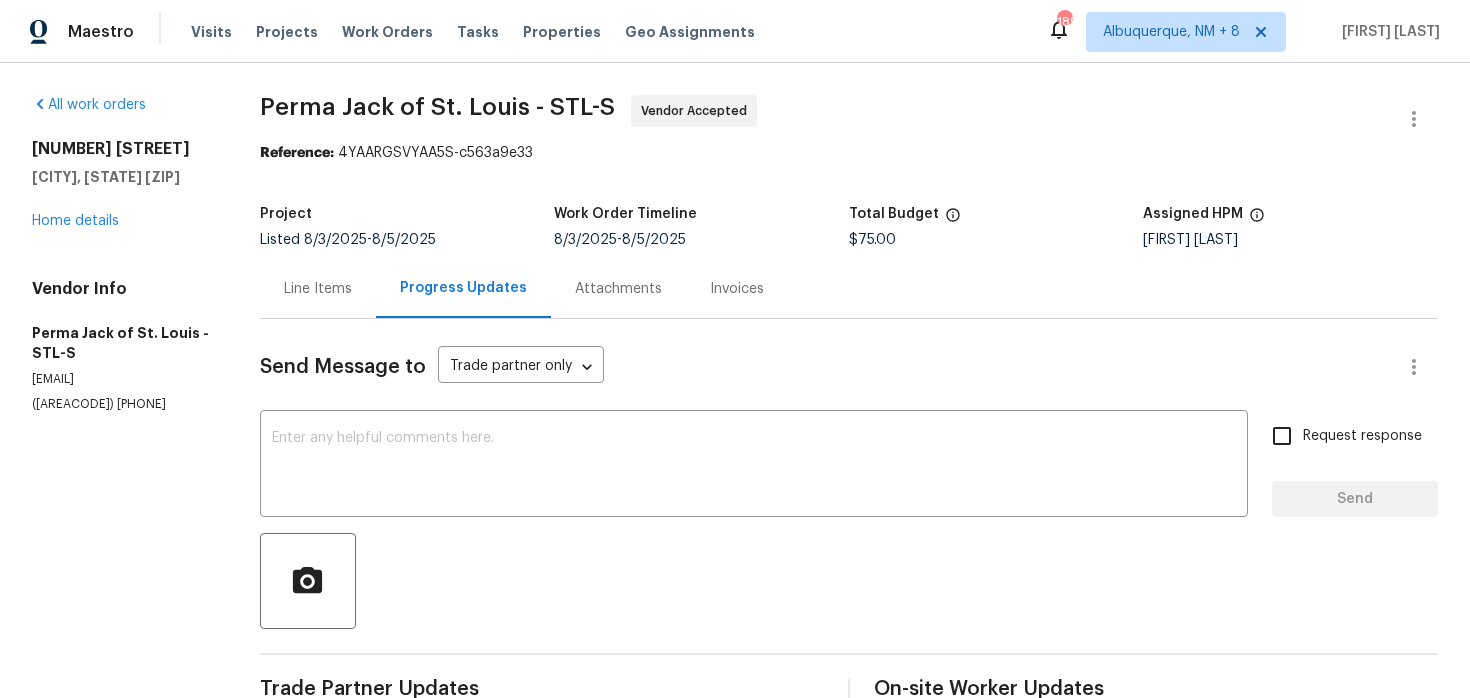 click on "Send Message to Trade partner only Trade partner only ​ x ​ Request response Send Trade Partner Updates Chris Jackson 08/05/2025 12:22 PM Response Requested Our description and proposal have been uploaded. Please let us know how to proceed. Keerthana E 08/04/2025 3:39 PM Let us know the findings. Chris Jackson 08/04/2025 7:57 AM We are attempting to inspect the property today and will keep you posted. Keerthana E 08/04/2025 7:54 AM Hi this is Keerthana with Opendoor. I’m confirming you received the WO for the property at (7546 Becker Rd
Saint Louis, MO 63129). Please disregard the contact information for the HPM included in the WO. Our Centralised LWO Team is responsible for Listed WOs. On-site Worker Updates" at bounding box center (849, 711) 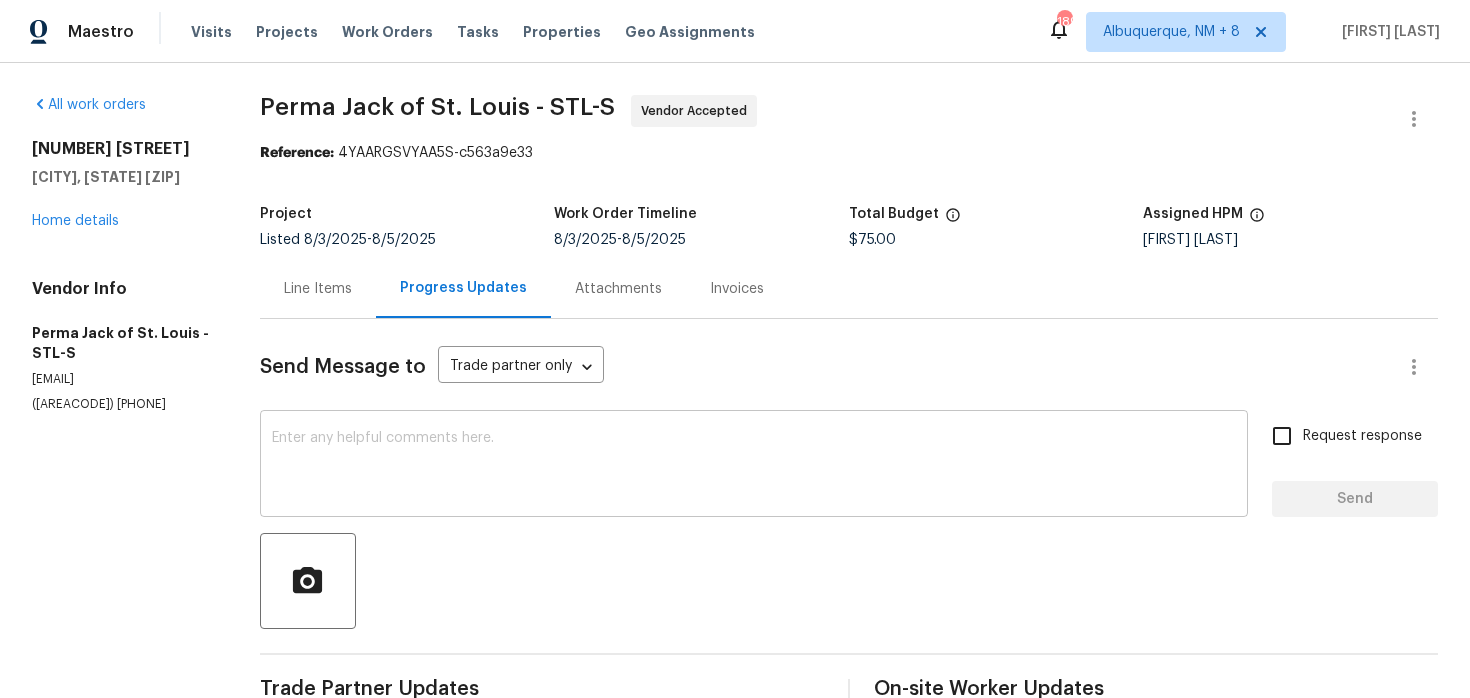 click at bounding box center (754, 466) 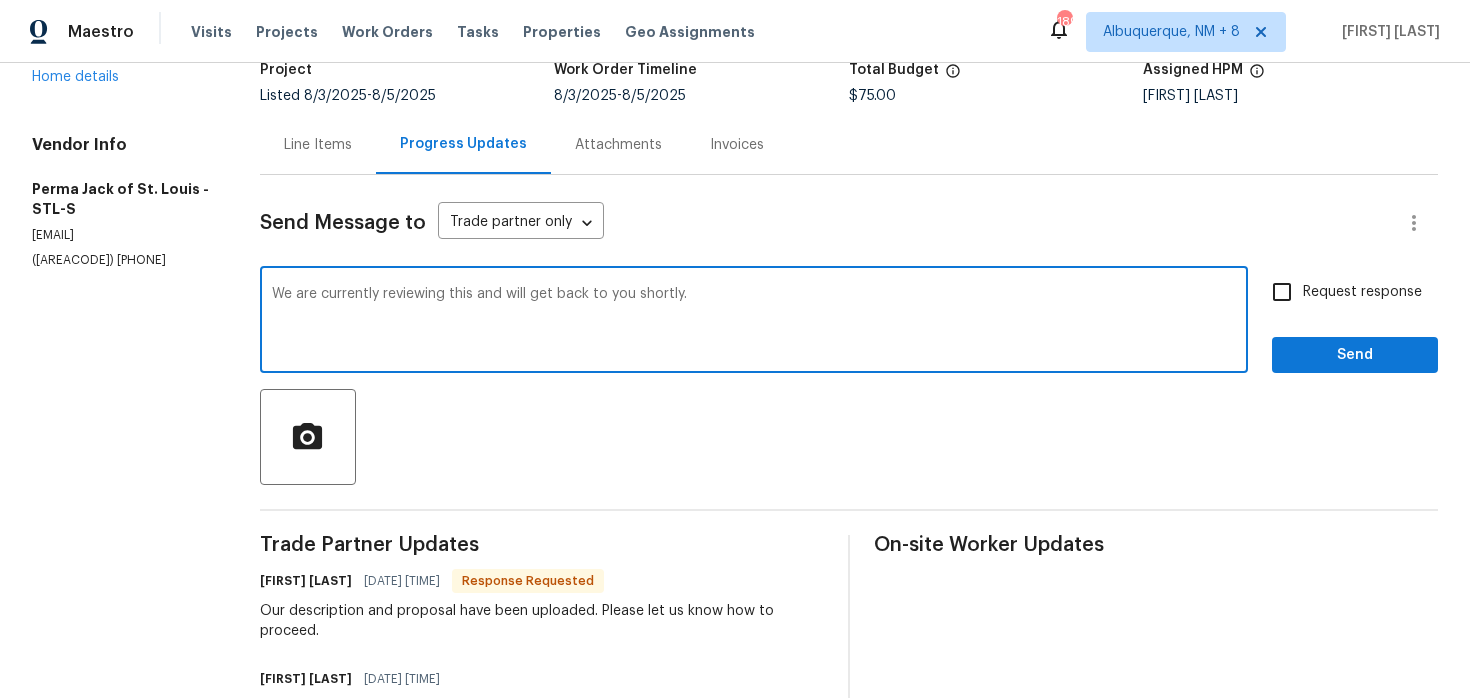 scroll, scrollTop: 150, scrollLeft: 0, axis: vertical 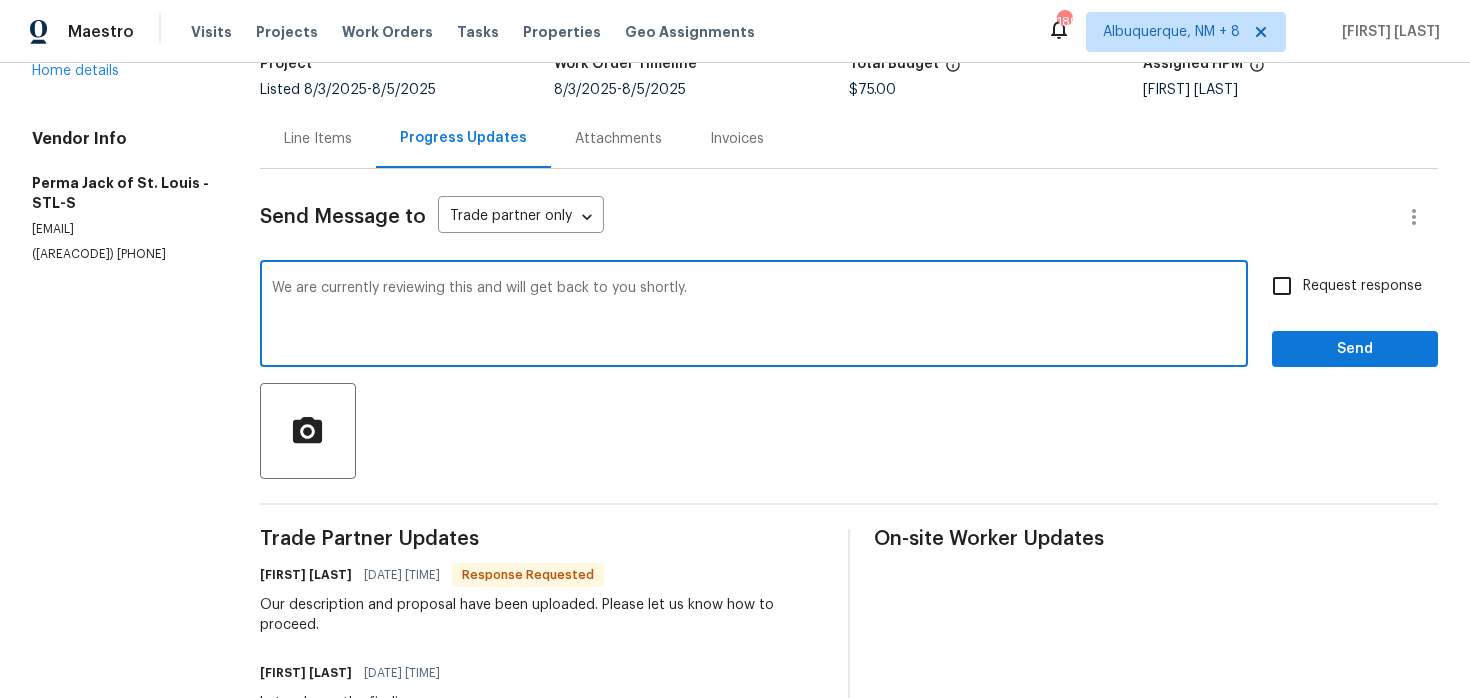 type on "We are currently reviewing this and will get back to you shortly." 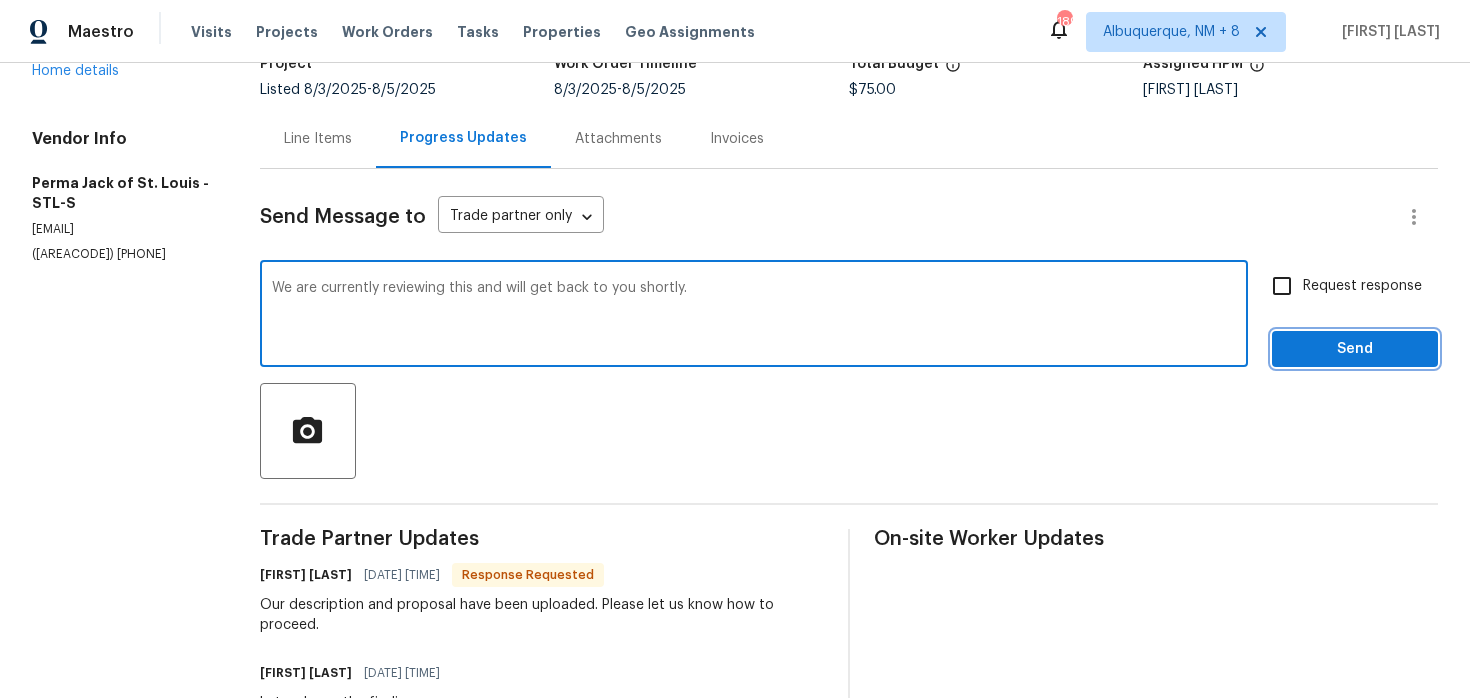 click on "Send" at bounding box center [1355, 349] 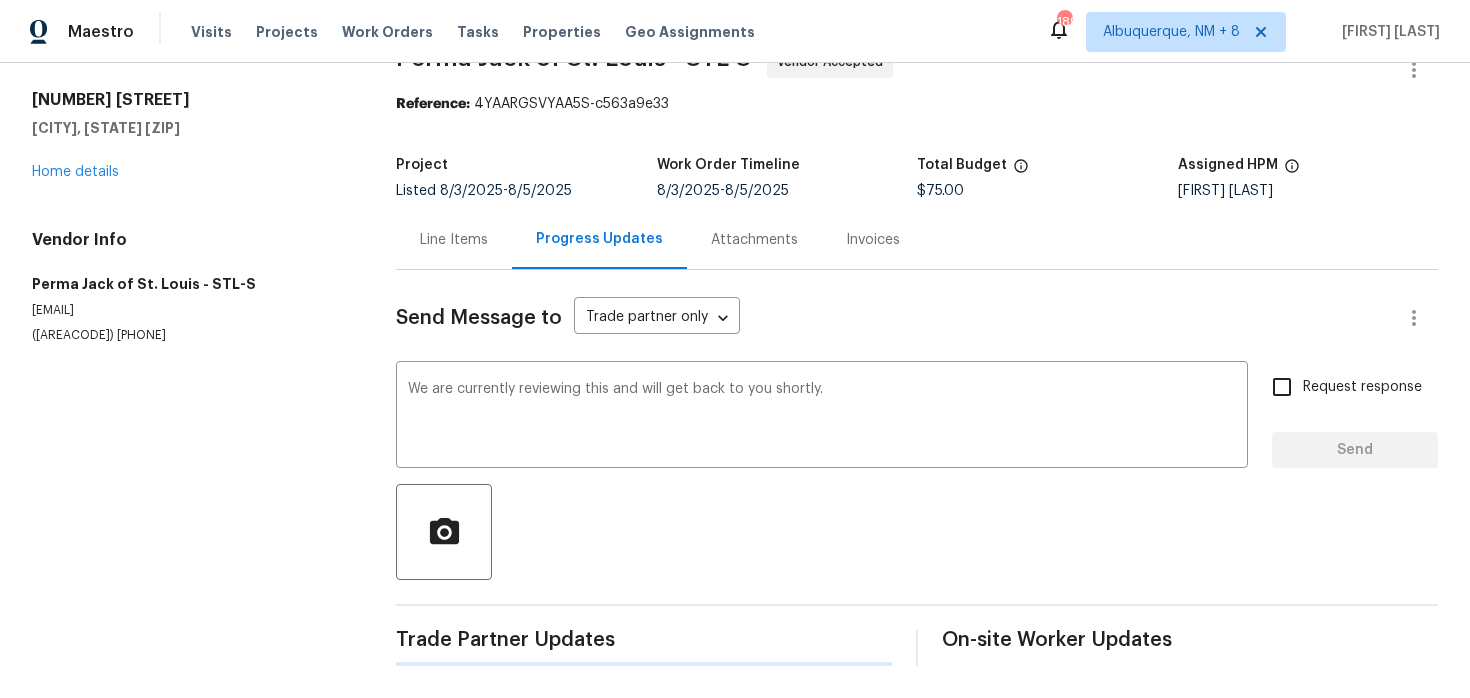 type 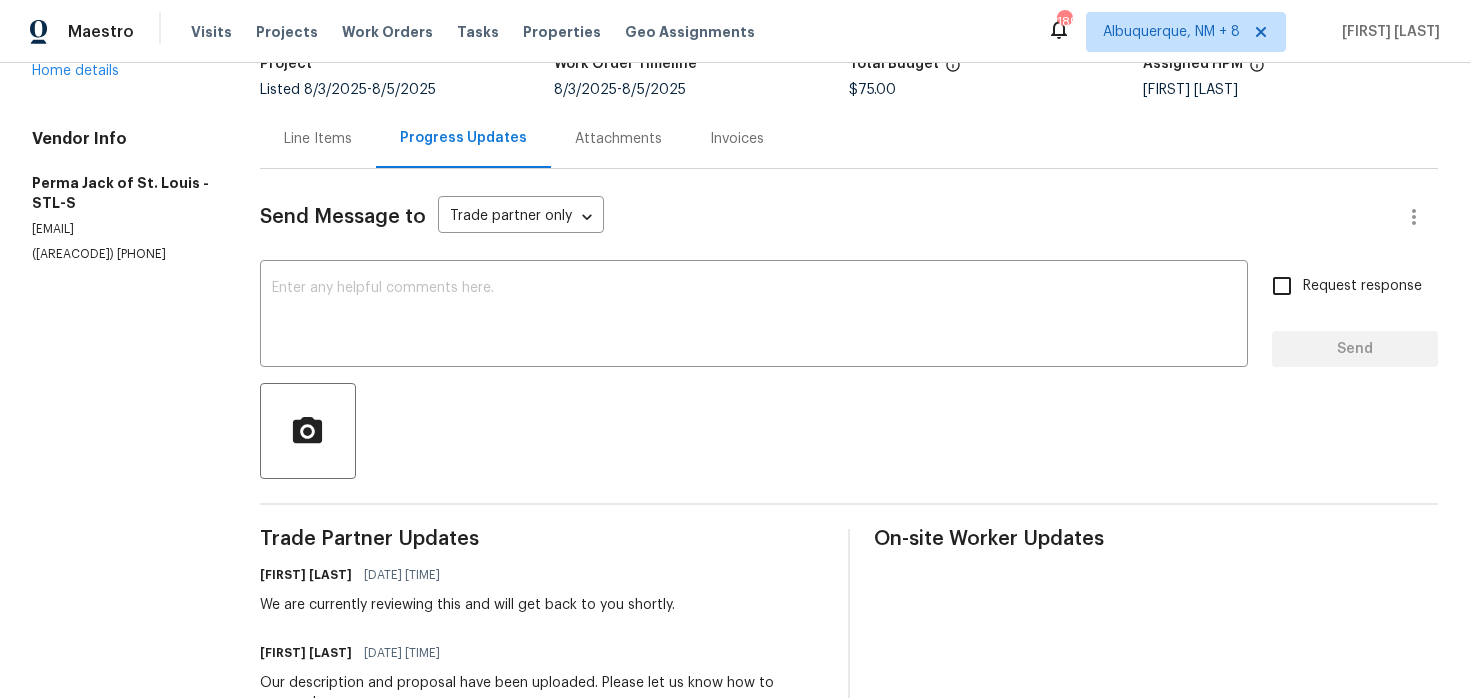 scroll, scrollTop: 367, scrollLeft: 0, axis: vertical 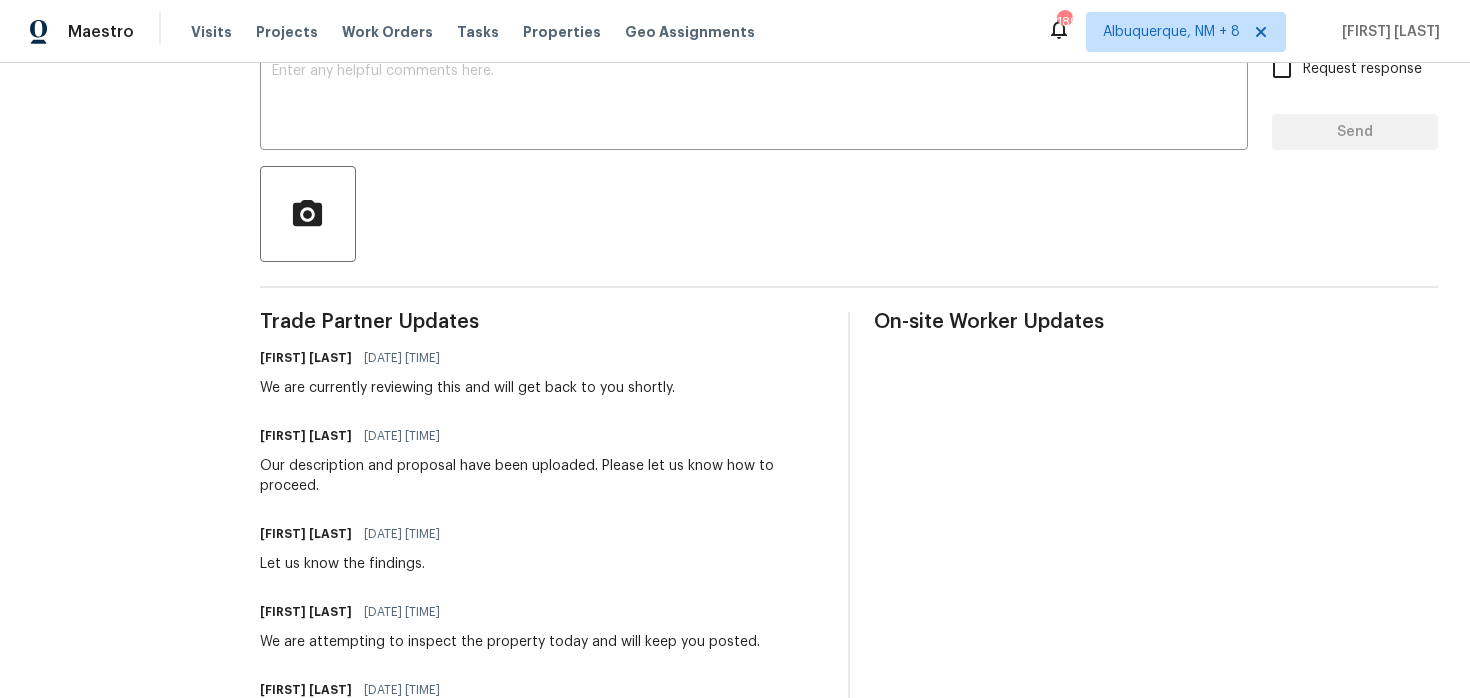 click on "Our description and proposal have been uploaded. Please let us know how to proceed." at bounding box center (542, 476) 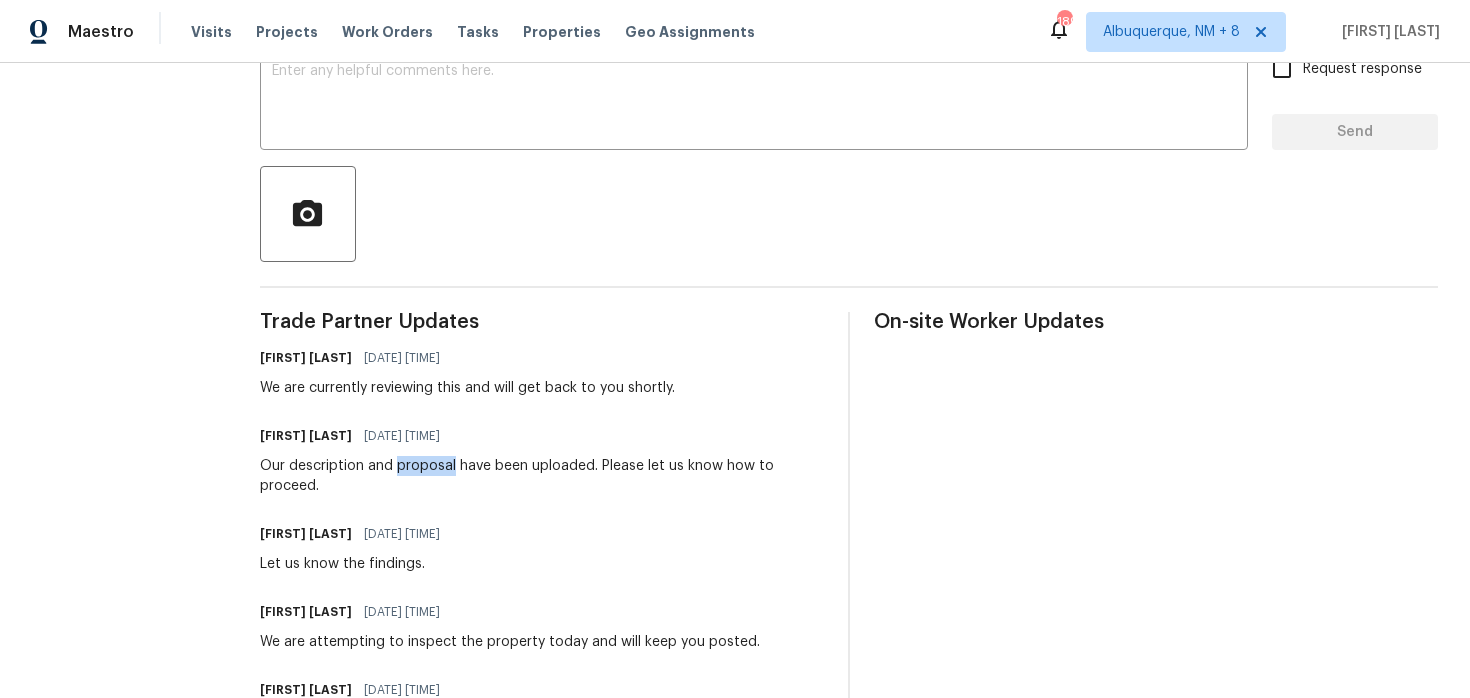 click on "Our description and proposal have been uploaded. Please let us know how to proceed." at bounding box center [542, 476] 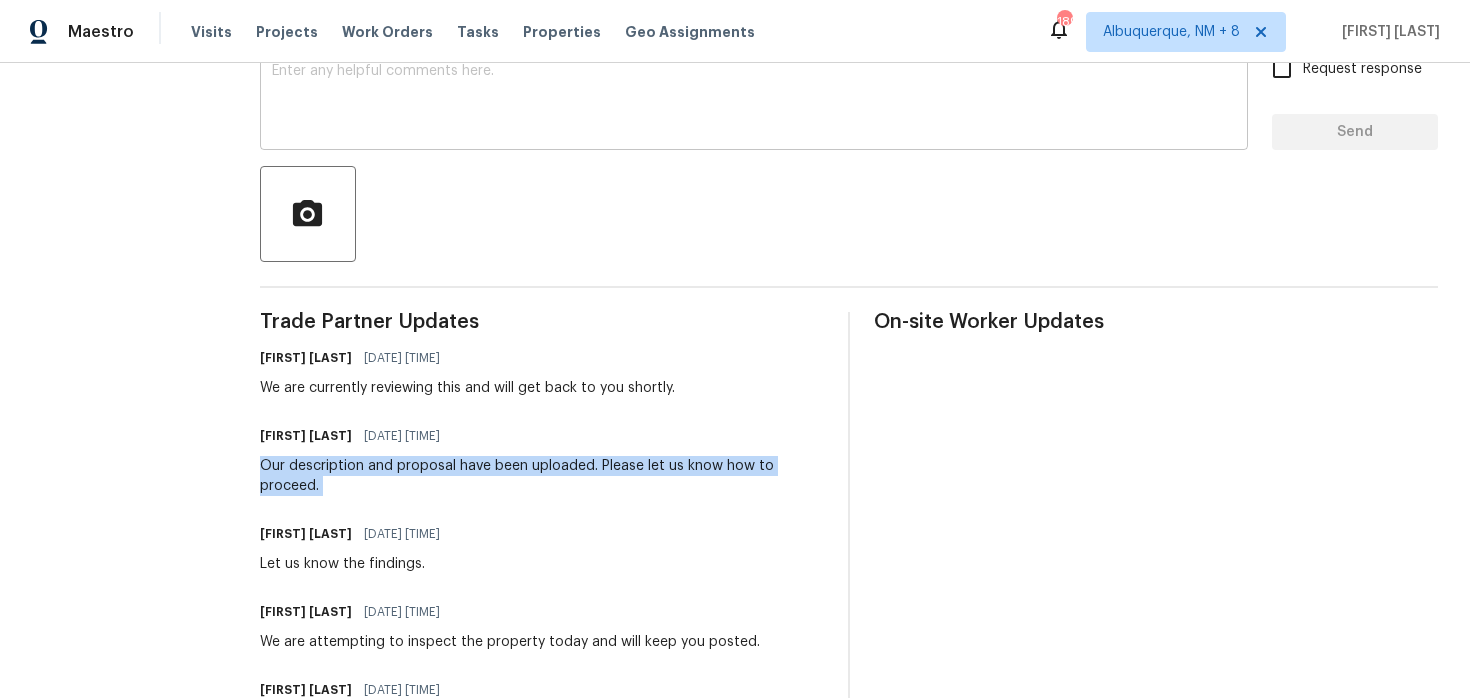 copy on "Our description and proposal have been uploaded. Please let us know how to proceed." 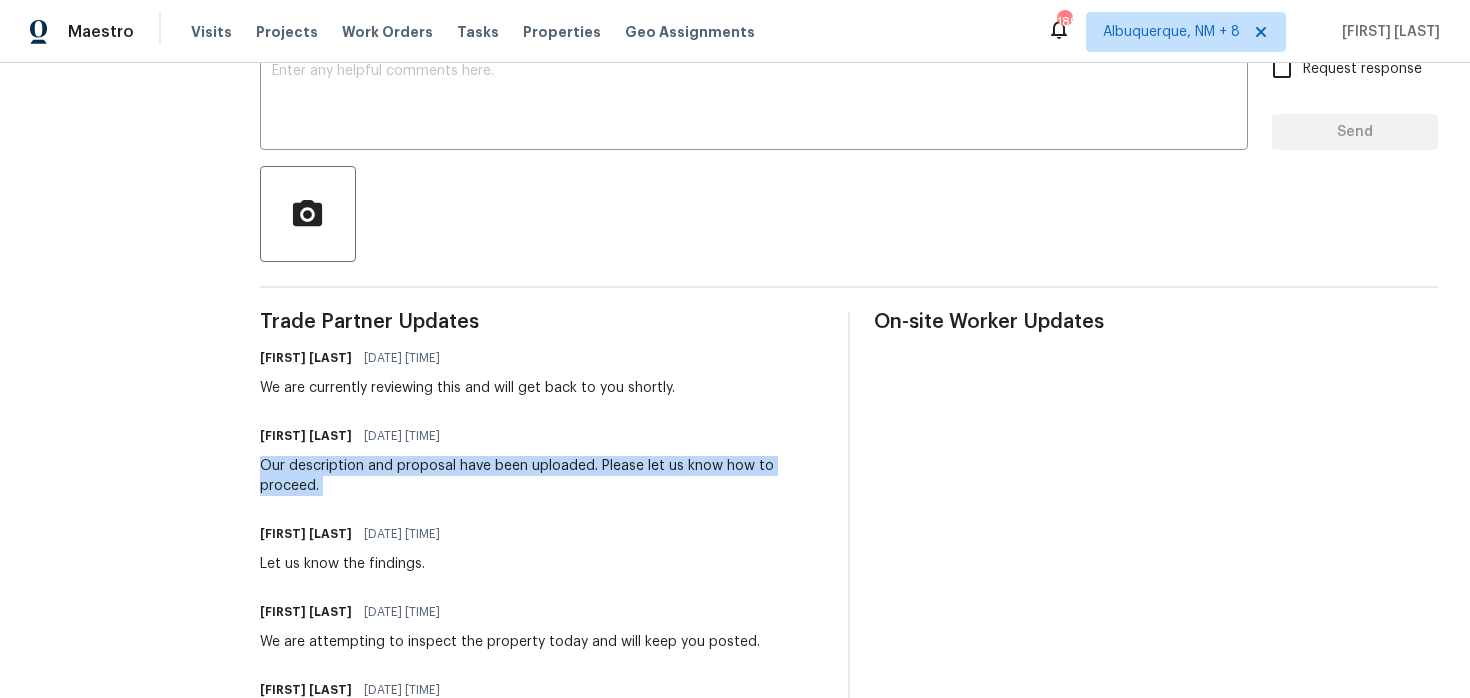 scroll, scrollTop: 0, scrollLeft: 0, axis: both 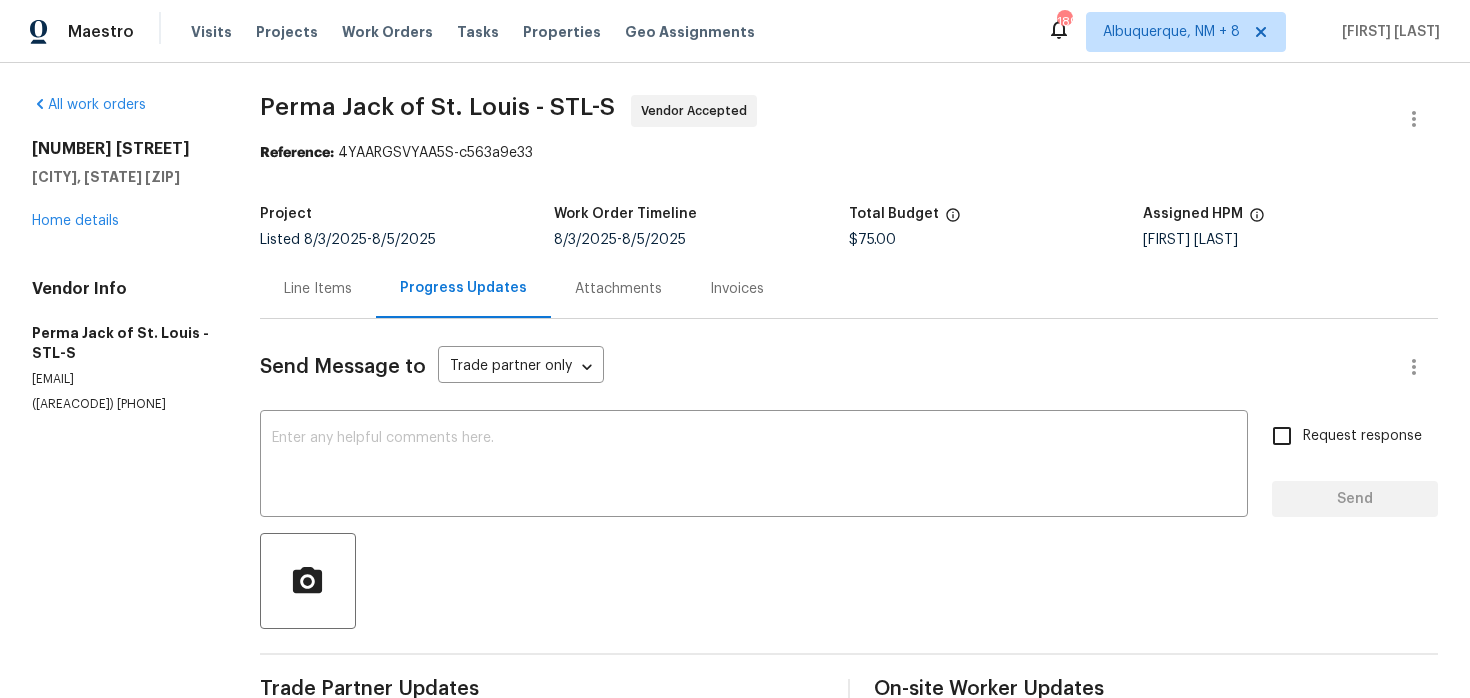 click on "Line Items" at bounding box center [318, 289] 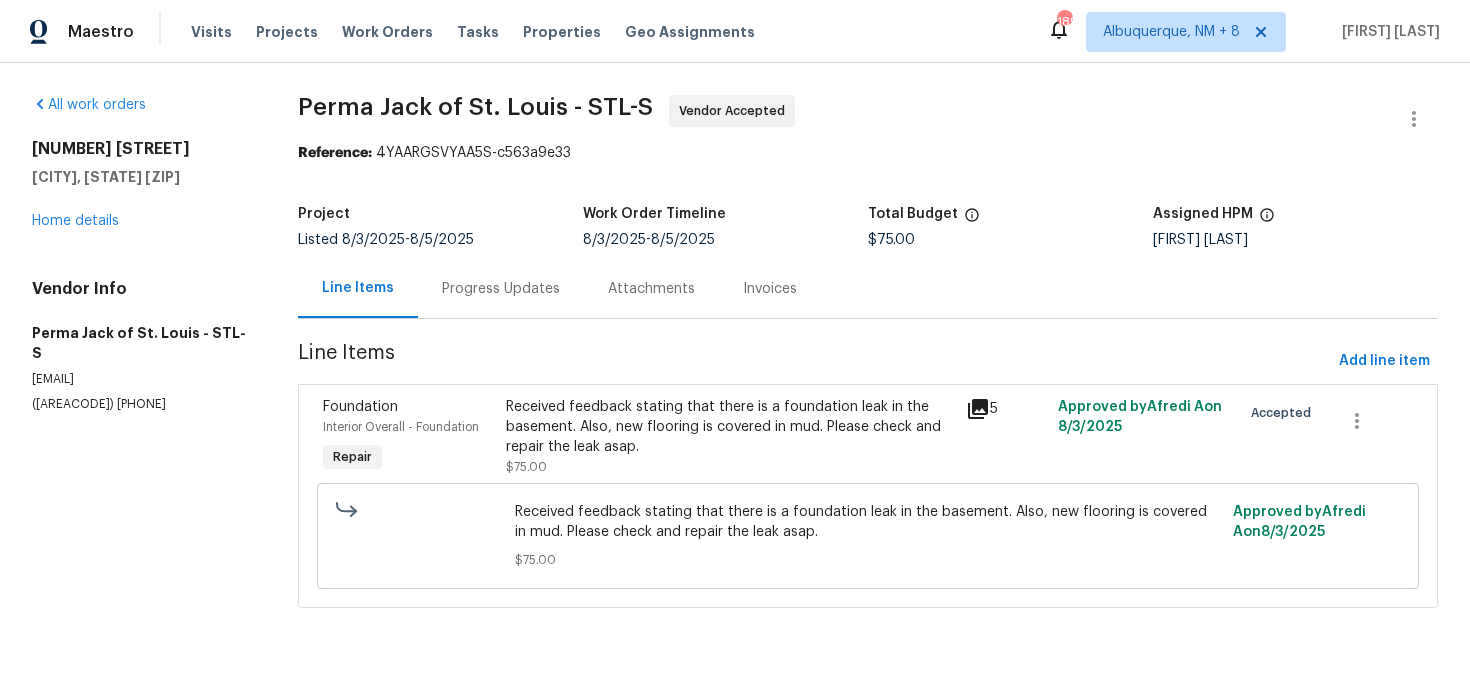 click on "Received feedback stating that there is a foundation leak in the basement. Also, new flooring is covered in mud. Please check and repair the leak asap." at bounding box center (868, 522) 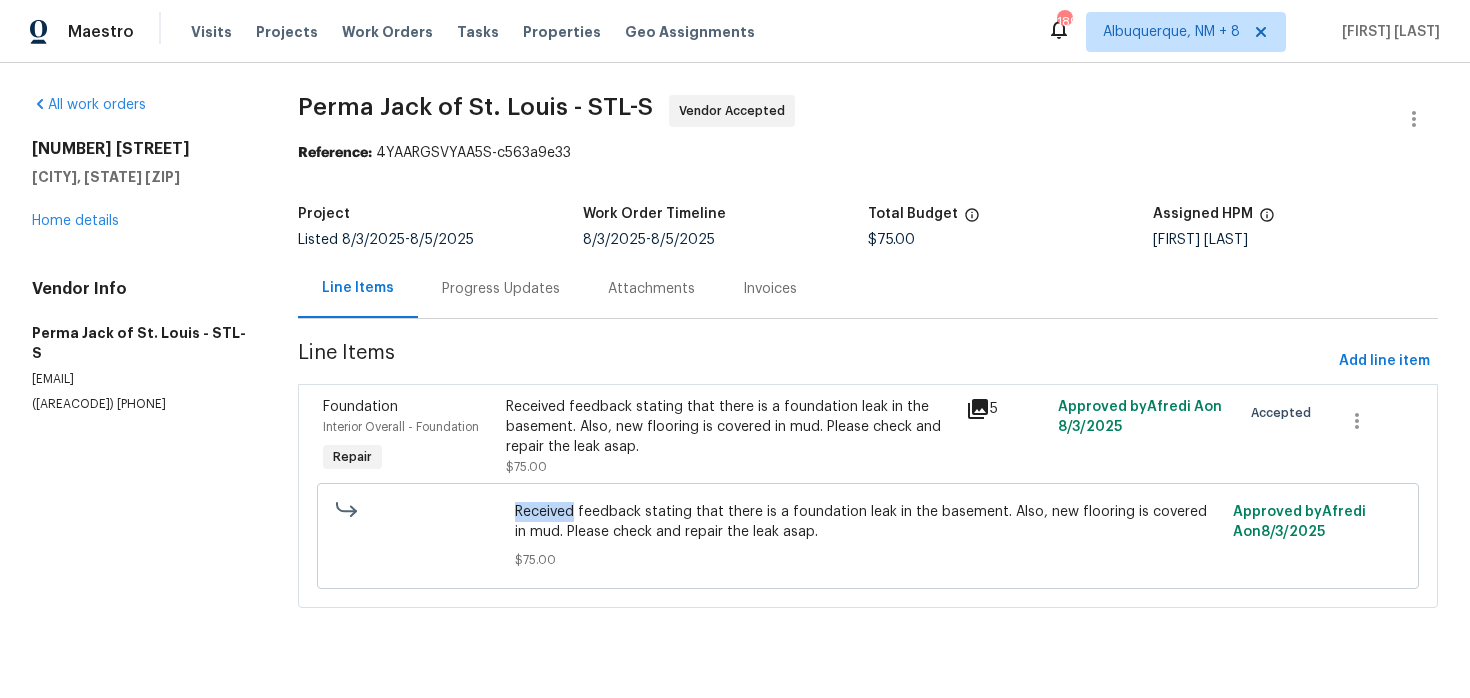 click on "Received feedback stating that there is a foundation leak in the basement. Also, new flooring is covered in mud. Please check and repair the leak asap." at bounding box center (868, 522) 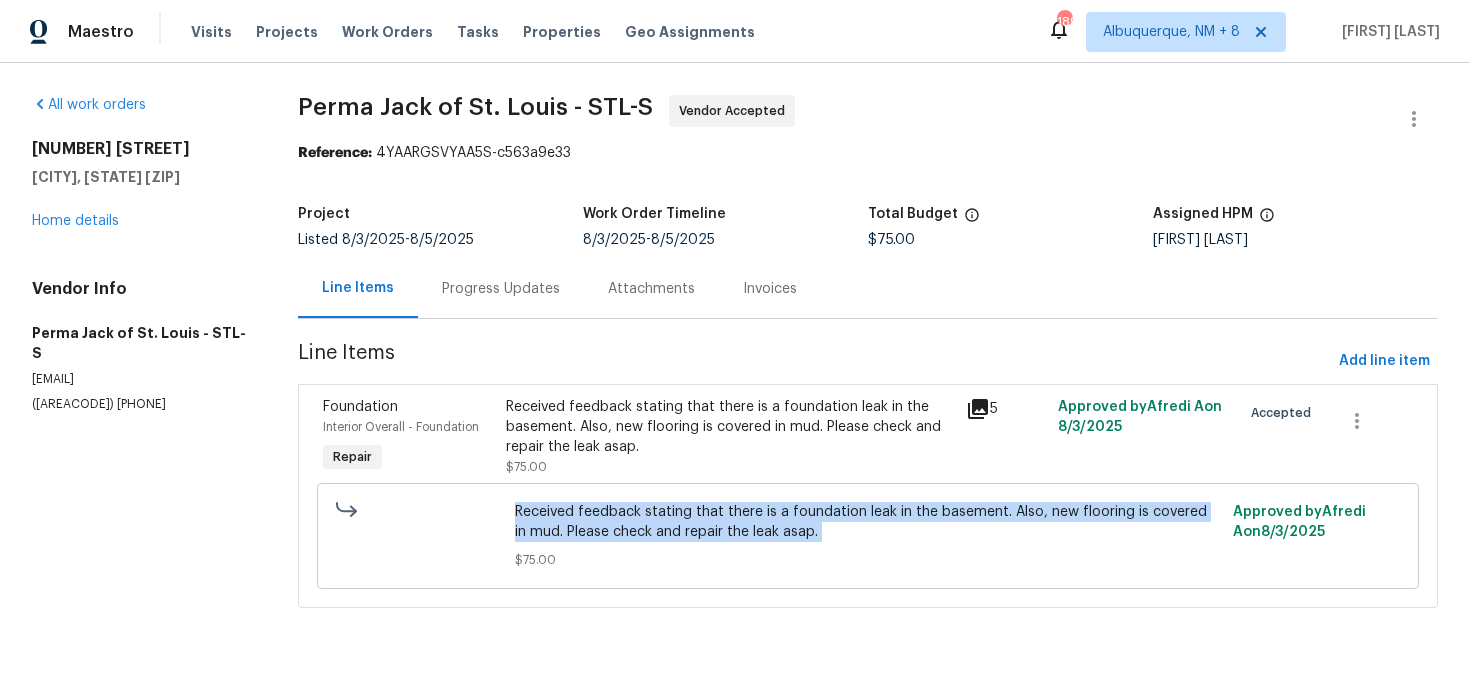 copy on "Received feedback stating that there is a foundation leak in the basement. Also, new flooring is covered in mud. Please check and repair the leak asap." 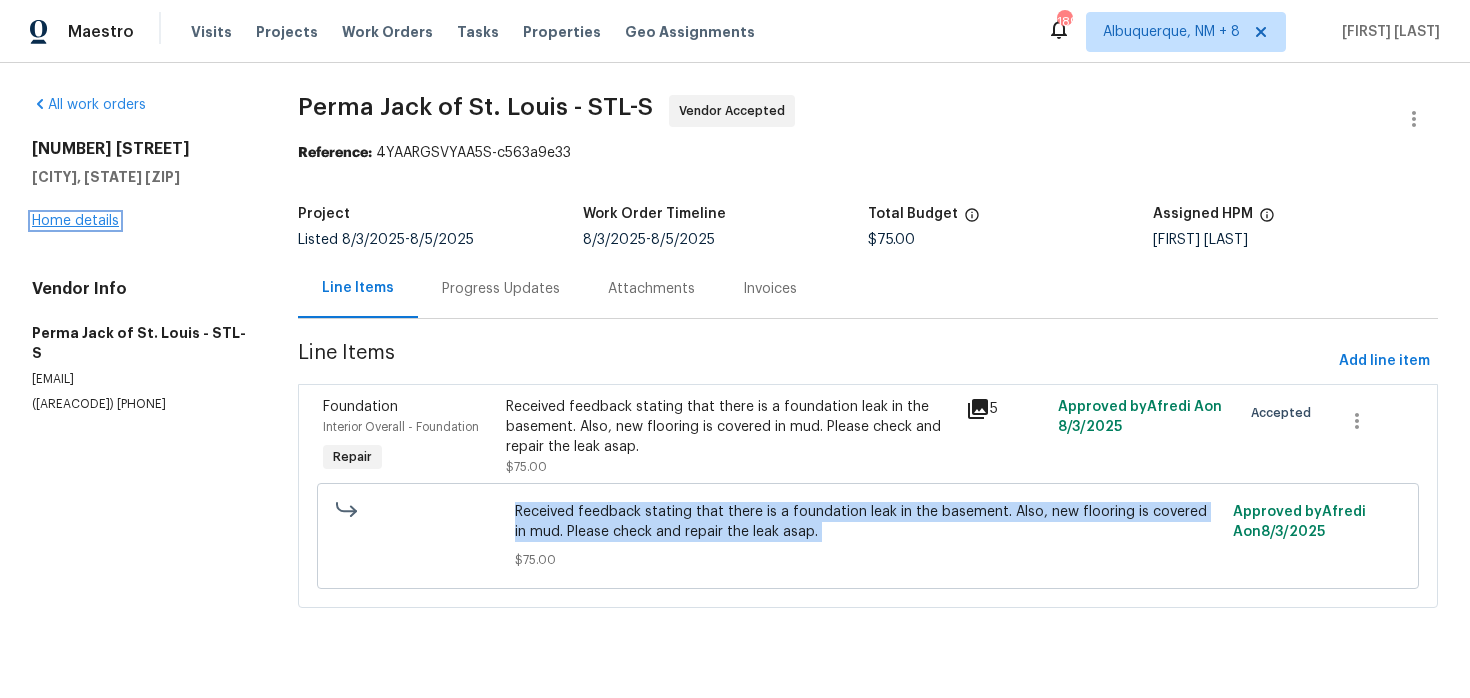 click on "Home details" at bounding box center (75, 221) 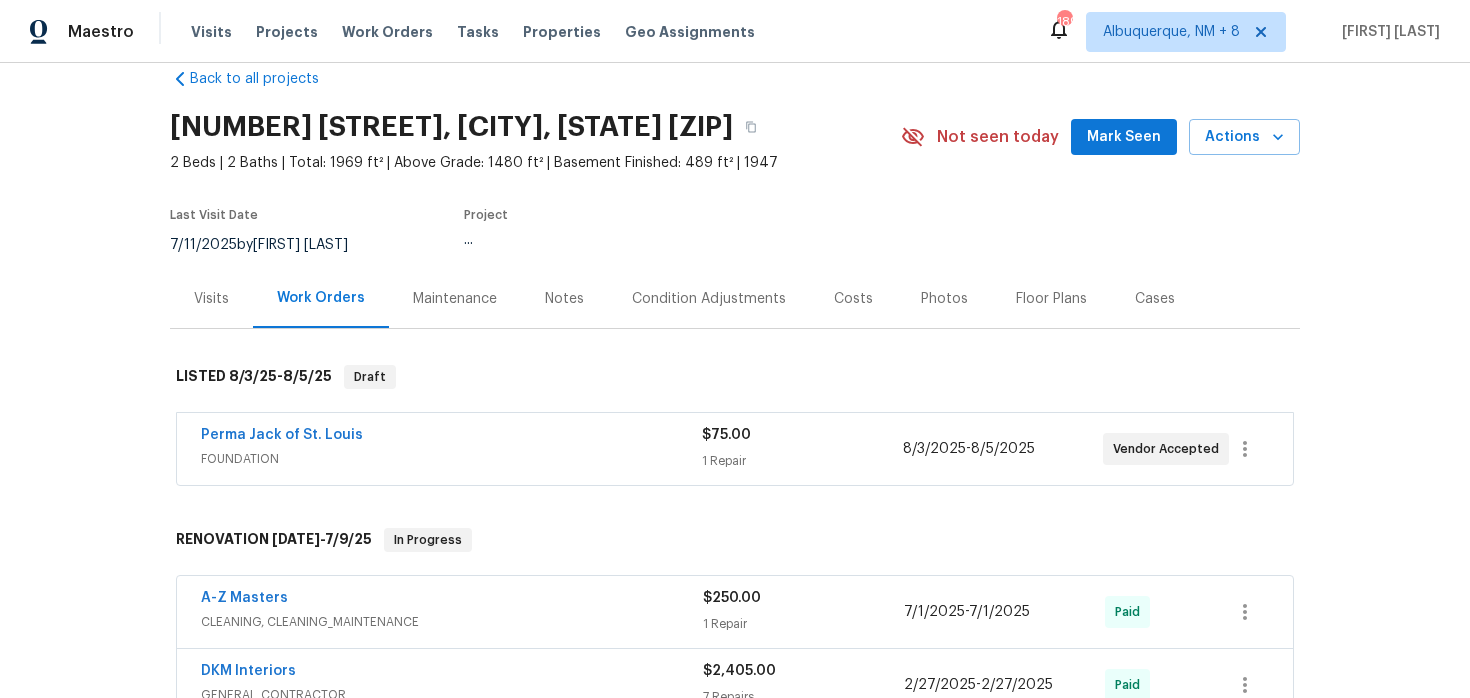scroll, scrollTop: 39, scrollLeft: 0, axis: vertical 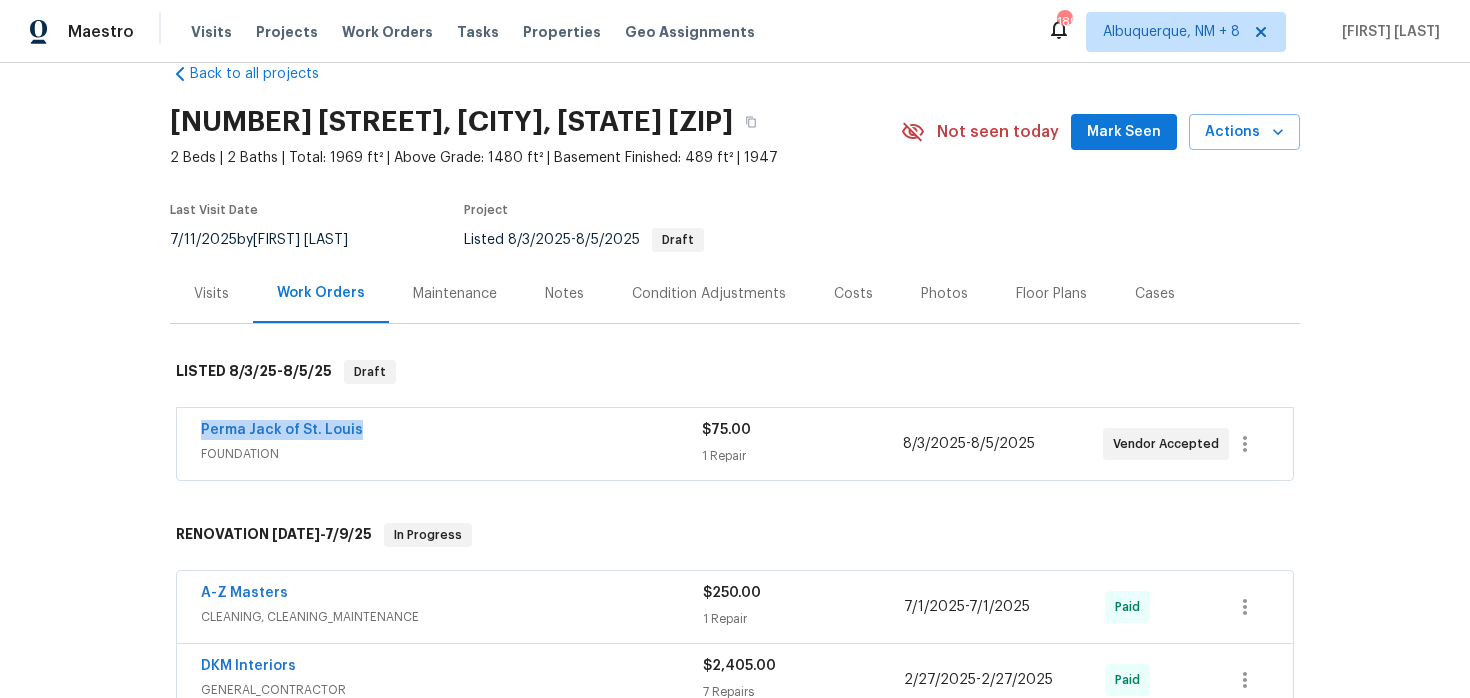 drag, startPoint x: 185, startPoint y: 427, endPoint x: 375, endPoint y: 430, distance: 190.02368 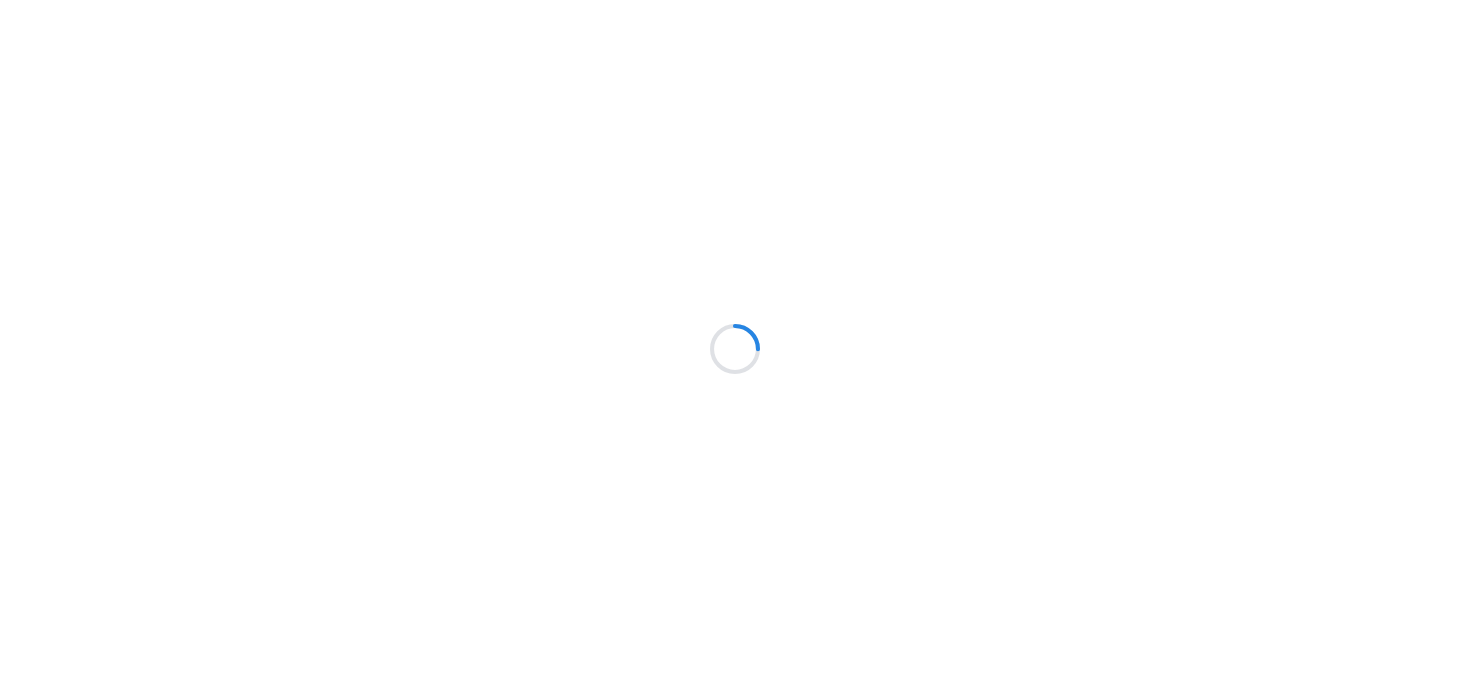scroll, scrollTop: 0, scrollLeft: 0, axis: both 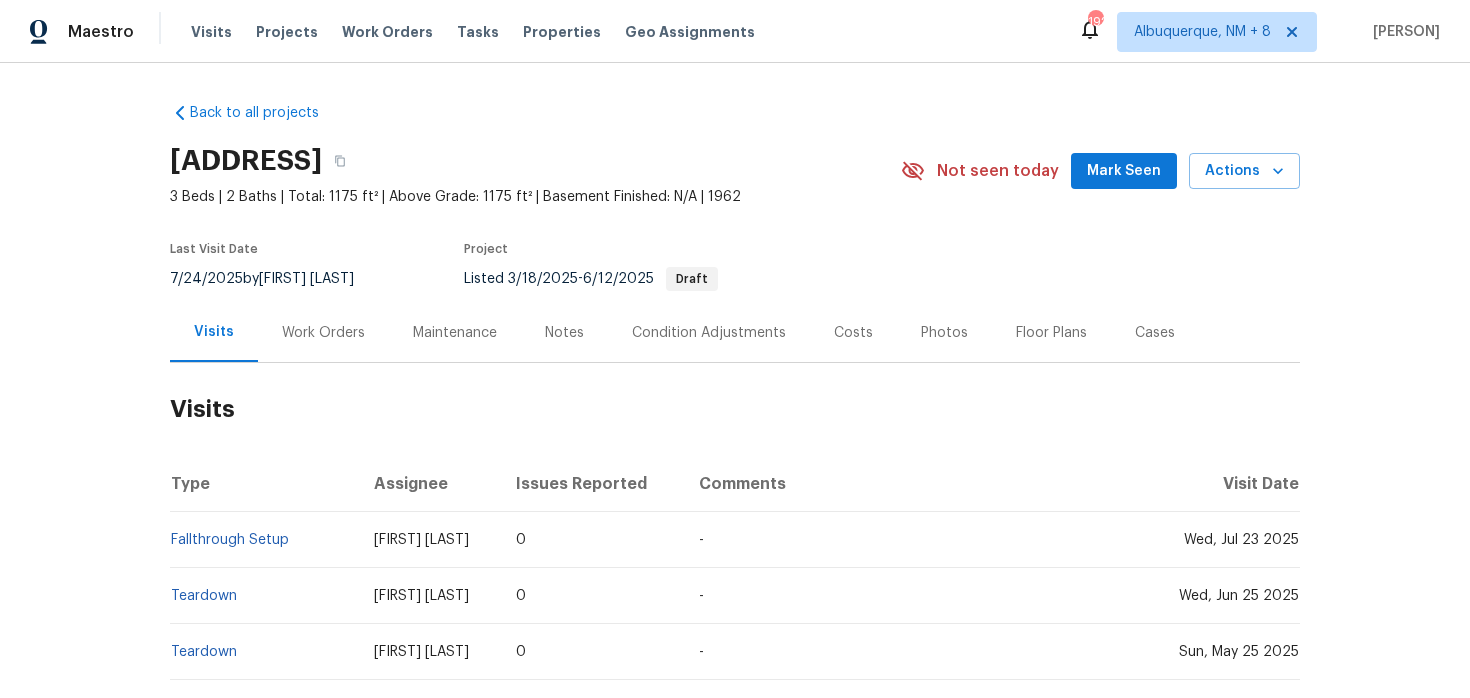 click on "Work Orders" at bounding box center [323, 333] 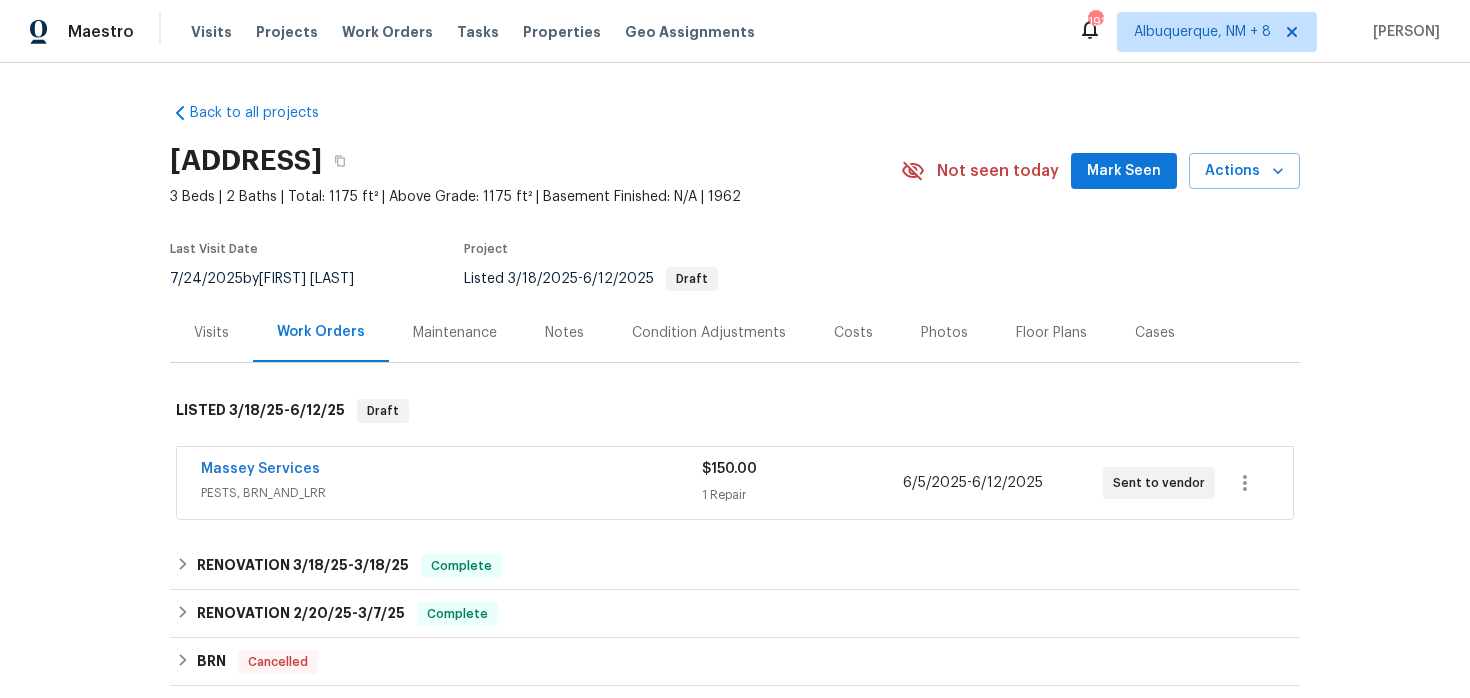click on "PESTS, BRN_AND_LRR" at bounding box center (451, 493) 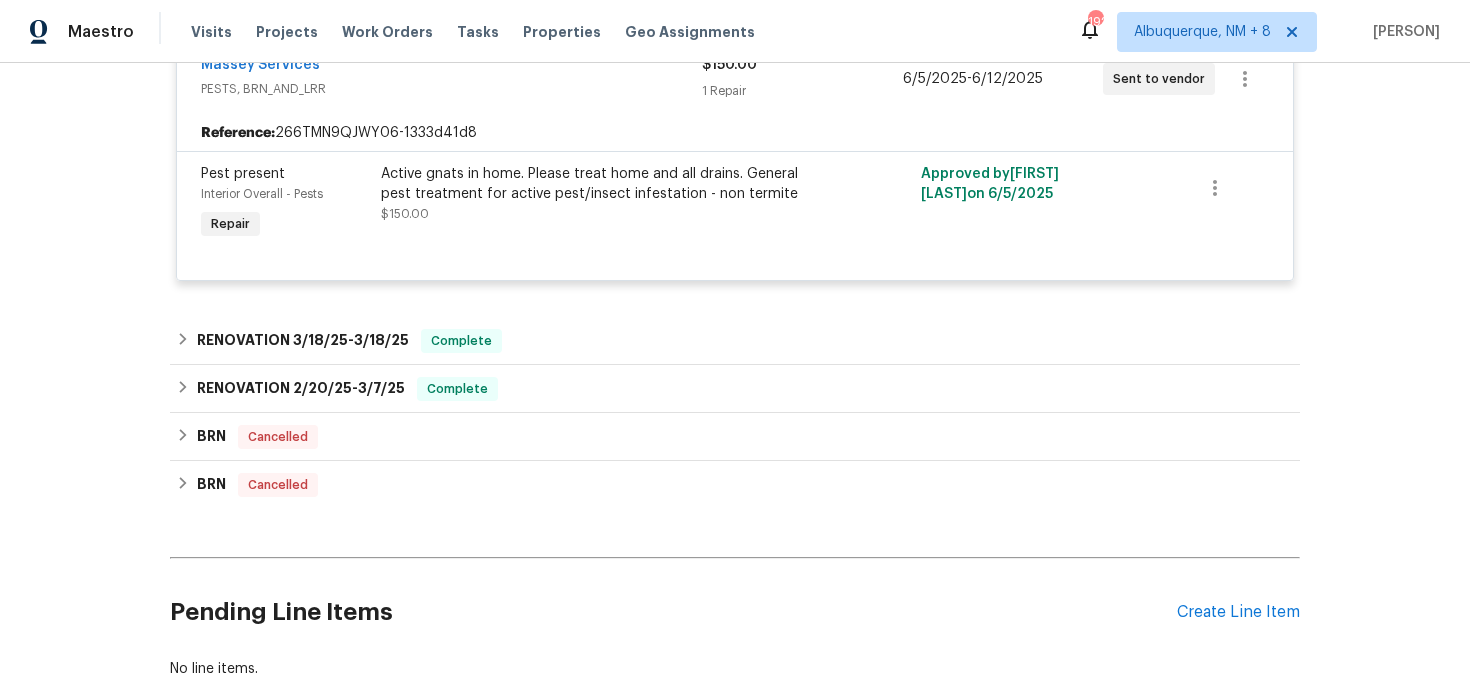 scroll, scrollTop: 536, scrollLeft: 0, axis: vertical 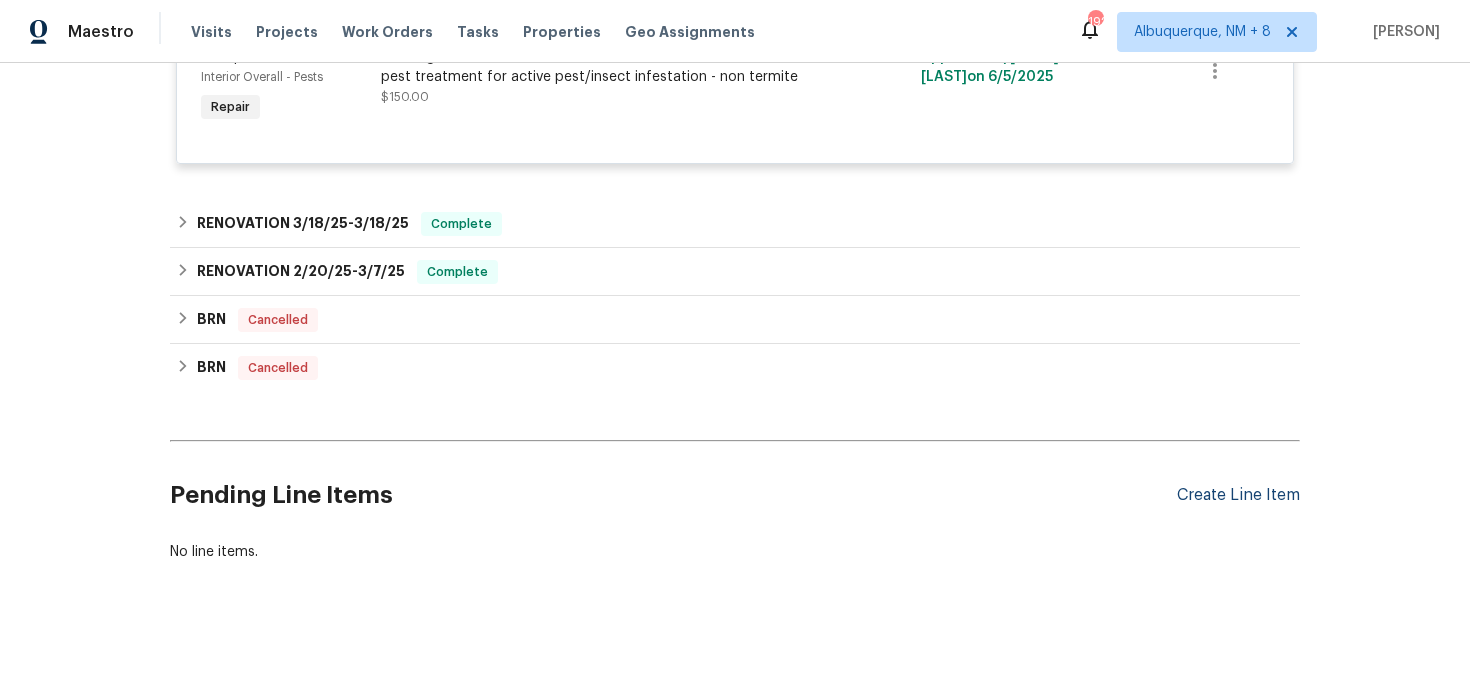 click on "Create Line Item" at bounding box center (1238, 495) 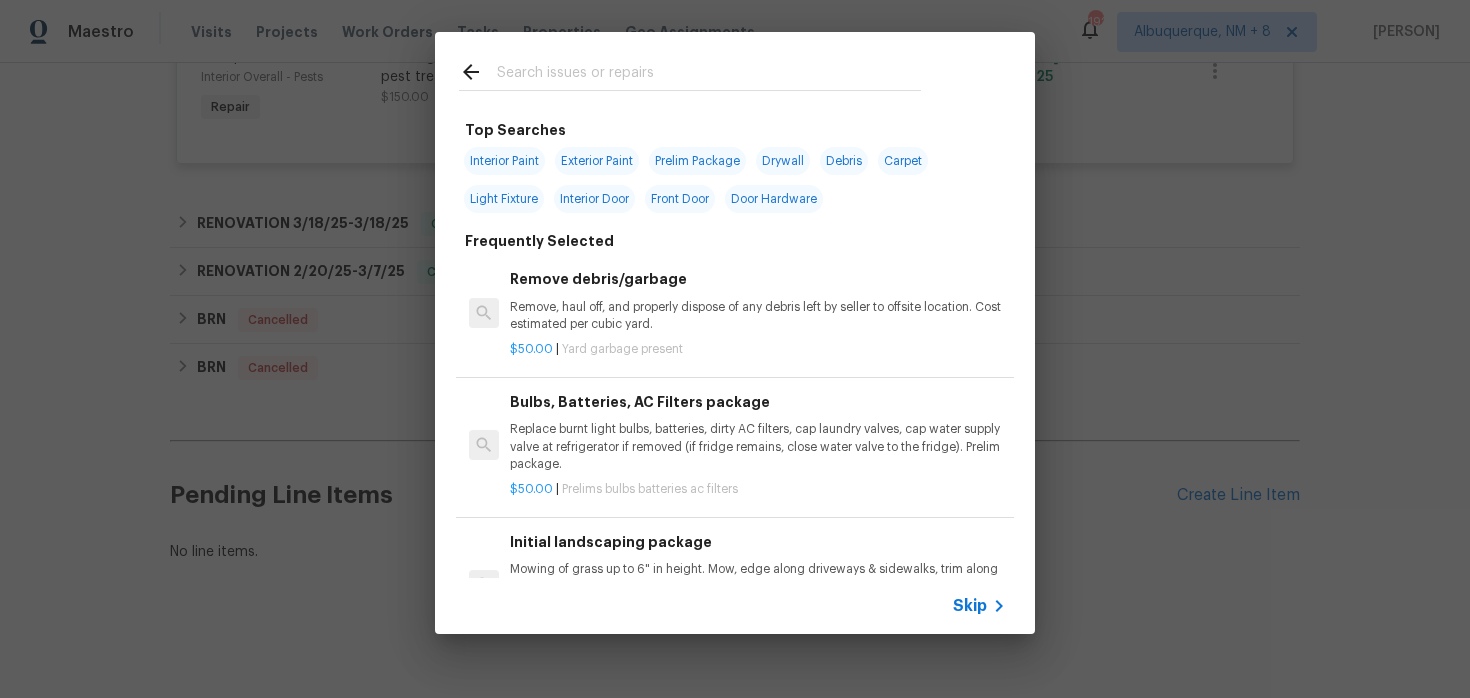 click on "Skip" at bounding box center [970, 606] 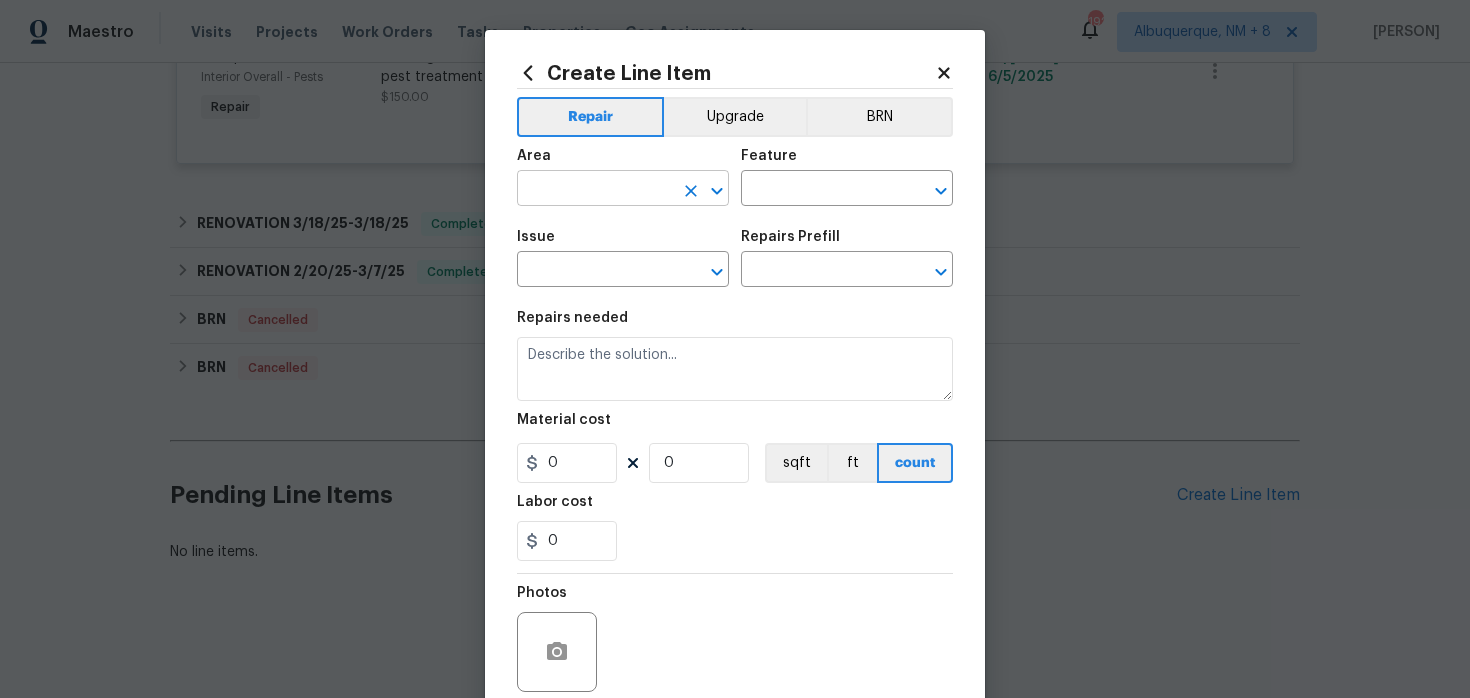 click at bounding box center (595, 190) 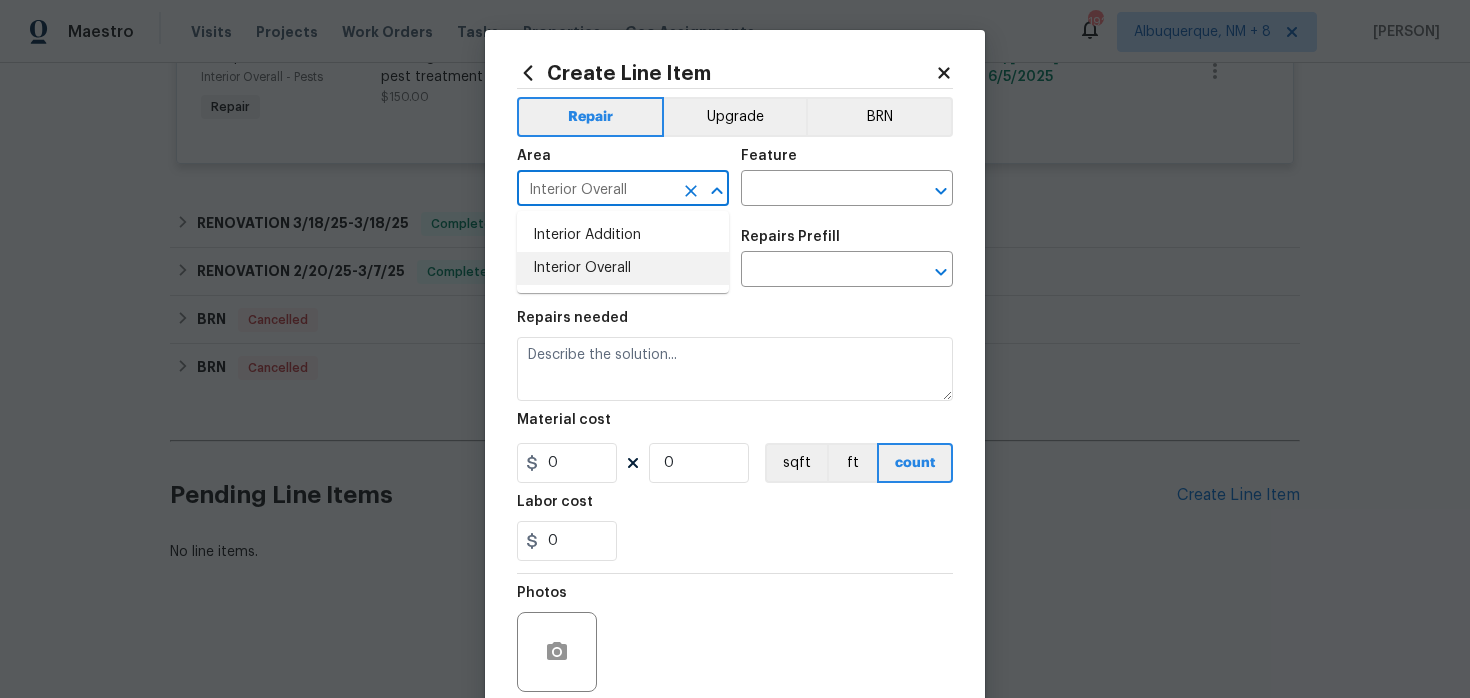 type on "Interior Overall" 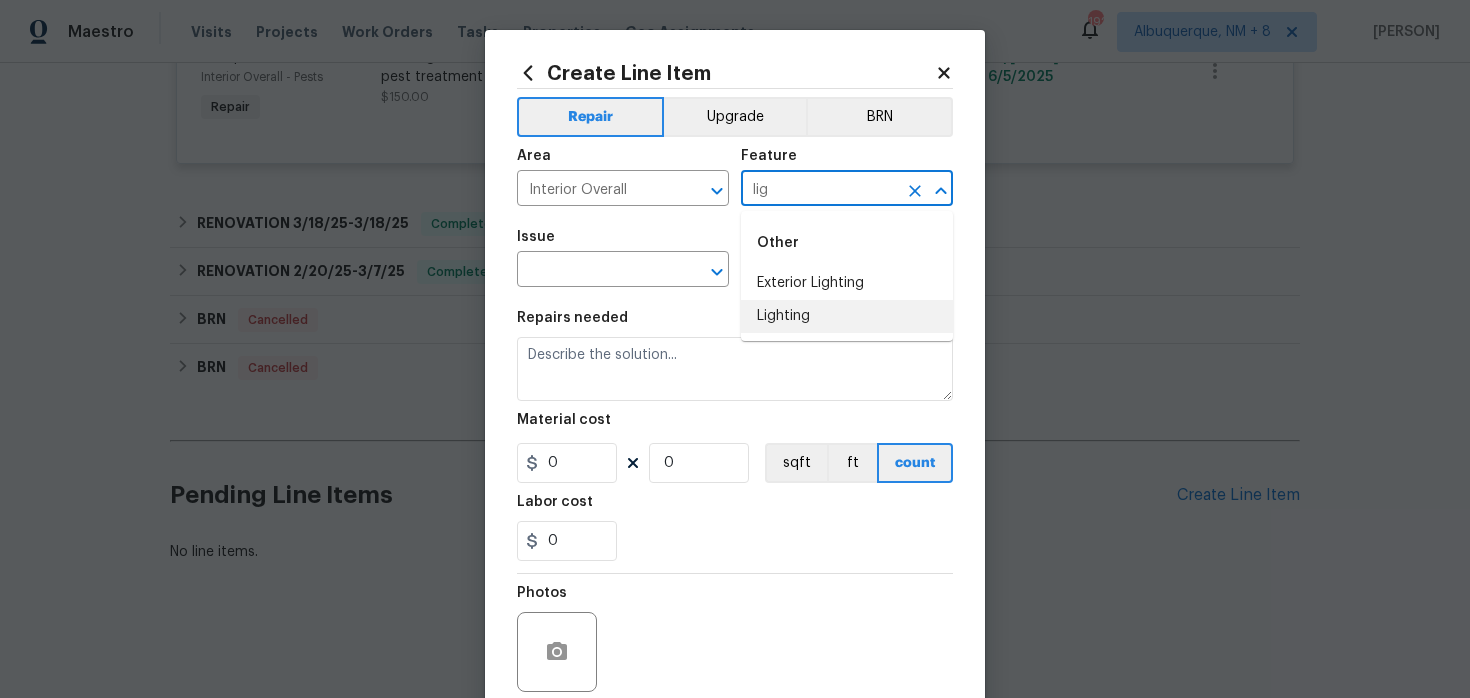 click on "Lighting" at bounding box center (847, 316) 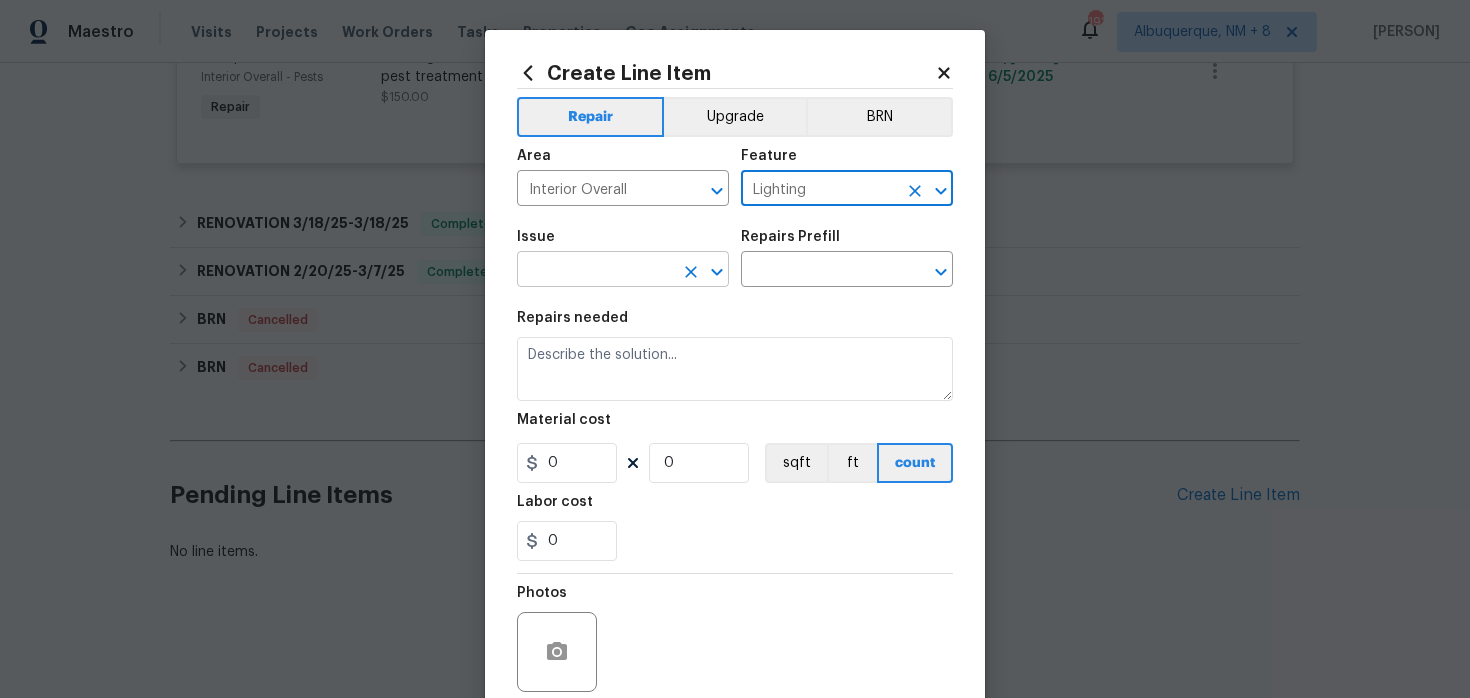 type on "Lighting" 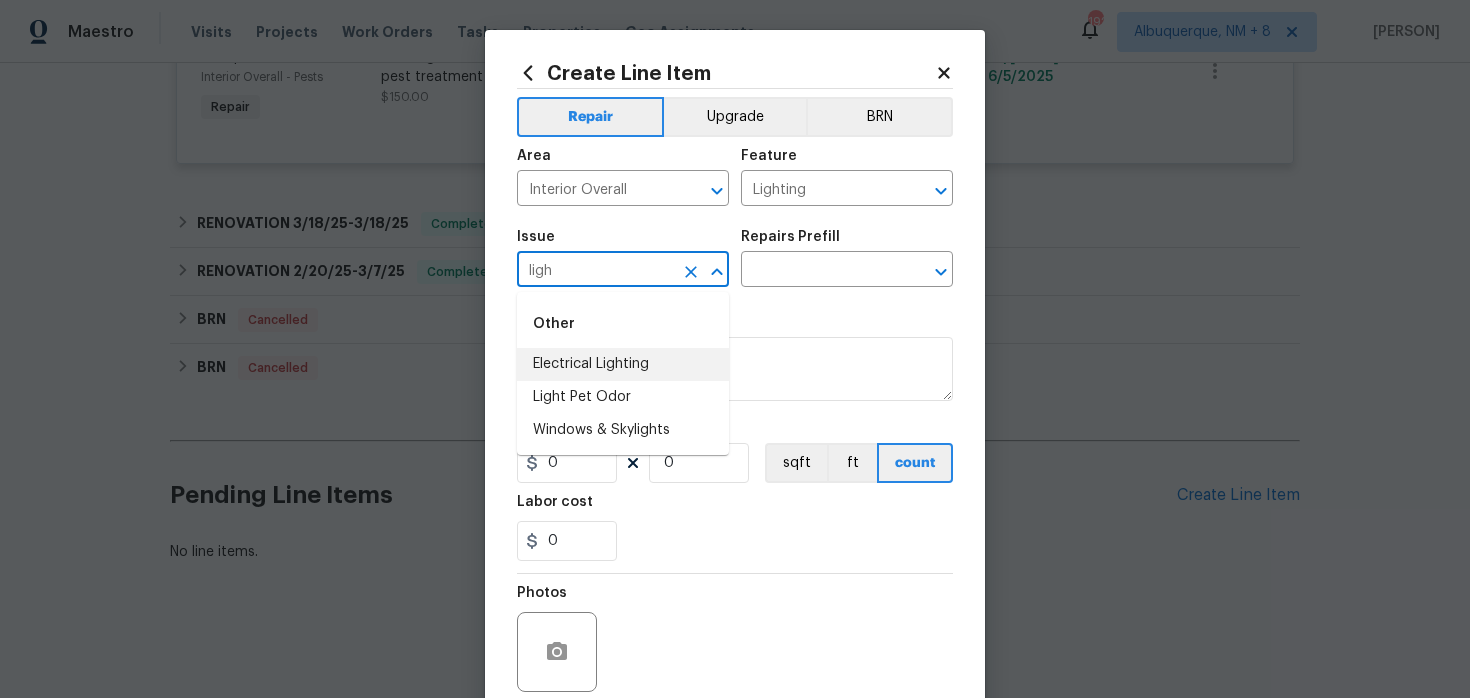 click on "Electrical Lighting" at bounding box center (623, 364) 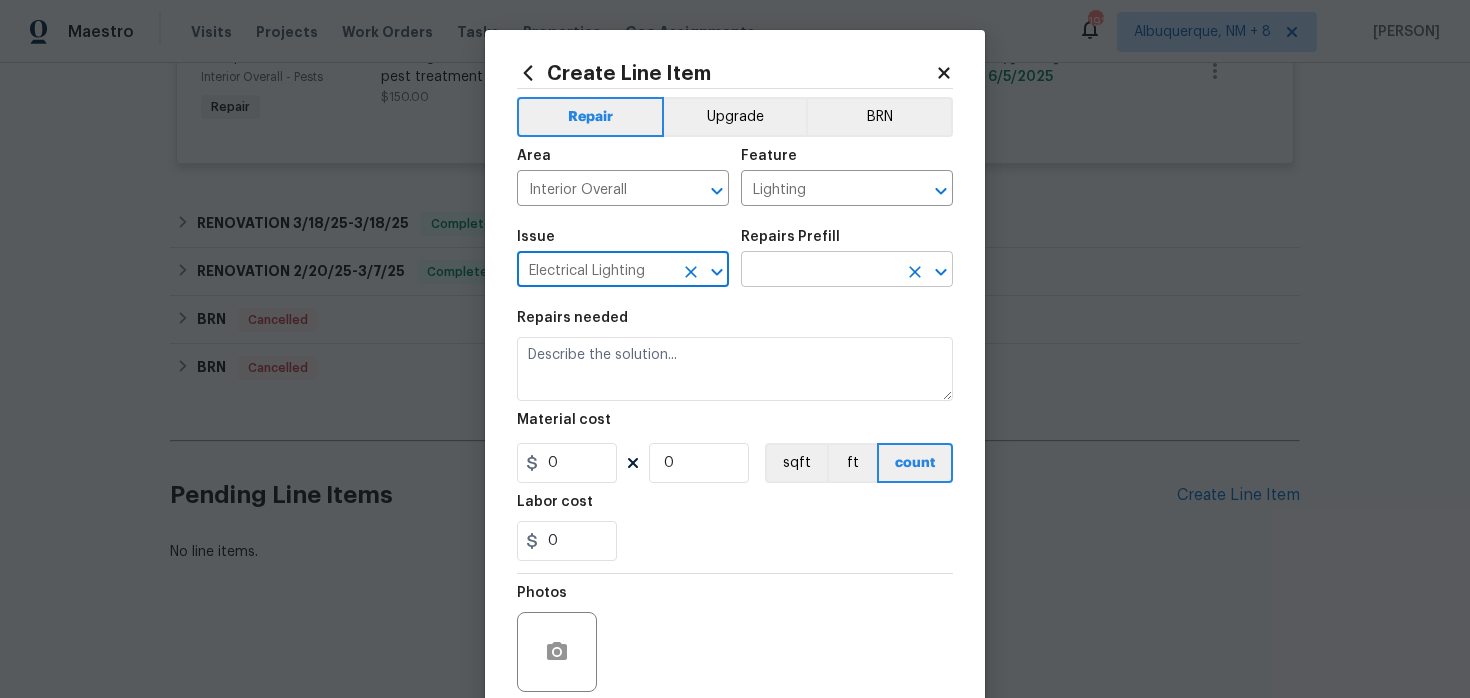 type on "Electrical Lighting" 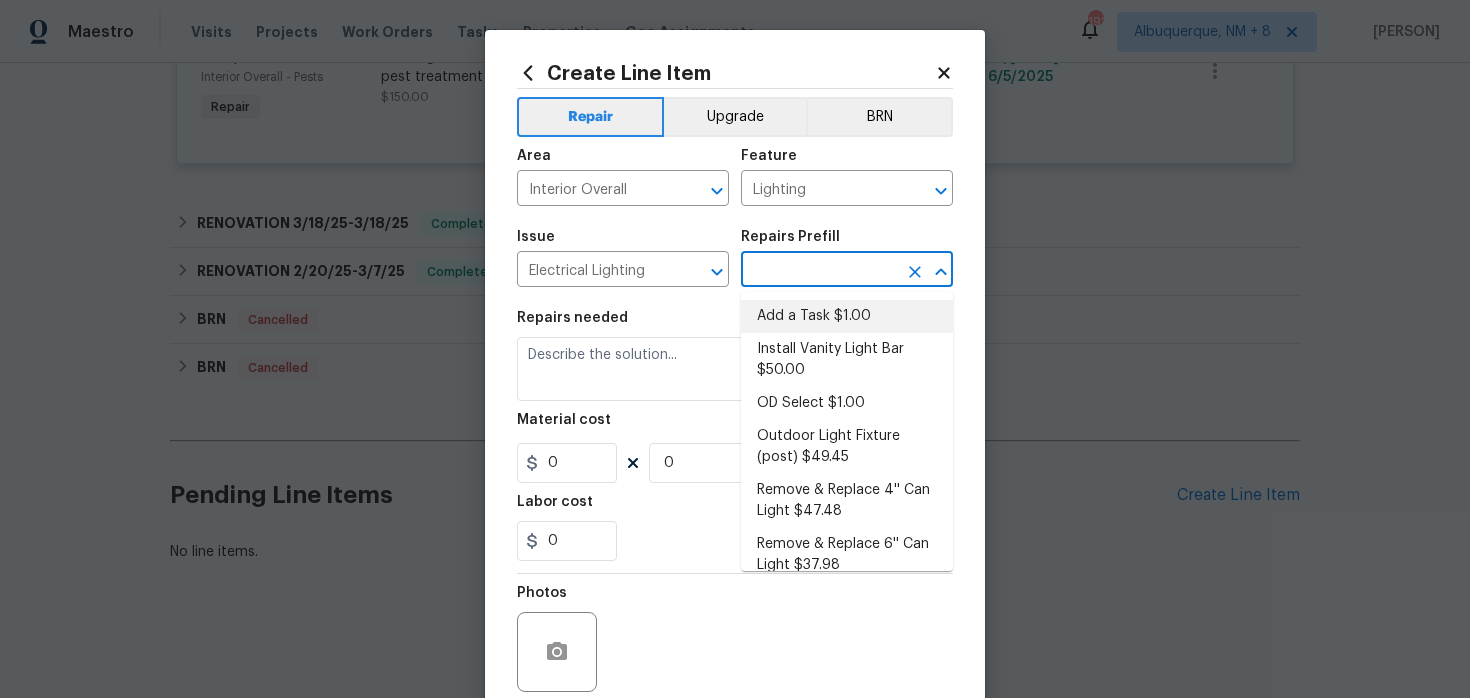 click on "Add a Task $1.00" at bounding box center [847, 316] 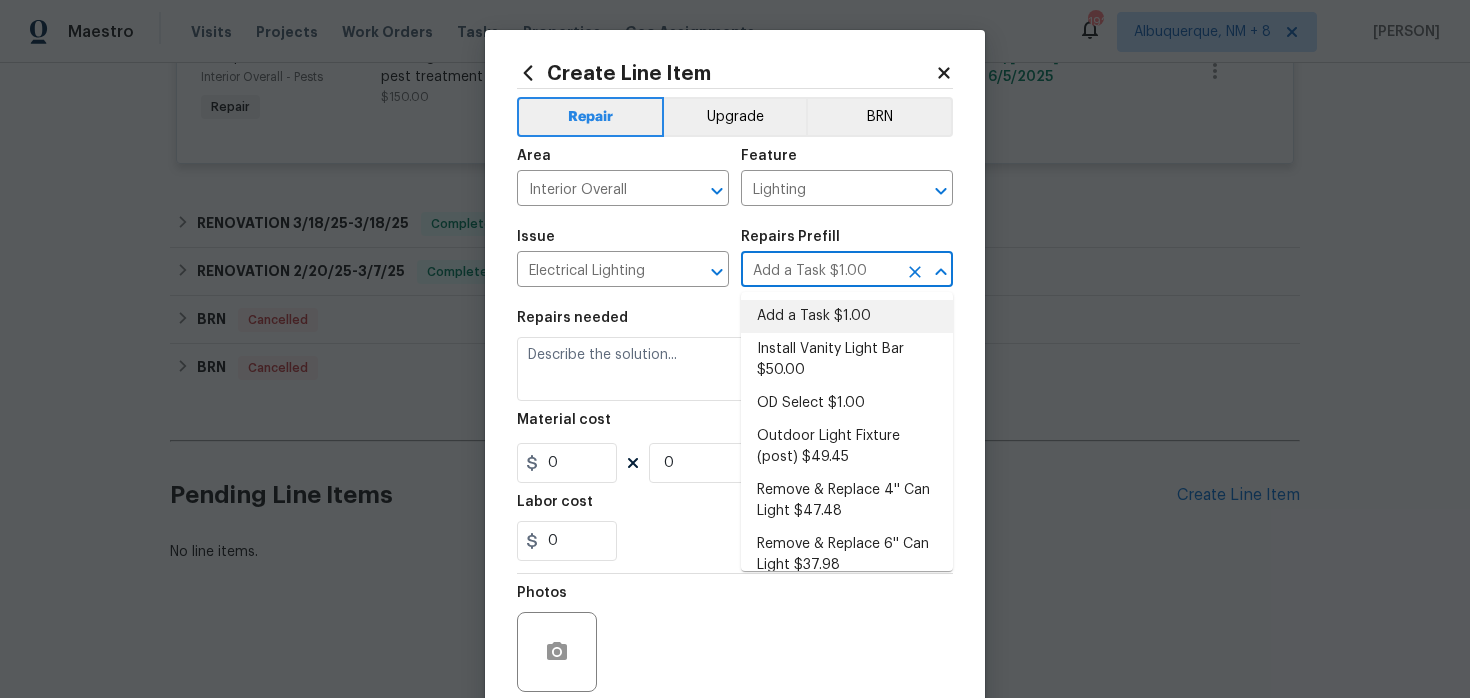 type on "HPM to detail" 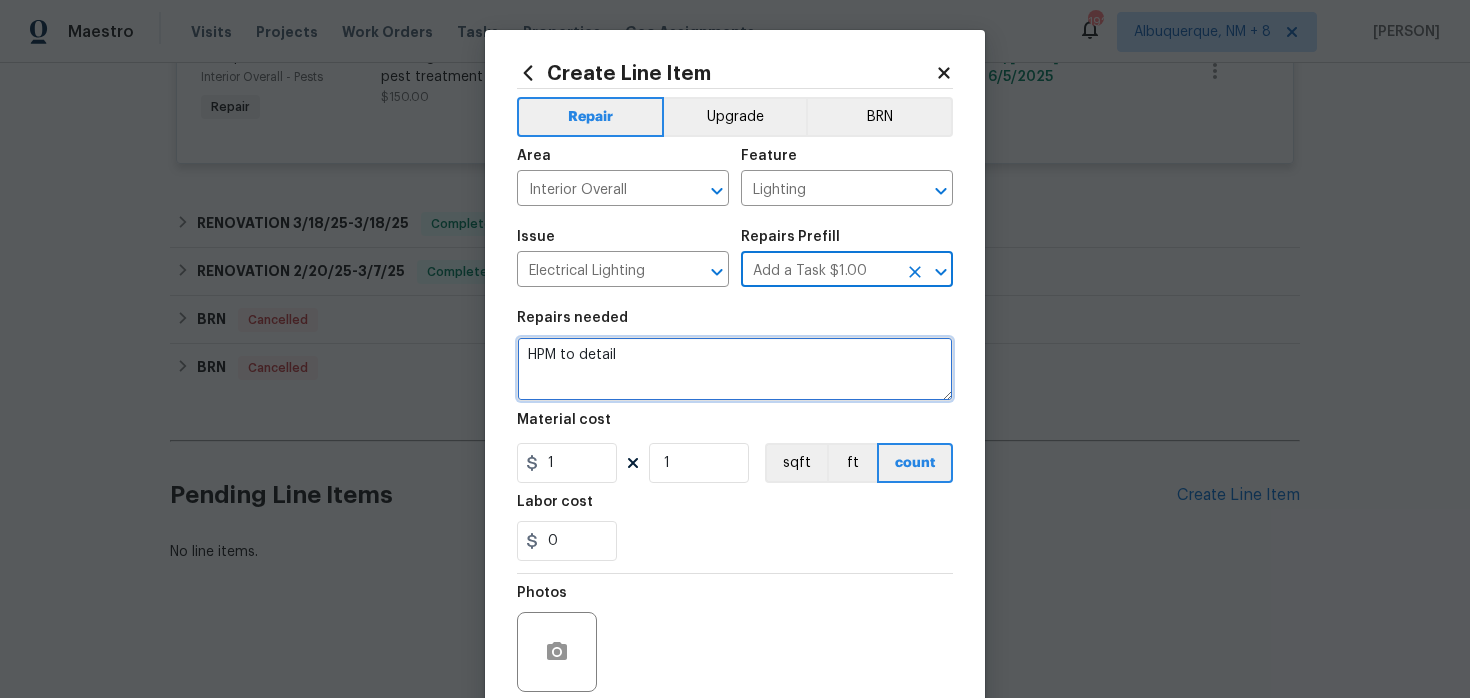 click on "HPM to detail" at bounding box center [735, 369] 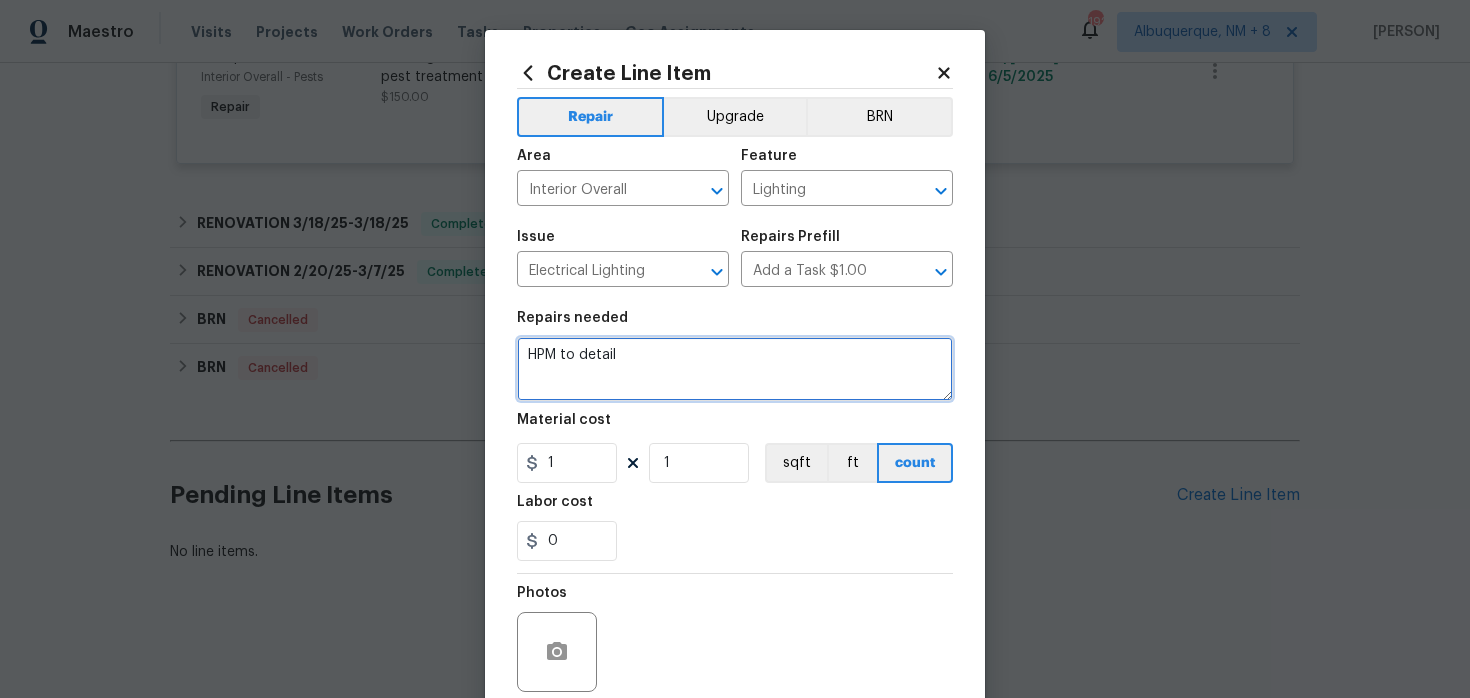 click on "HPM to detail" at bounding box center (735, 369) 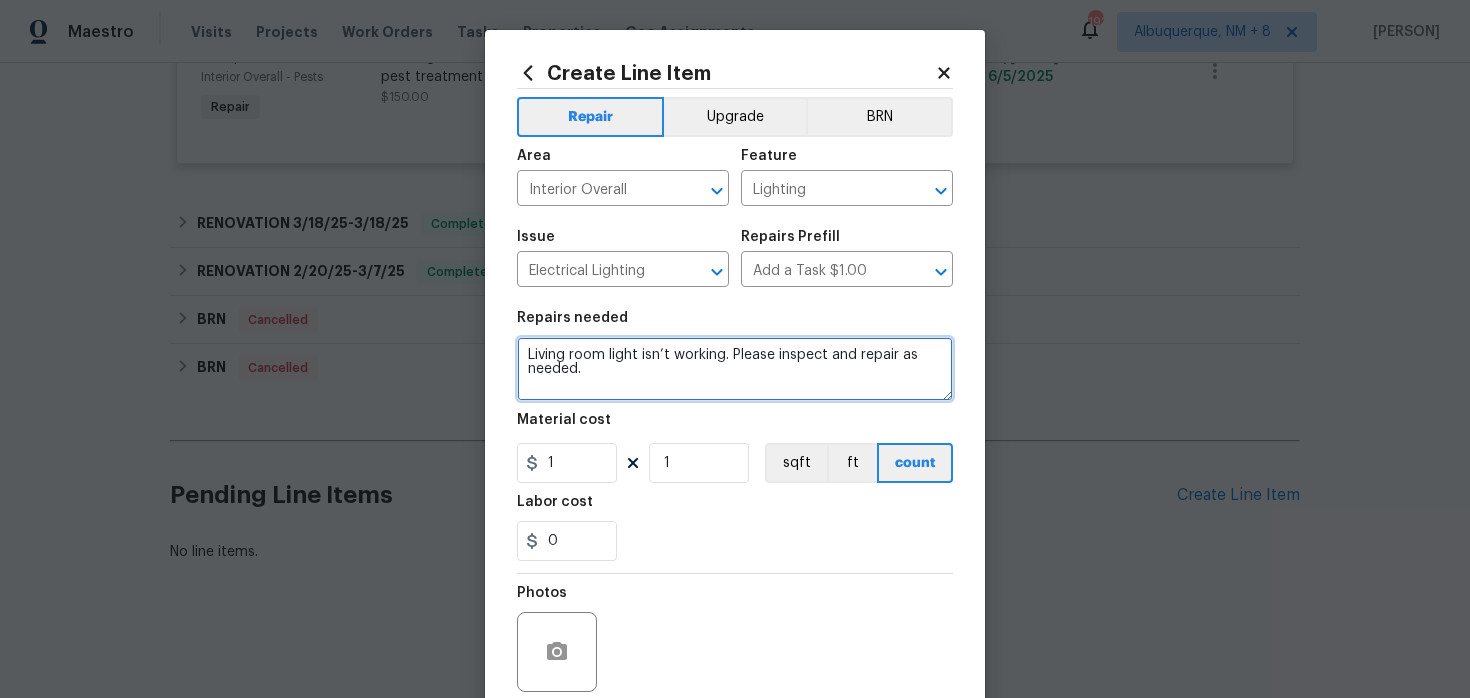 type on "Living room light isn’t working. Please inspect and repair as needed." 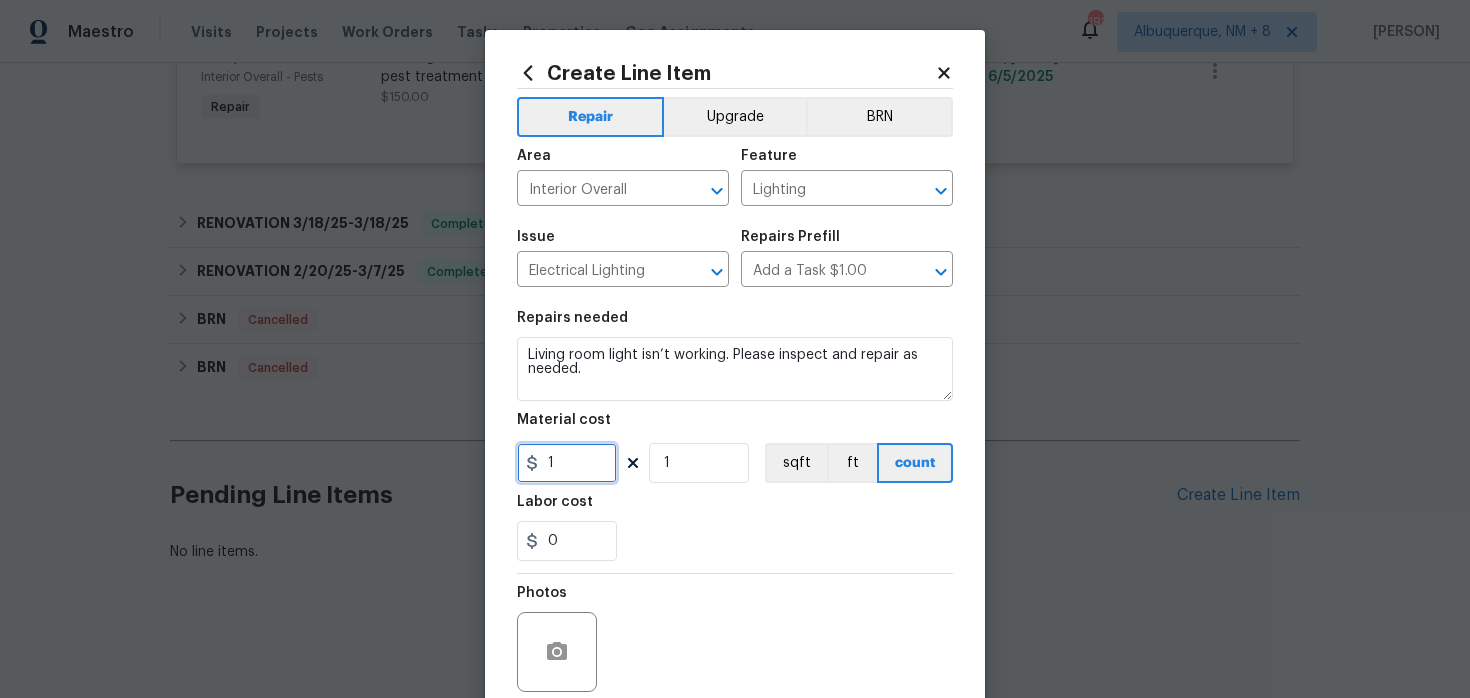 drag, startPoint x: 558, startPoint y: 465, endPoint x: 509, endPoint y: 465, distance: 49 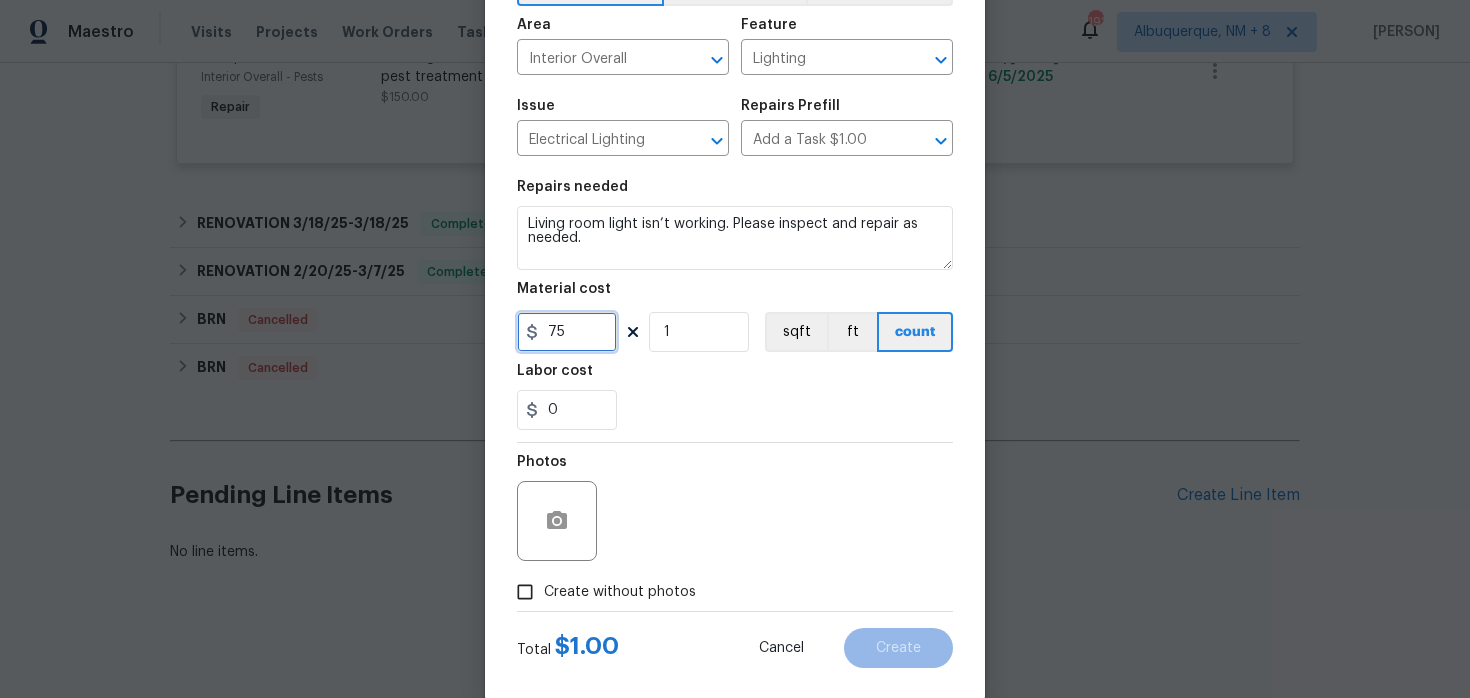 scroll, scrollTop: 164, scrollLeft: 0, axis: vertical 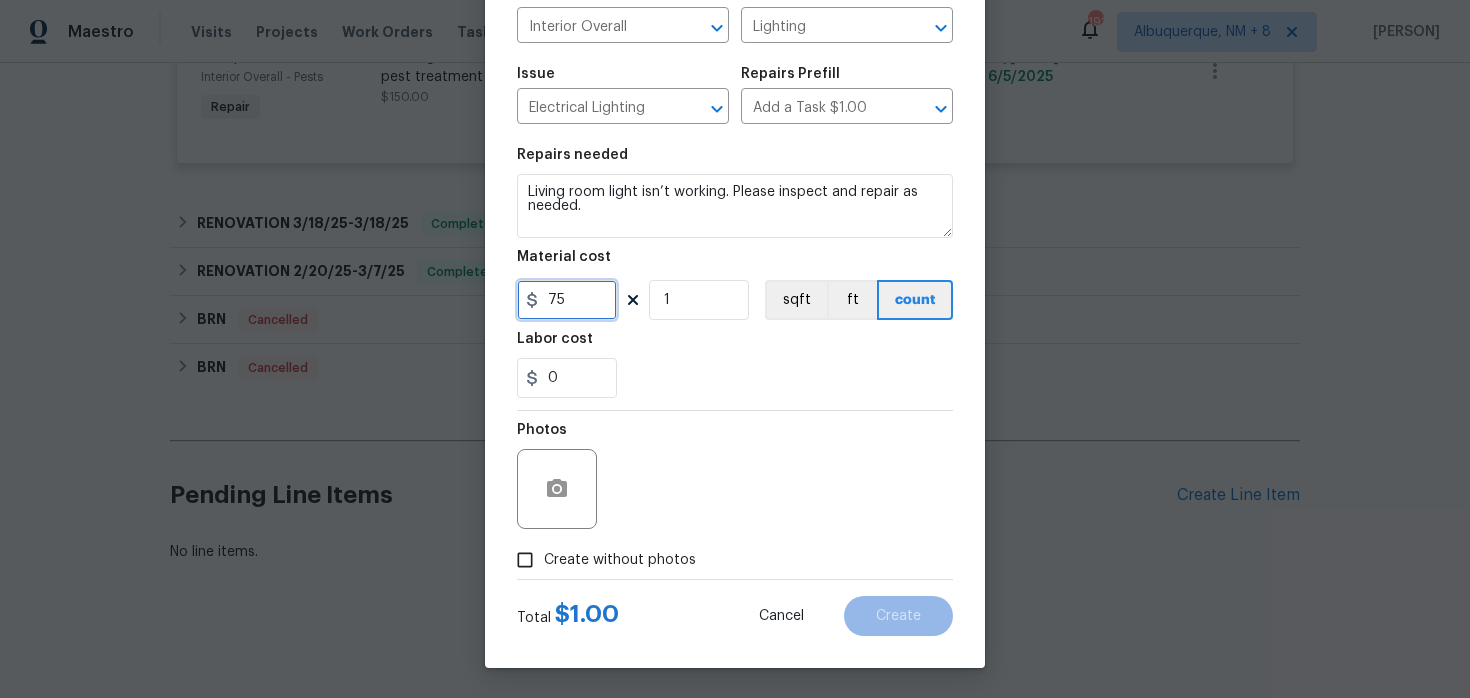 type on "75" 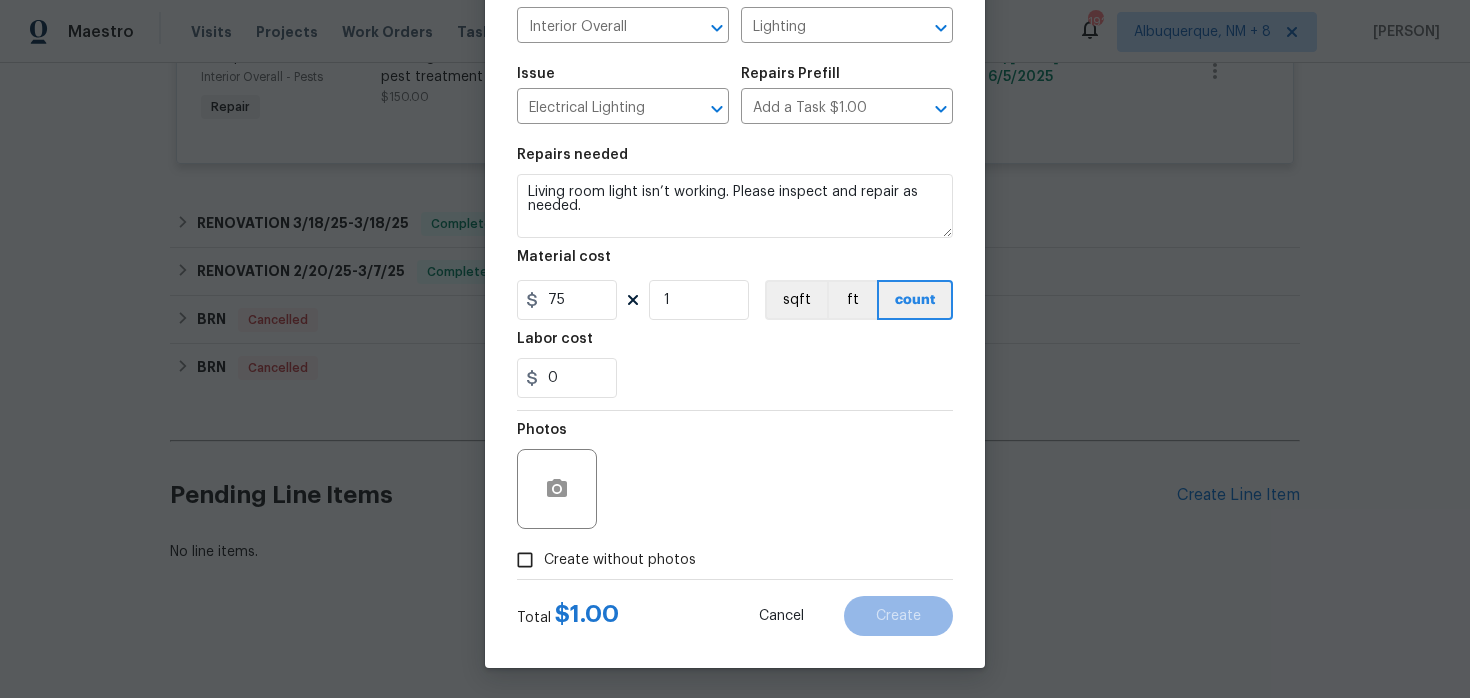 click on "Create without photos" at bounding box center (601, 560) 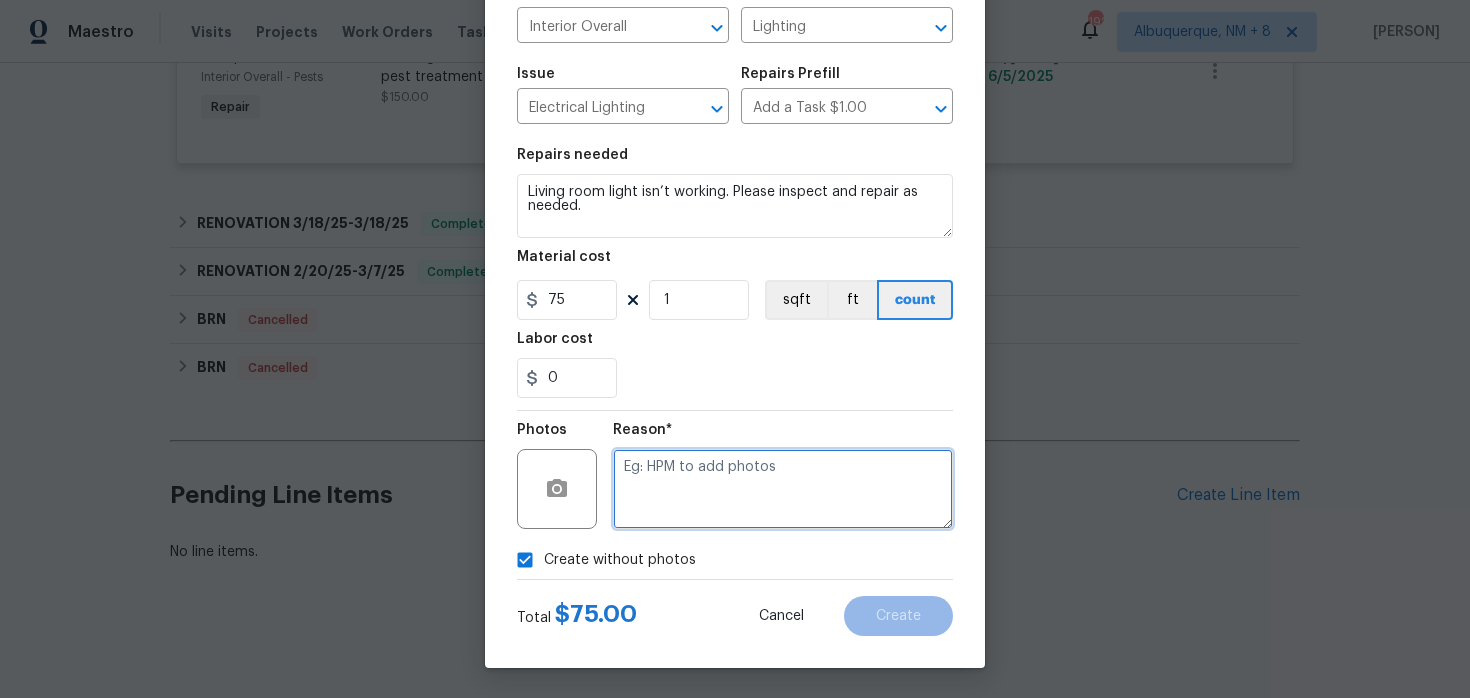 click at bounding box center (783, 489) 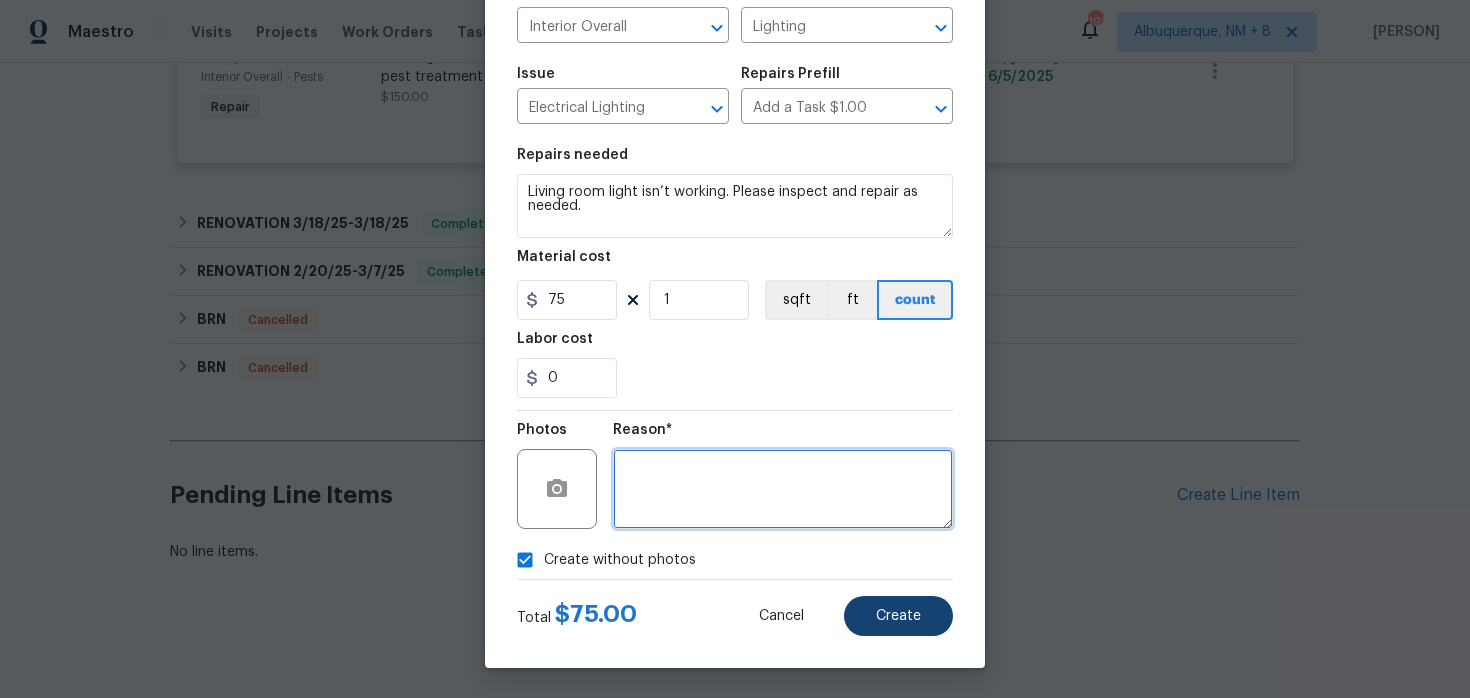 type 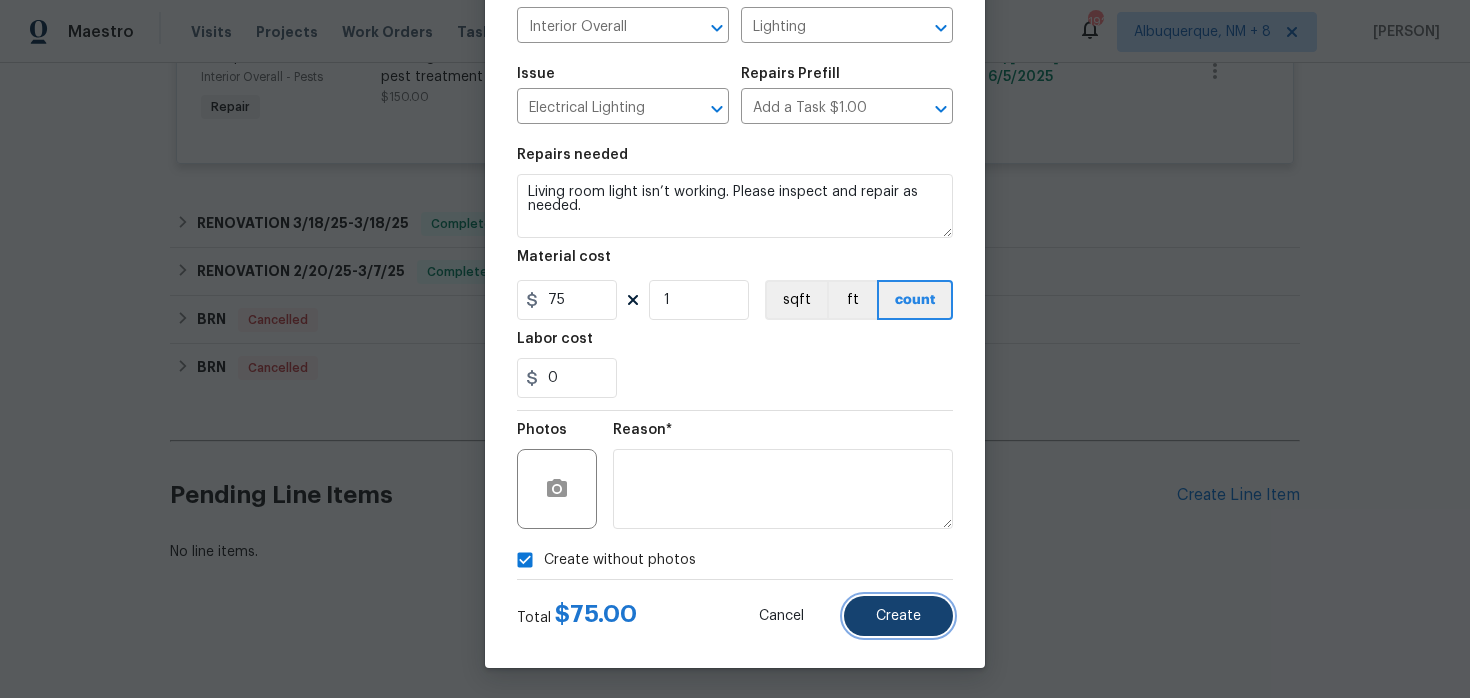 click on "Create" at bounding box center [898, 616] 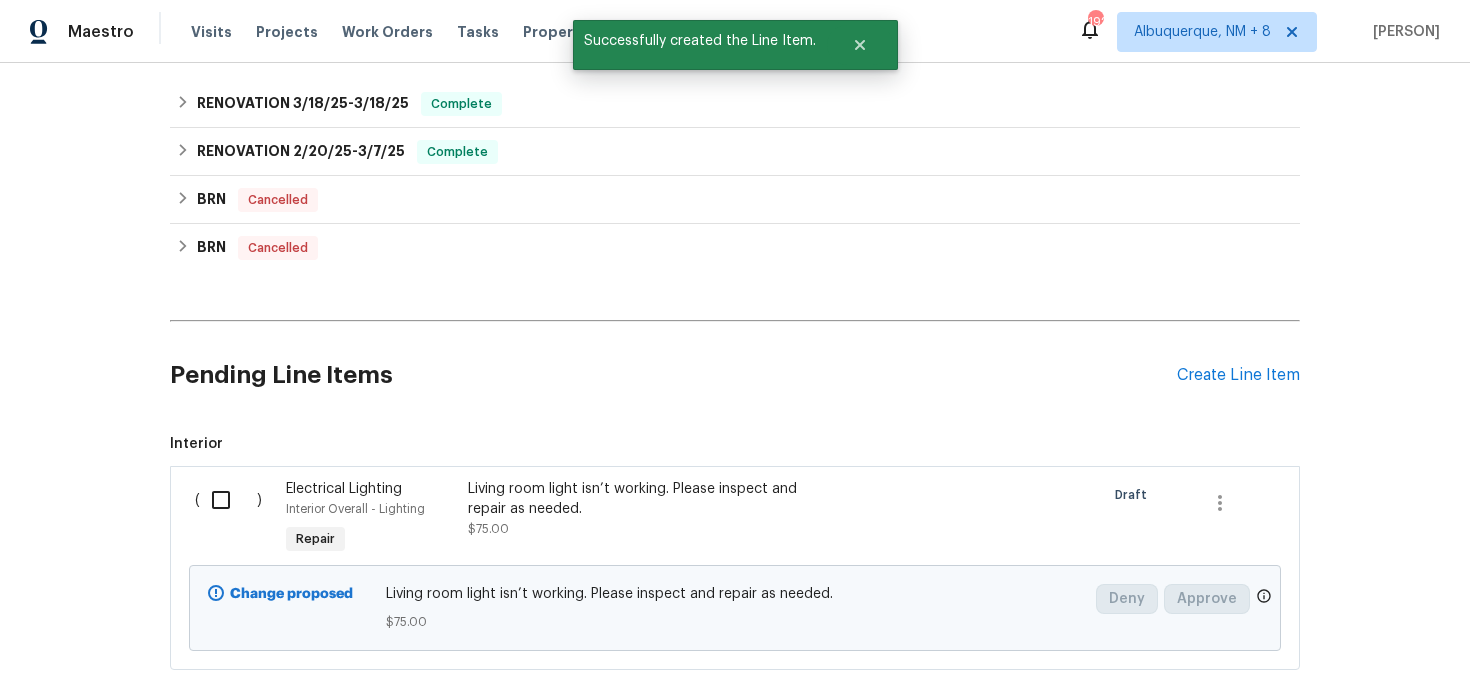 scroll, scrollTop: 765, scrollLeft: 0, axis: vertical 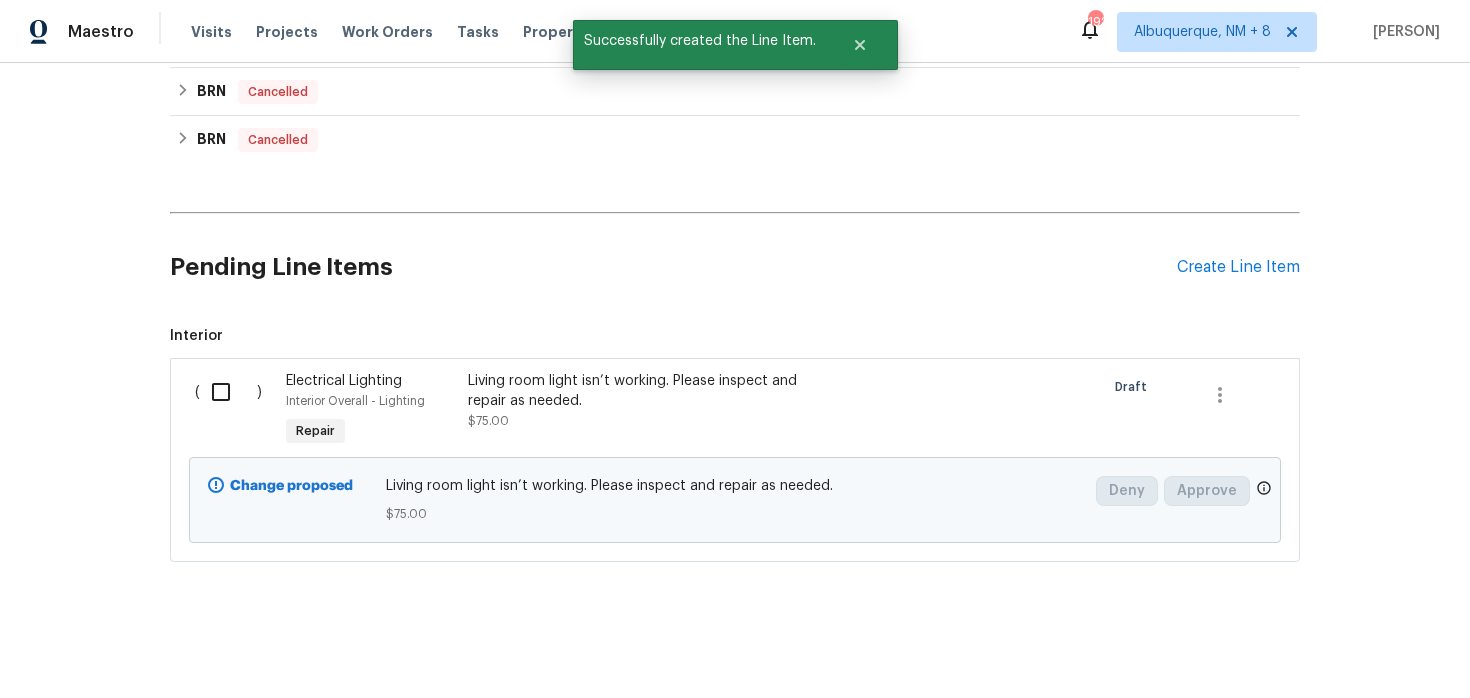 click at bounding box center [228, 392] 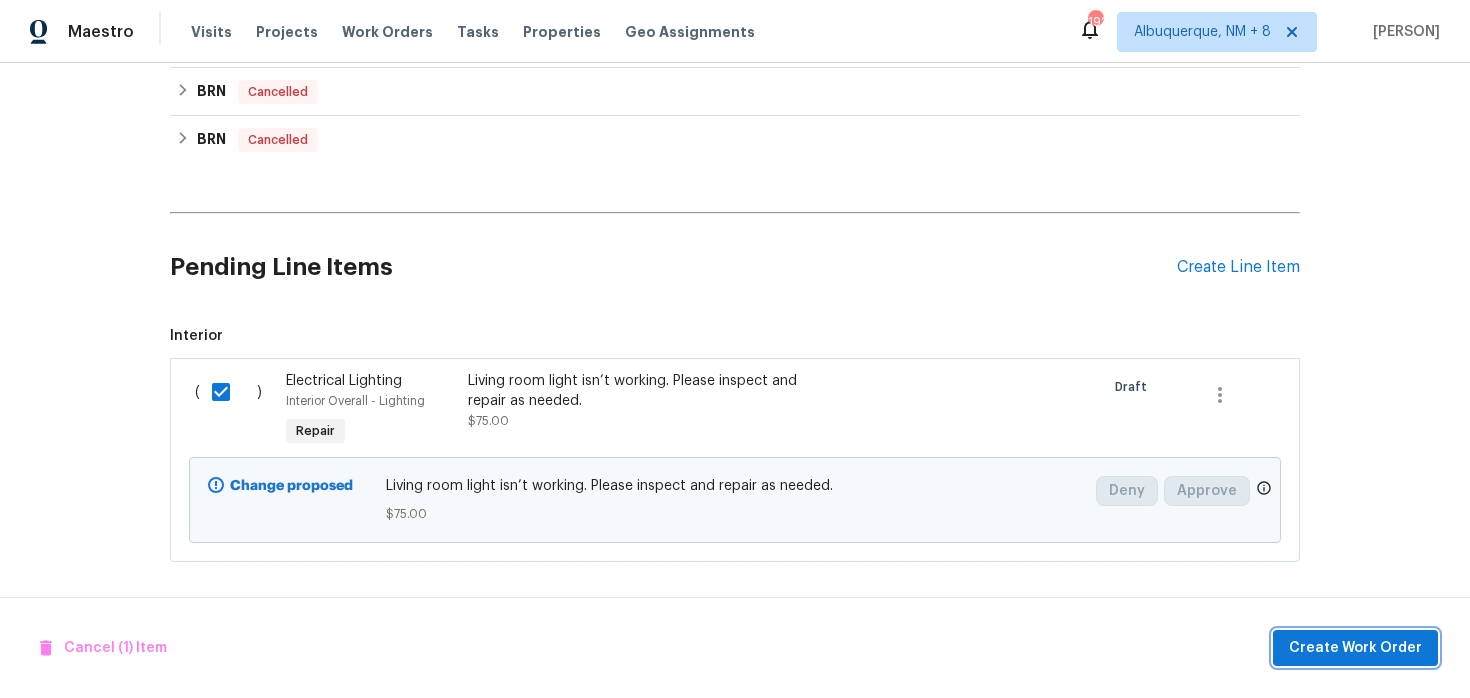 click on "Create Work Order" at bounding box center [1355, 648] 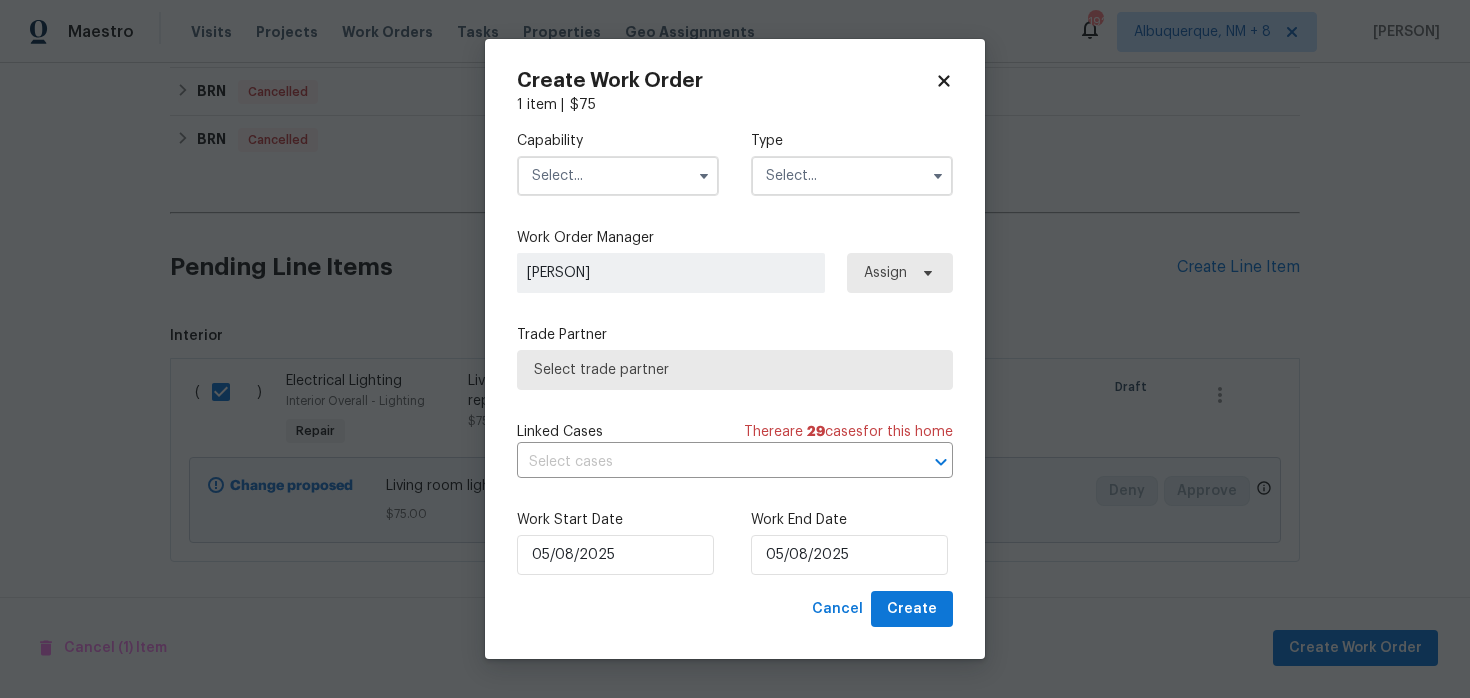 click at bounding box center [618, 176] 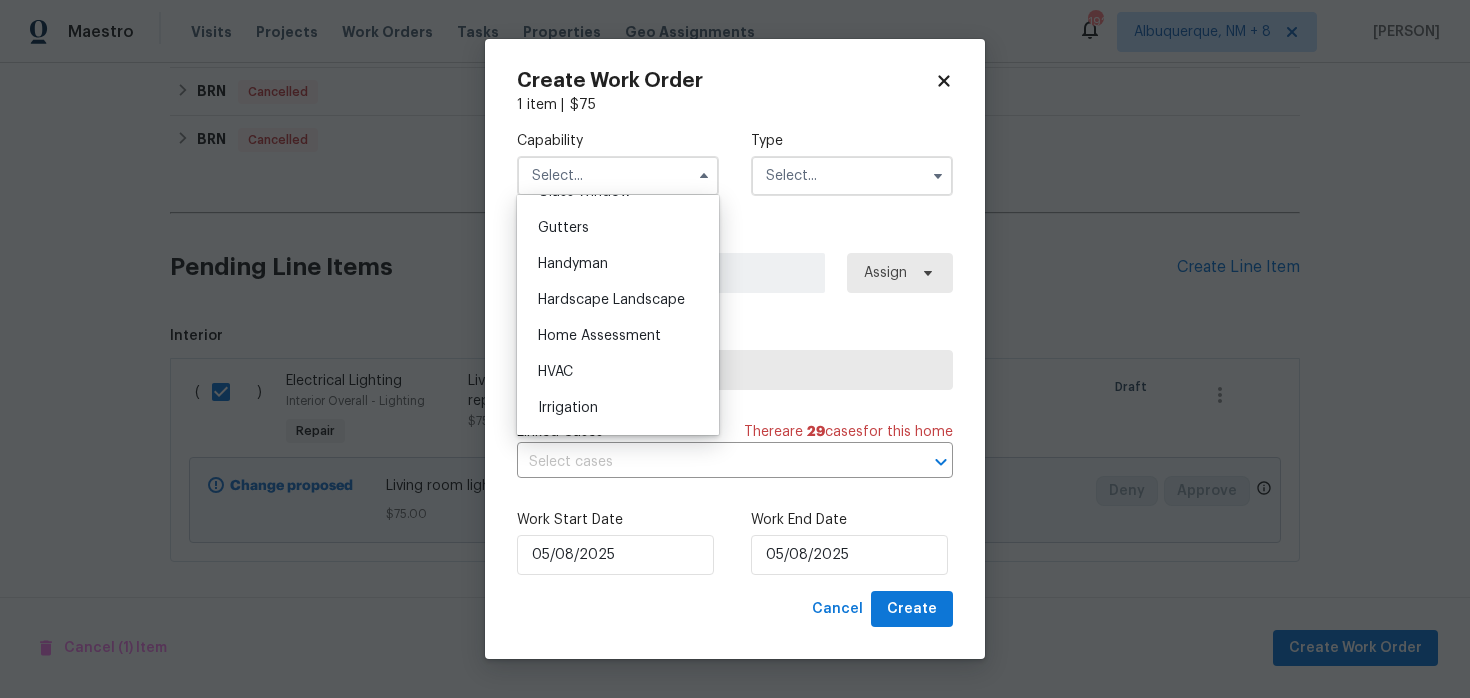 scroll, scrollTop: 1069, scrollLeft: 0, axis: vertical 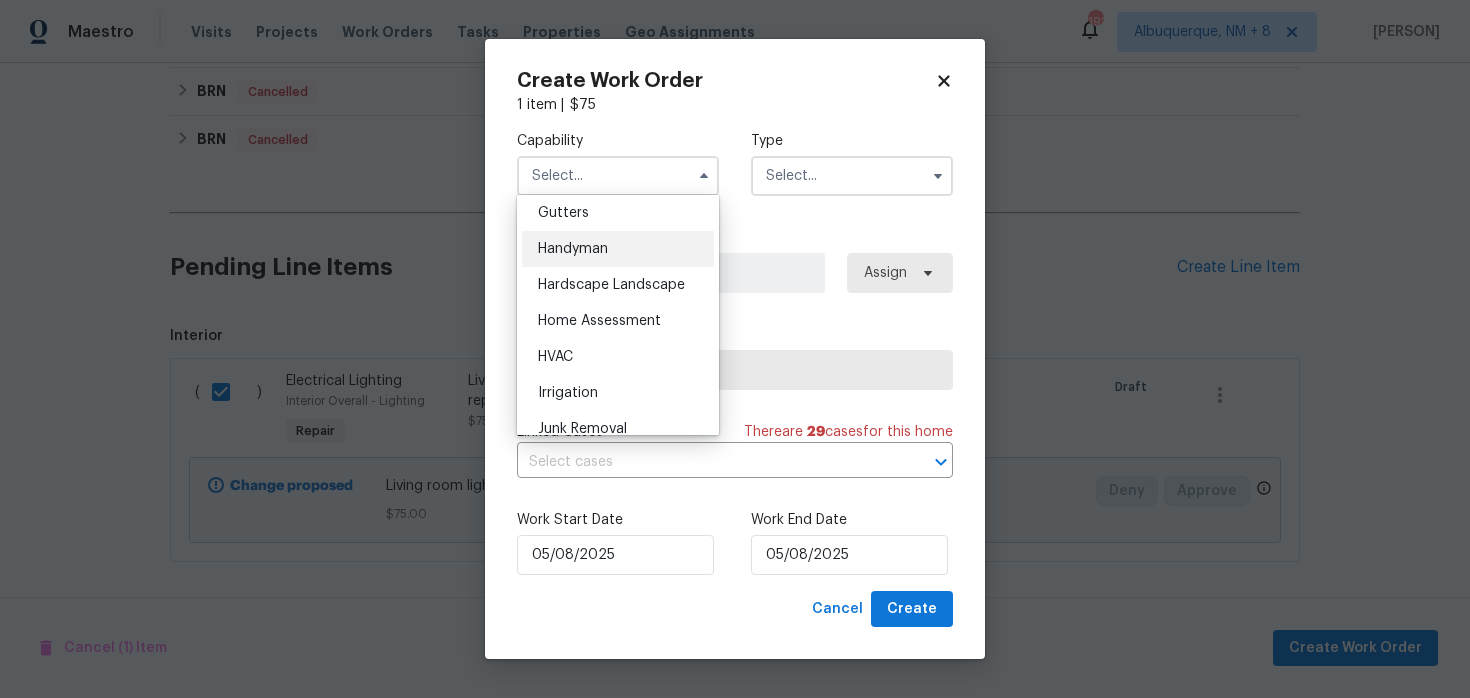 click on "Handyman" at bounding box center (618, 249) 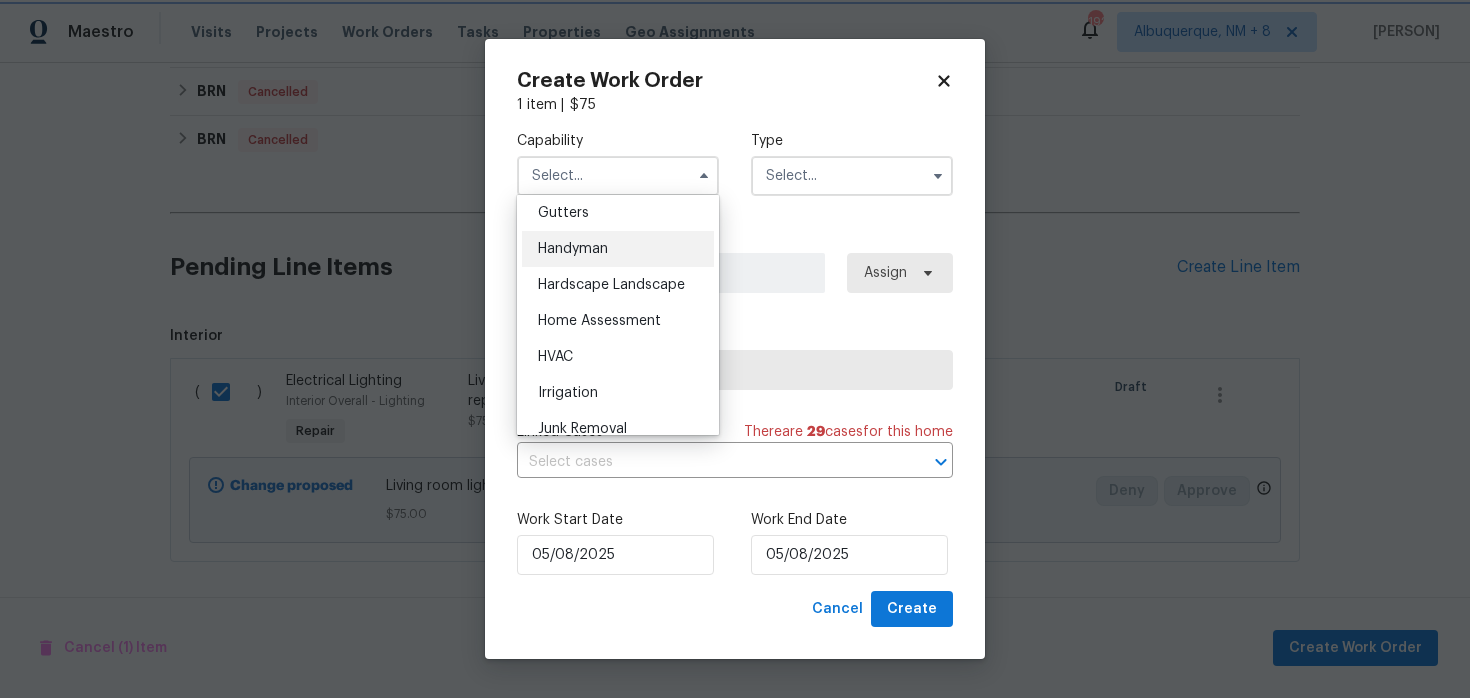type on "Handyman" 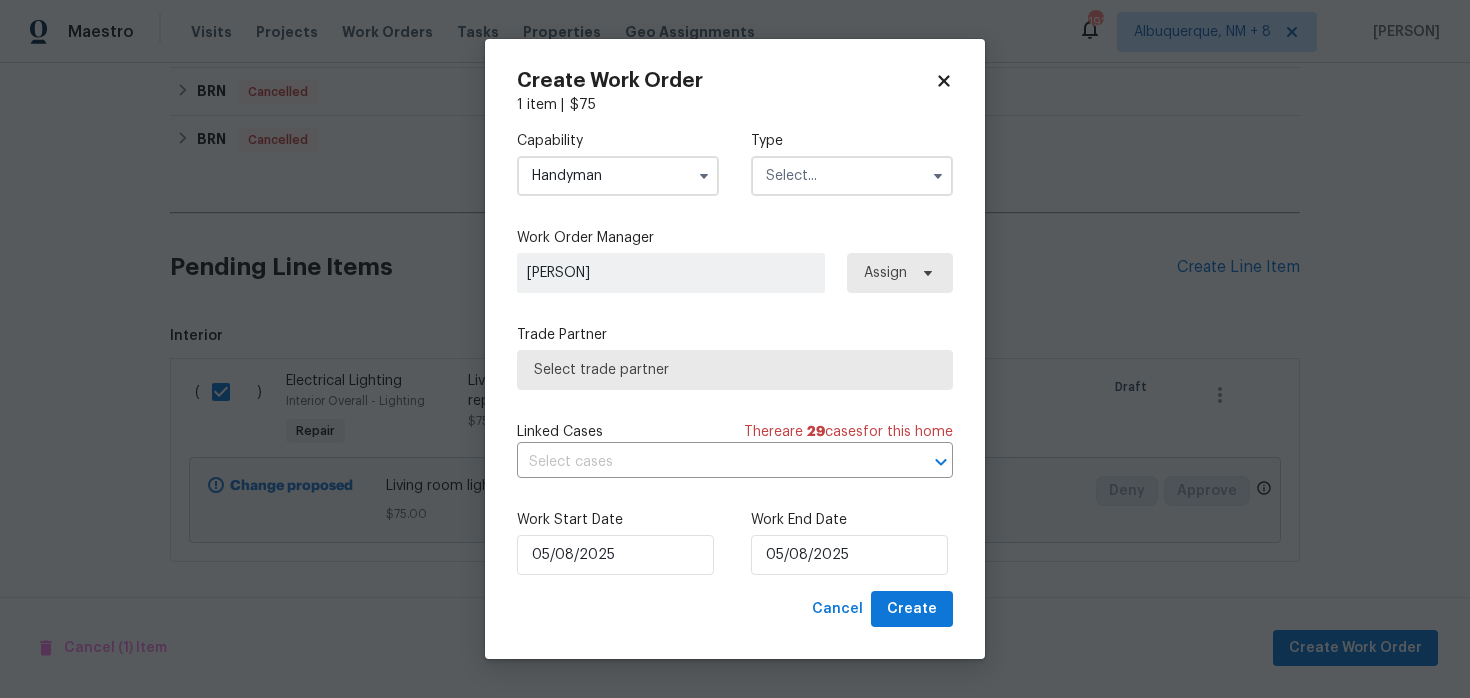 click at bounding box center (852, 176) 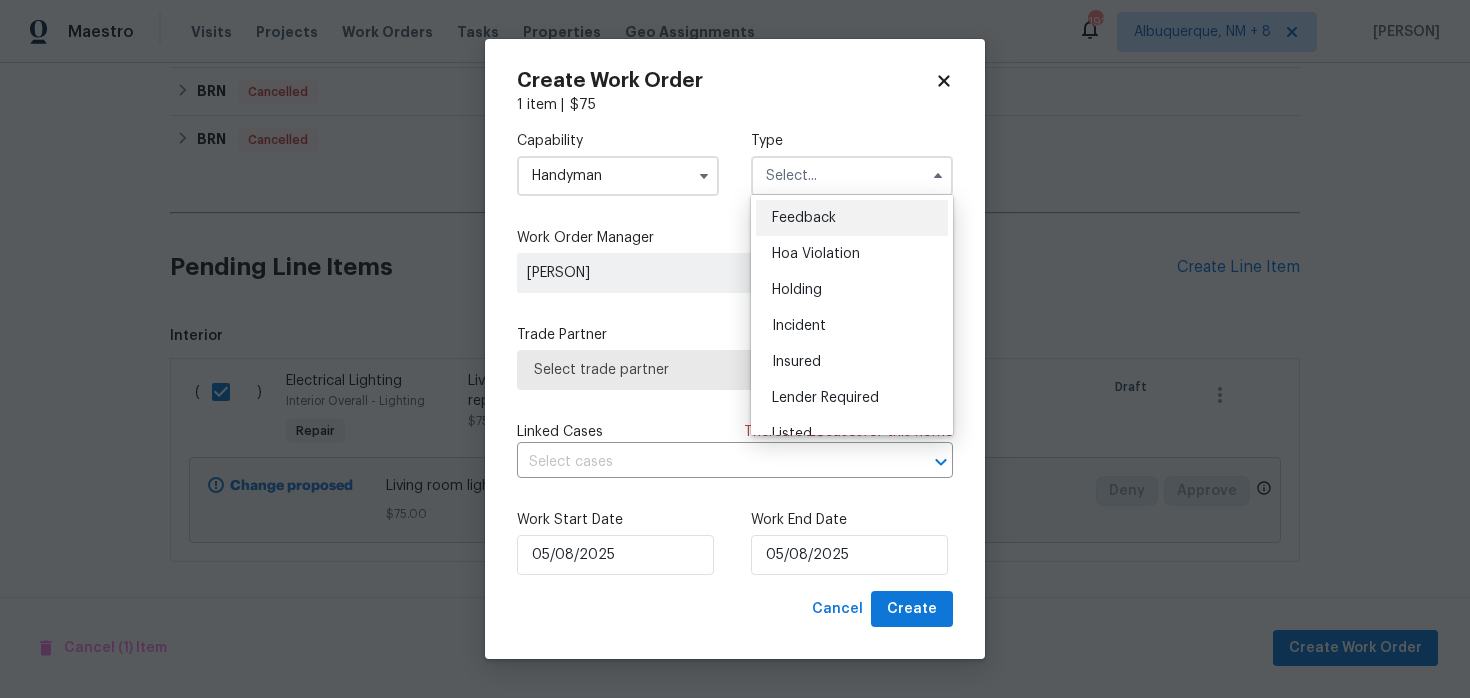 click on "Feedback" at bounding box center [804, 218] 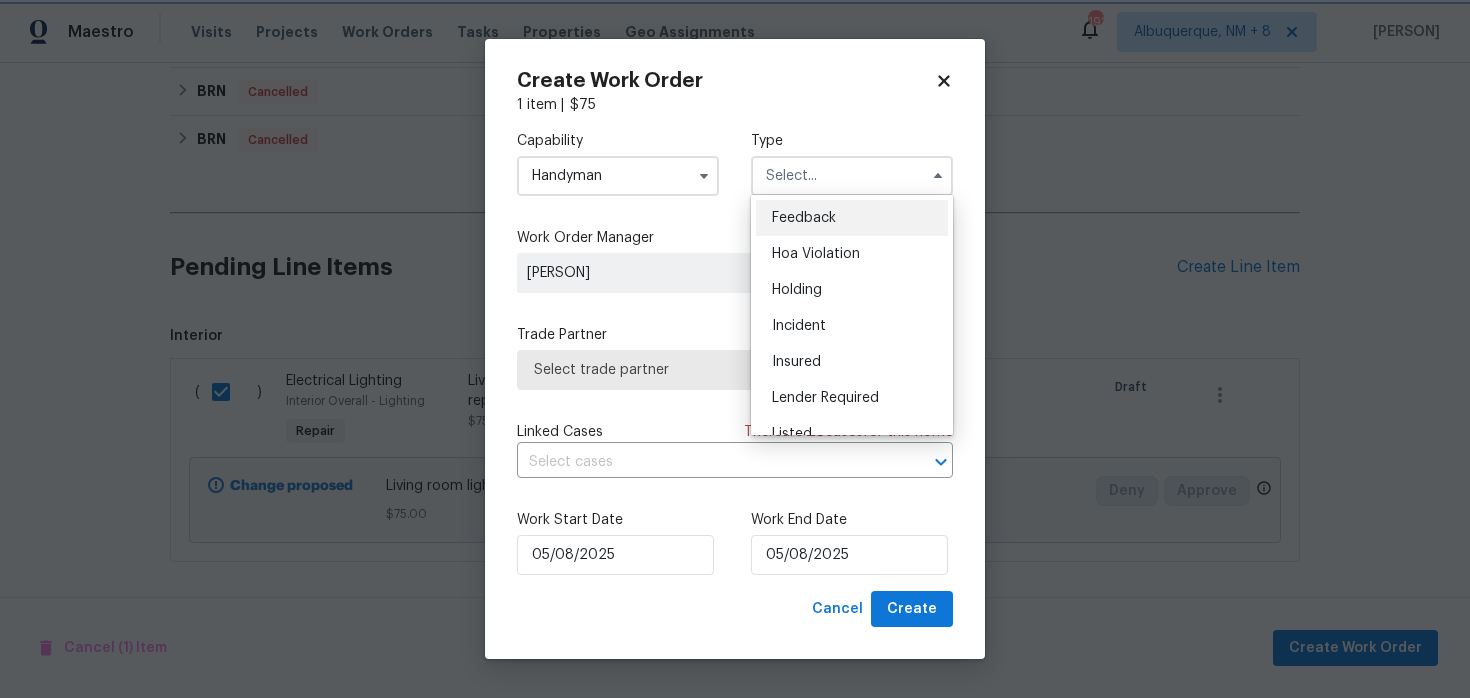 type on "Feedback" 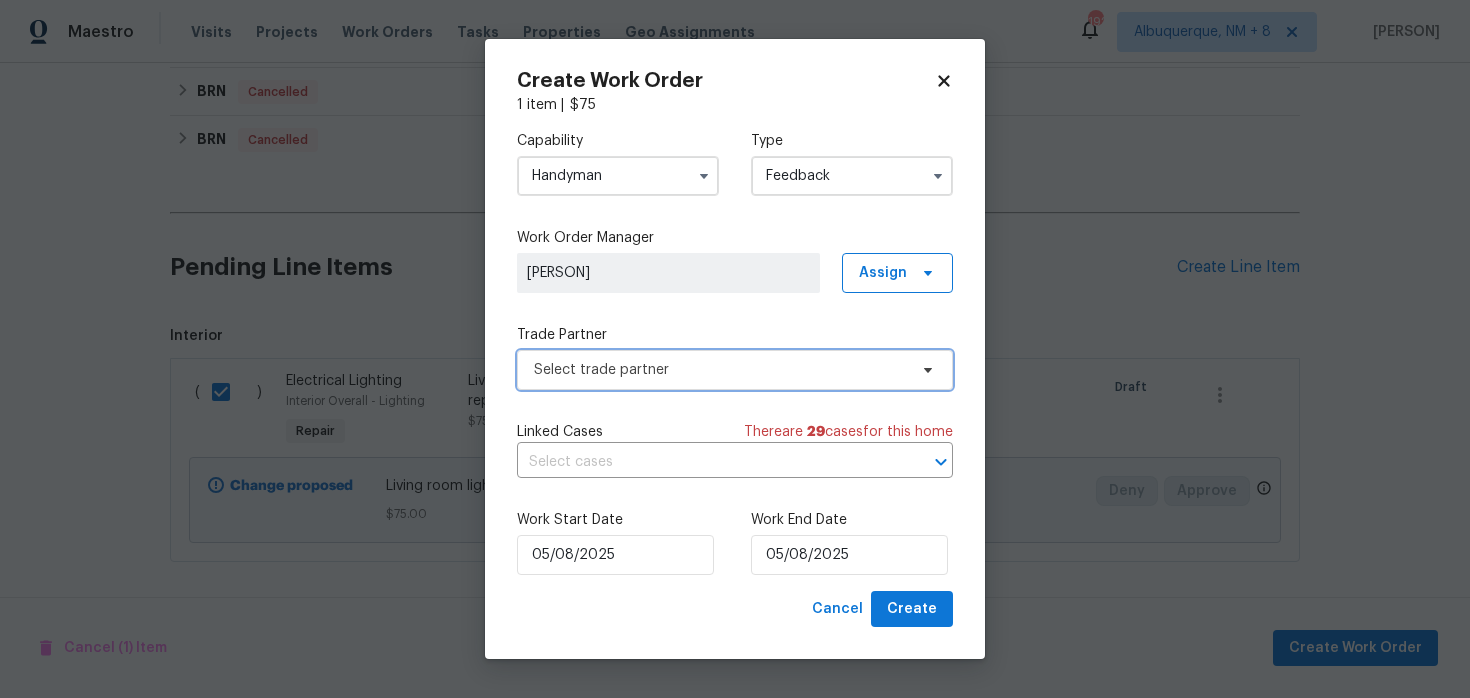 click on "Select trade partner" at bounding box center (720, 370) 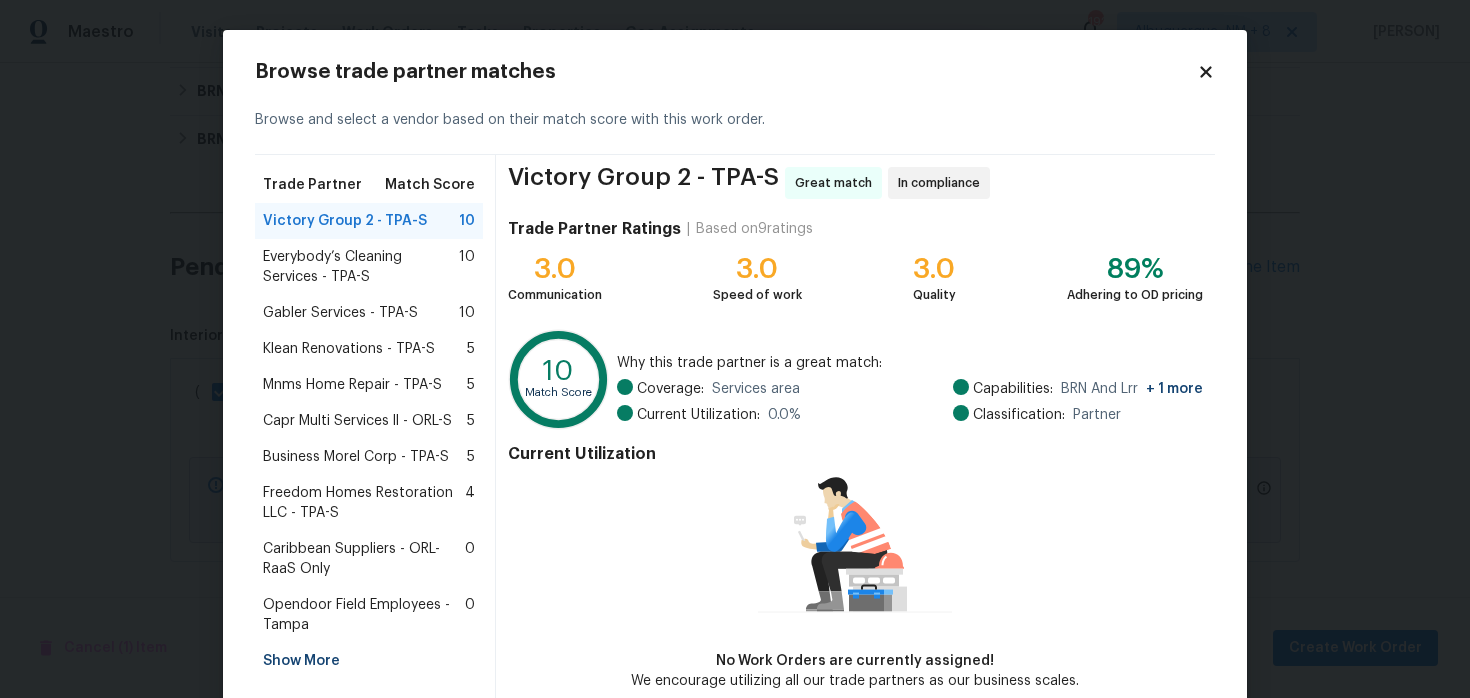 click on "10 Match Score Why this trade partner is a great match: Coverage: Services area Current Utilization: 0.0 % Capabilities: BRN And Lrr + 1 more Classification: Partner" at bounding box center (855, 382) 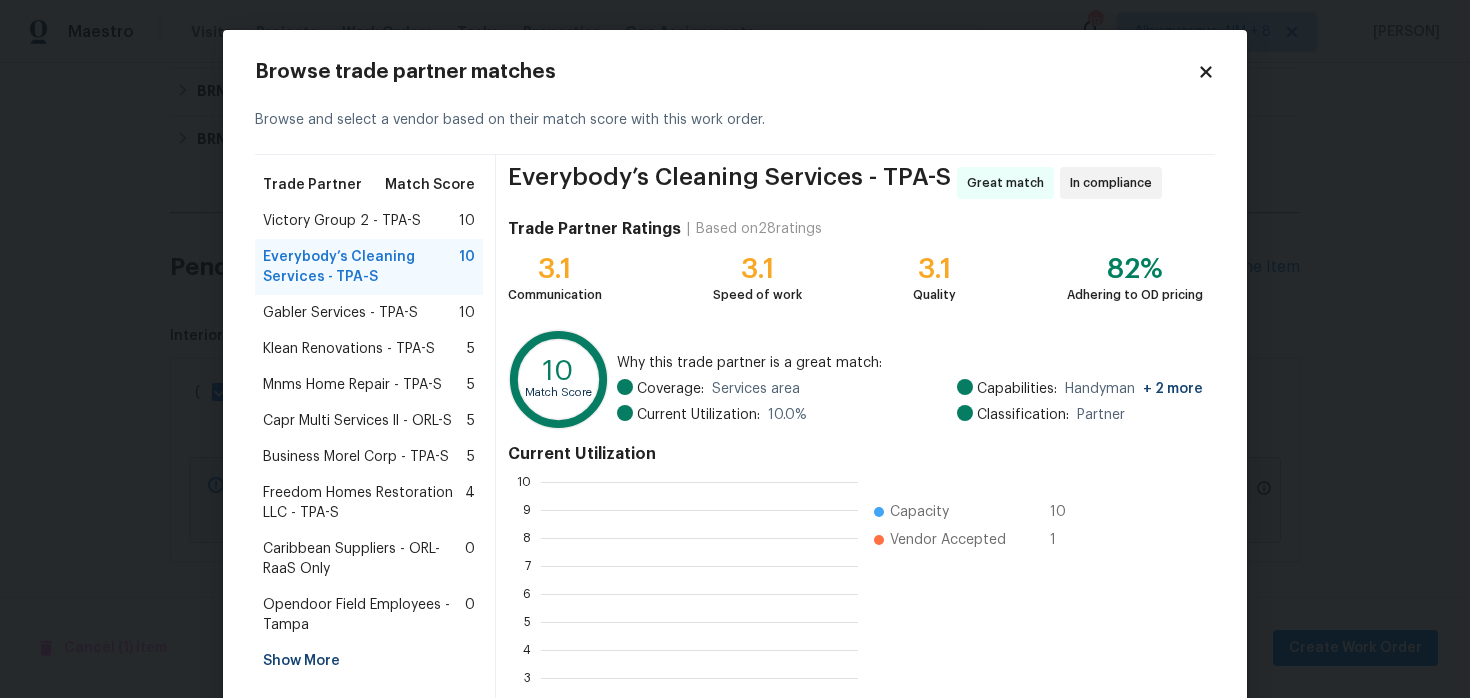 scroll, scrollTop: 2, scrollLeft: 2, axis: both 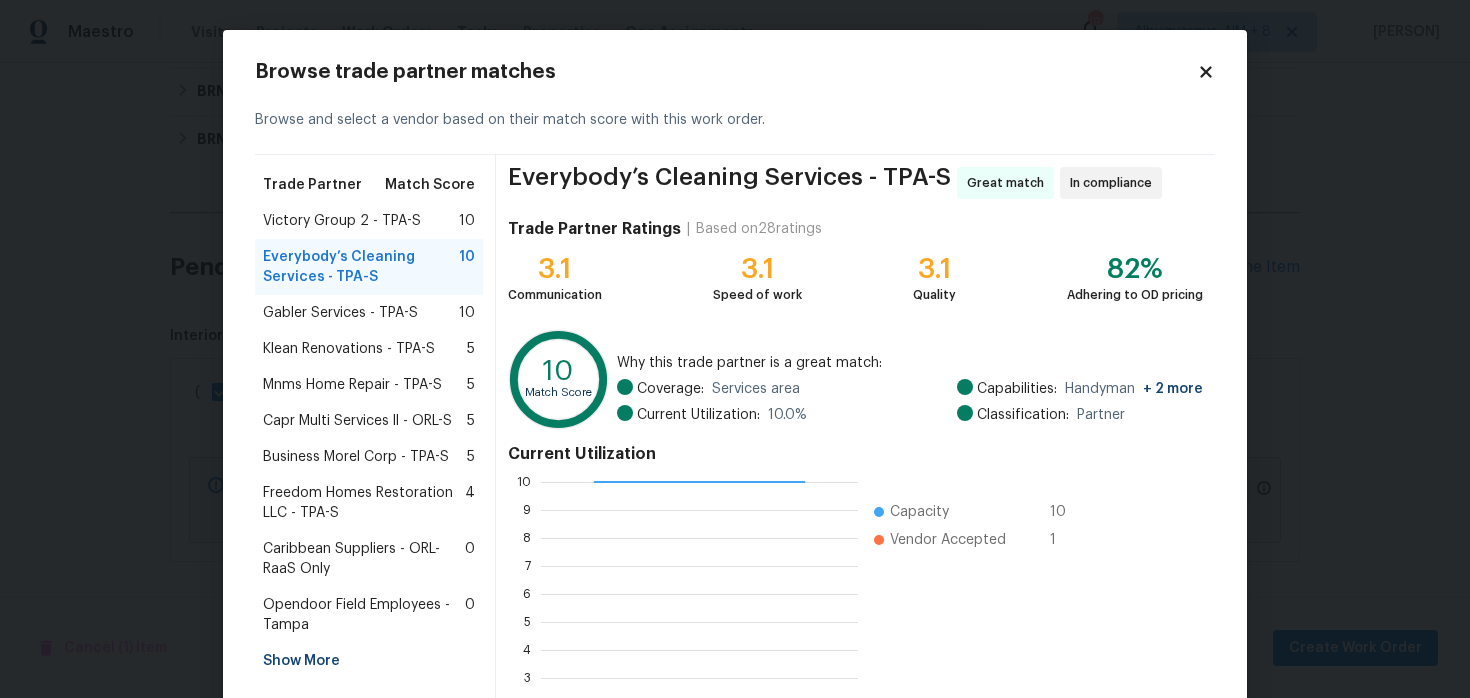 click on "Gabler Services - TPA-S" at bounding box center (340, 313) 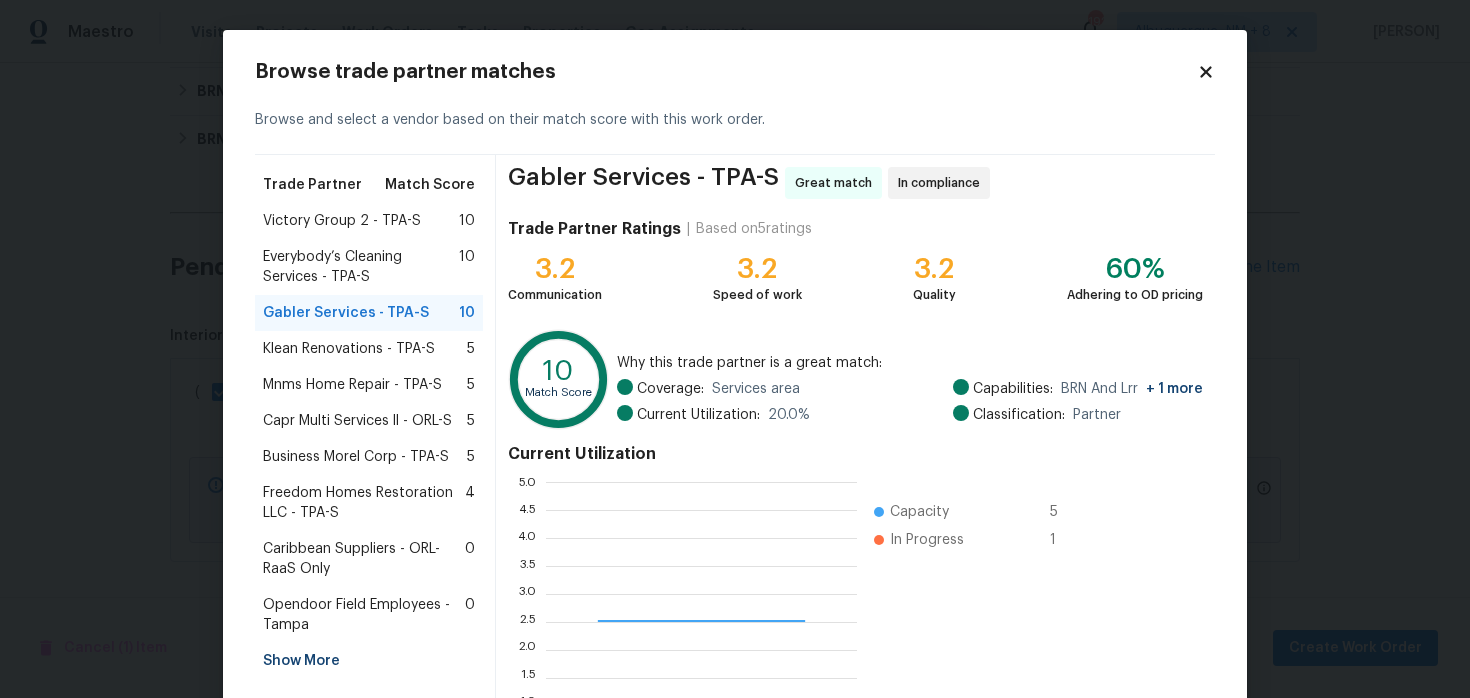 scroll, scrollTop: 2, scrollLeft: 1, axis: both 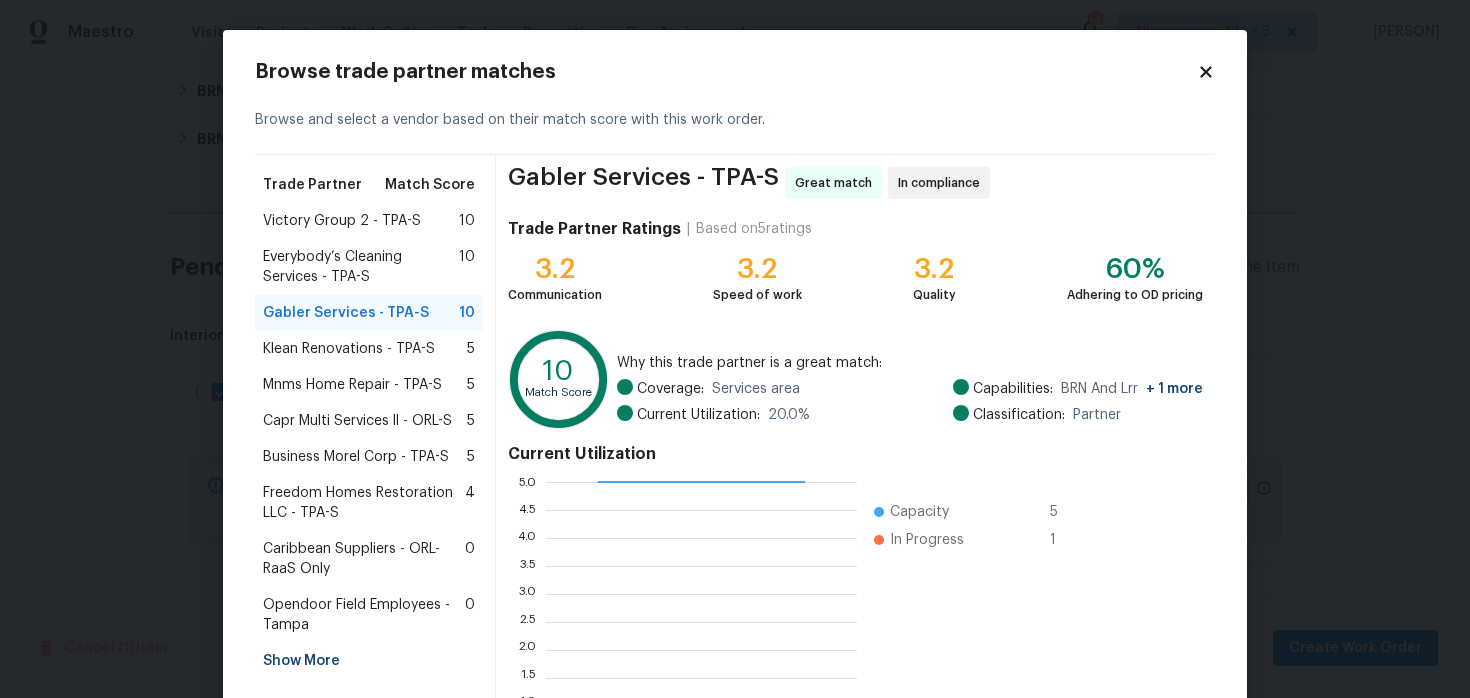 click on "Victory Group 2 - TPA-S" at bounding box center [342, 221] 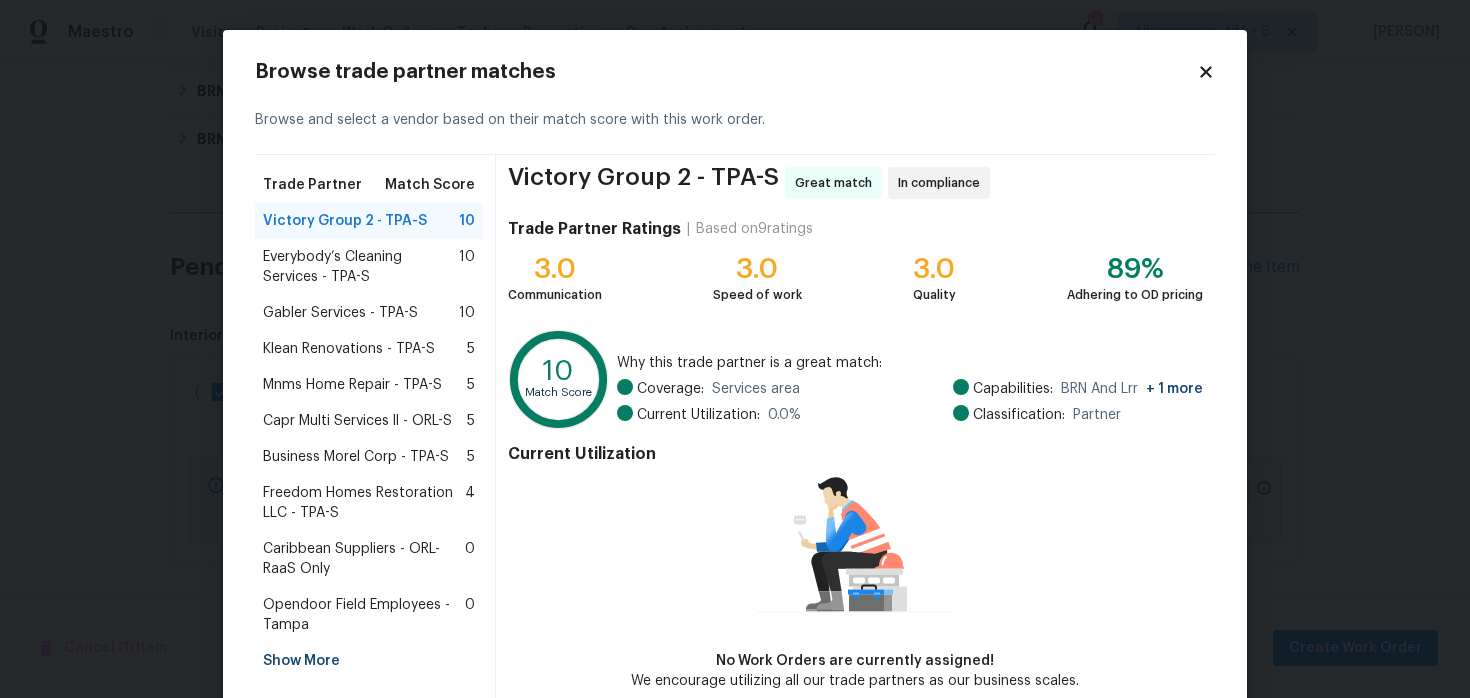 scroll, scrollTop: 102, scrollLeft: 0, axis: vertical 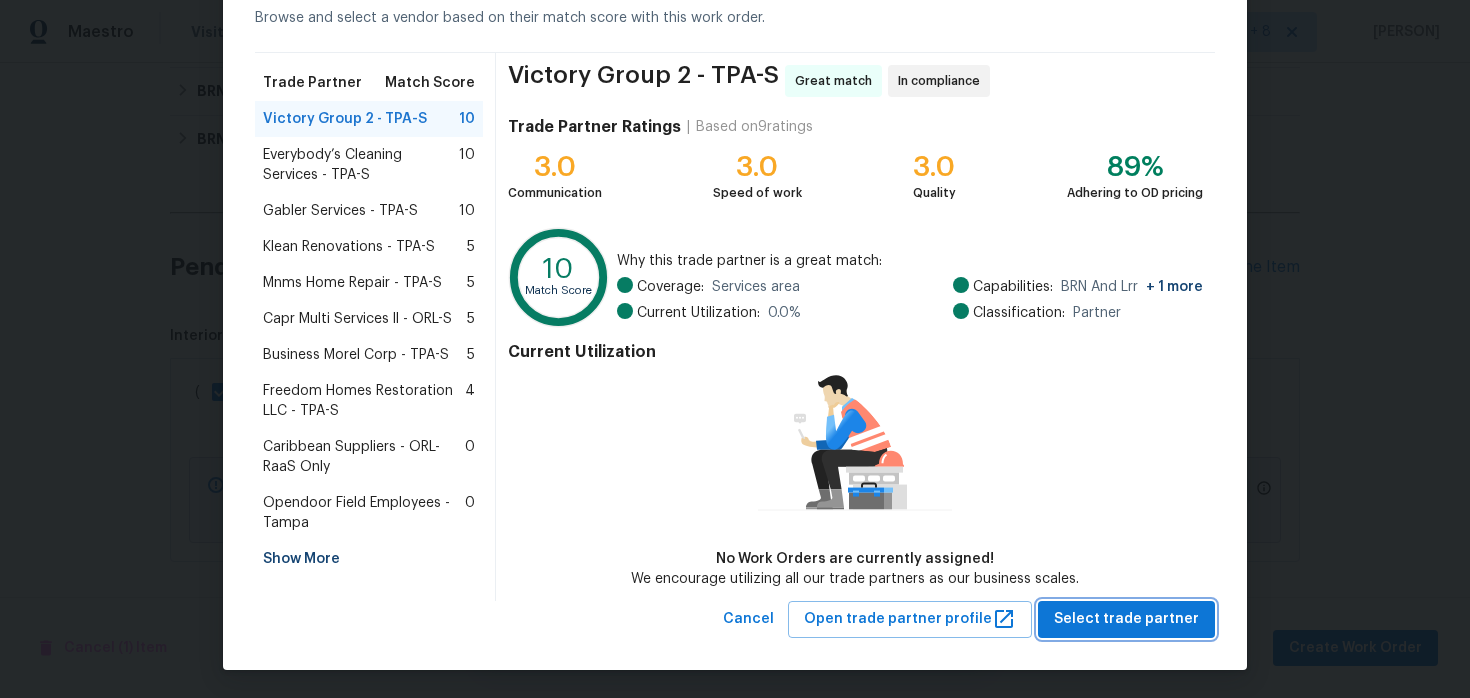 click on "Select trade partner" at bounding box center (1126, 619) 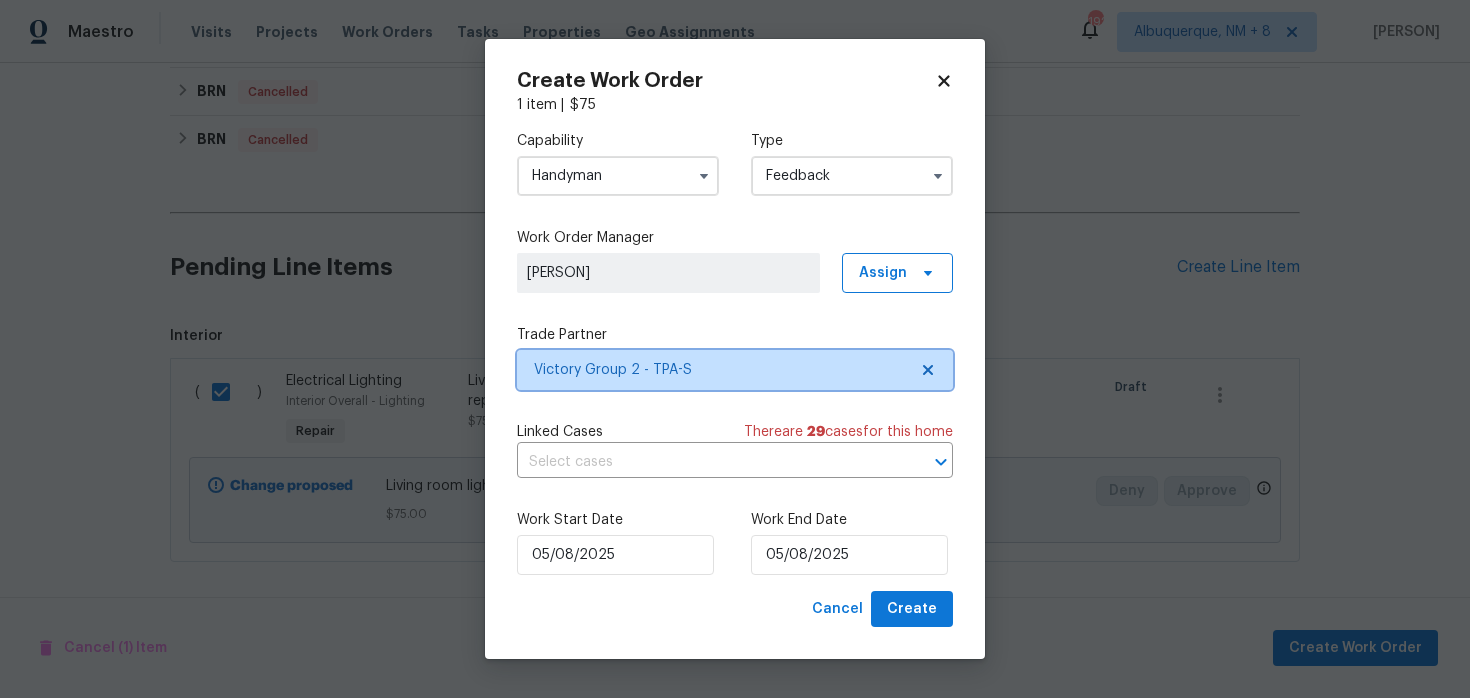scroll, scrollTop: 0, scrollLeft: 0, axis: both 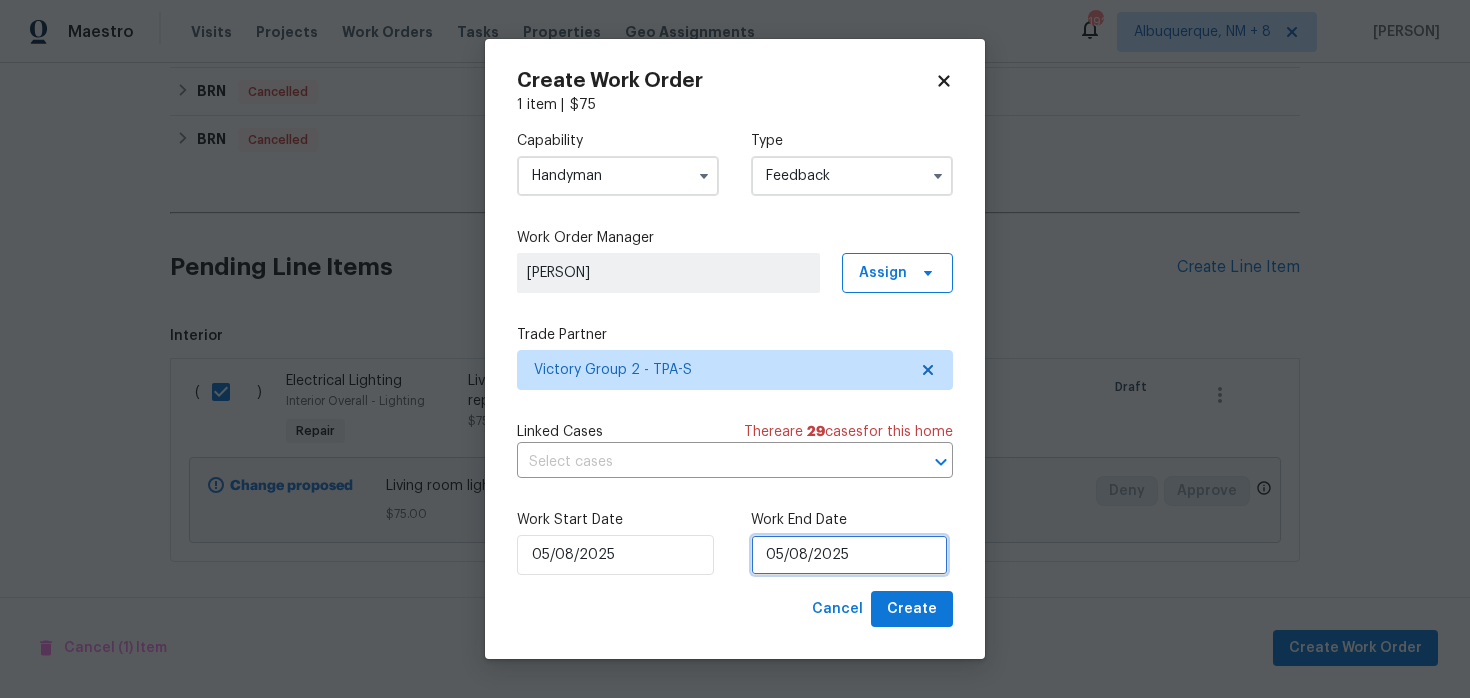 click on "05/08/2025" at bounding box center (849, 555) 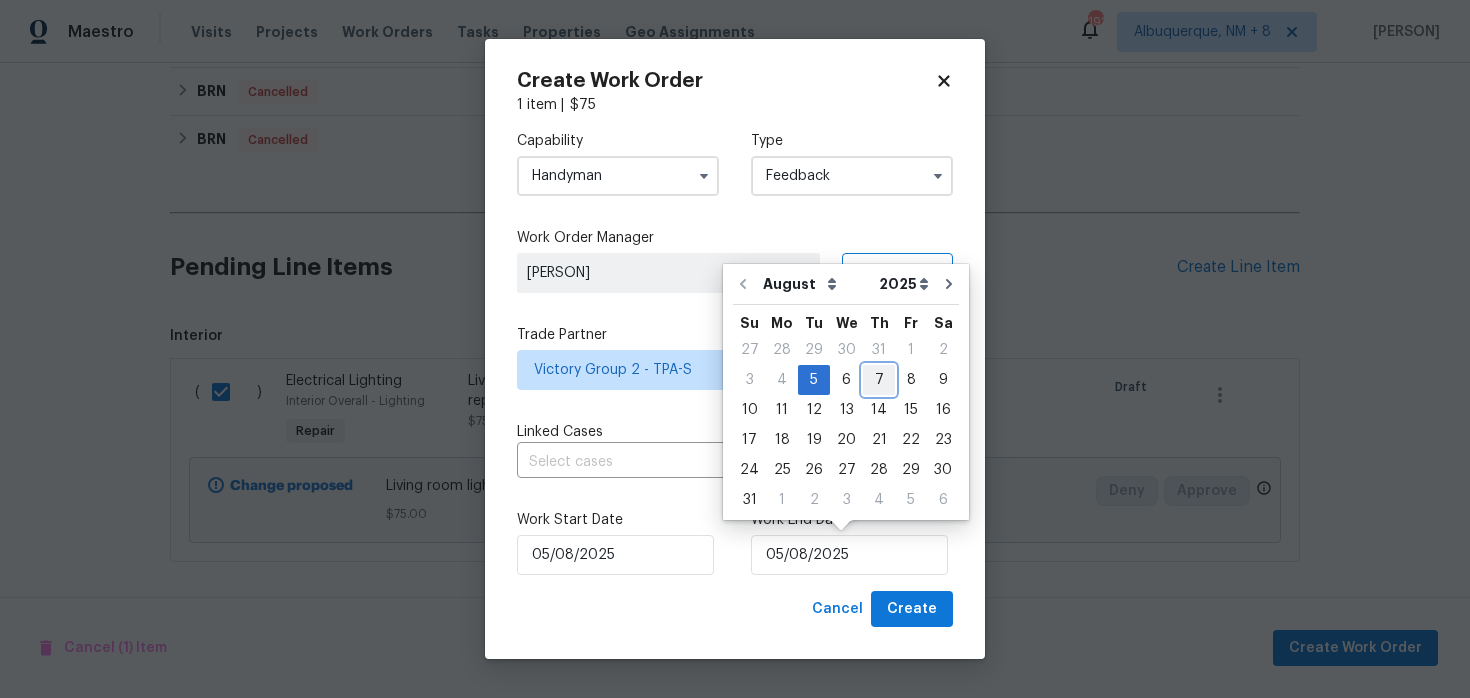 click on "7" at bounding box center (879, 380) 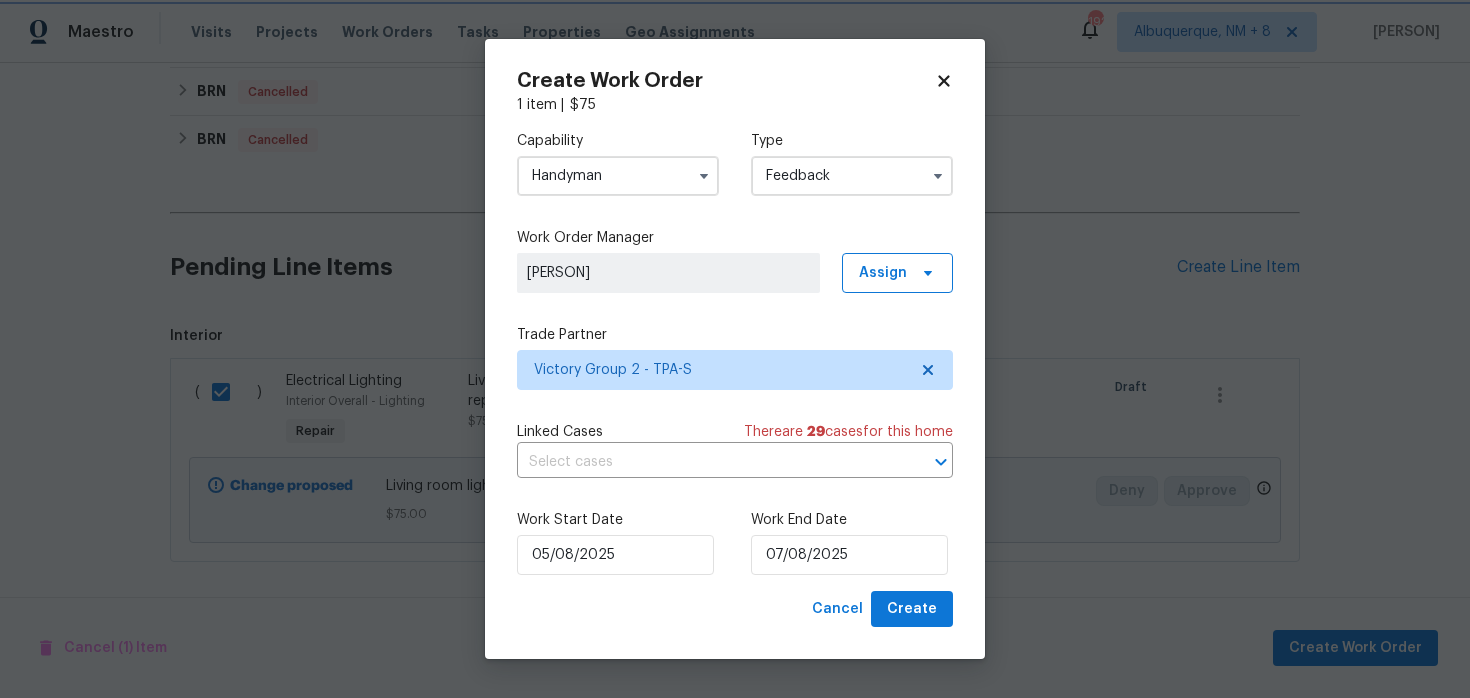 type on "07/08/2025" 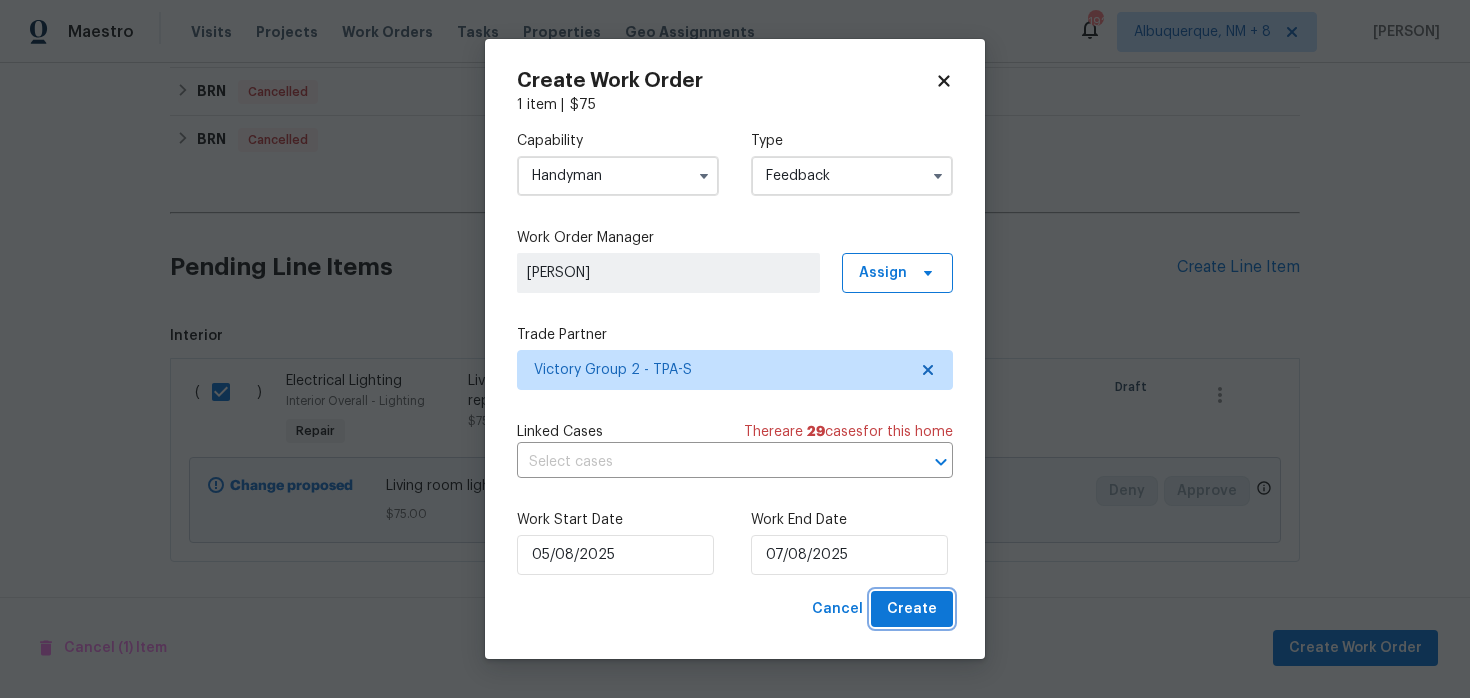 click on "Create" at bounding box center [912, 609] 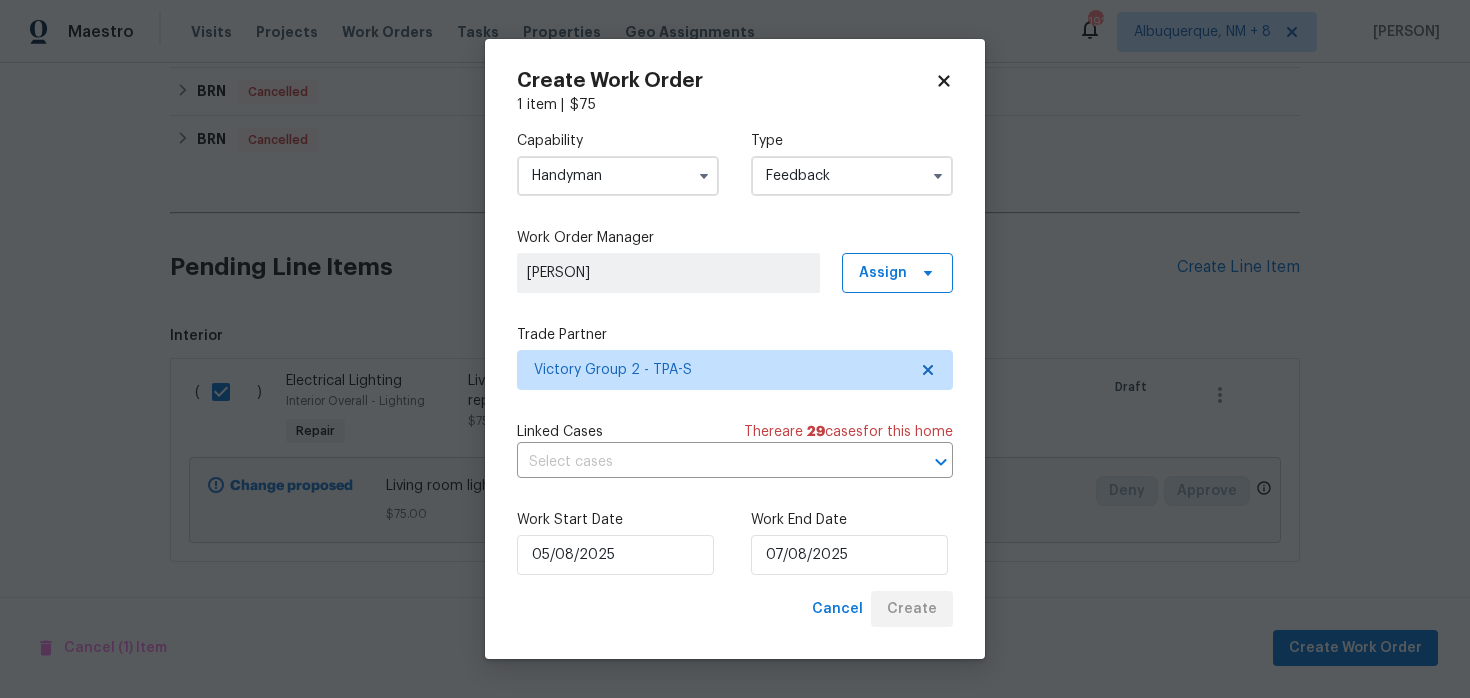 checkbox on "false" 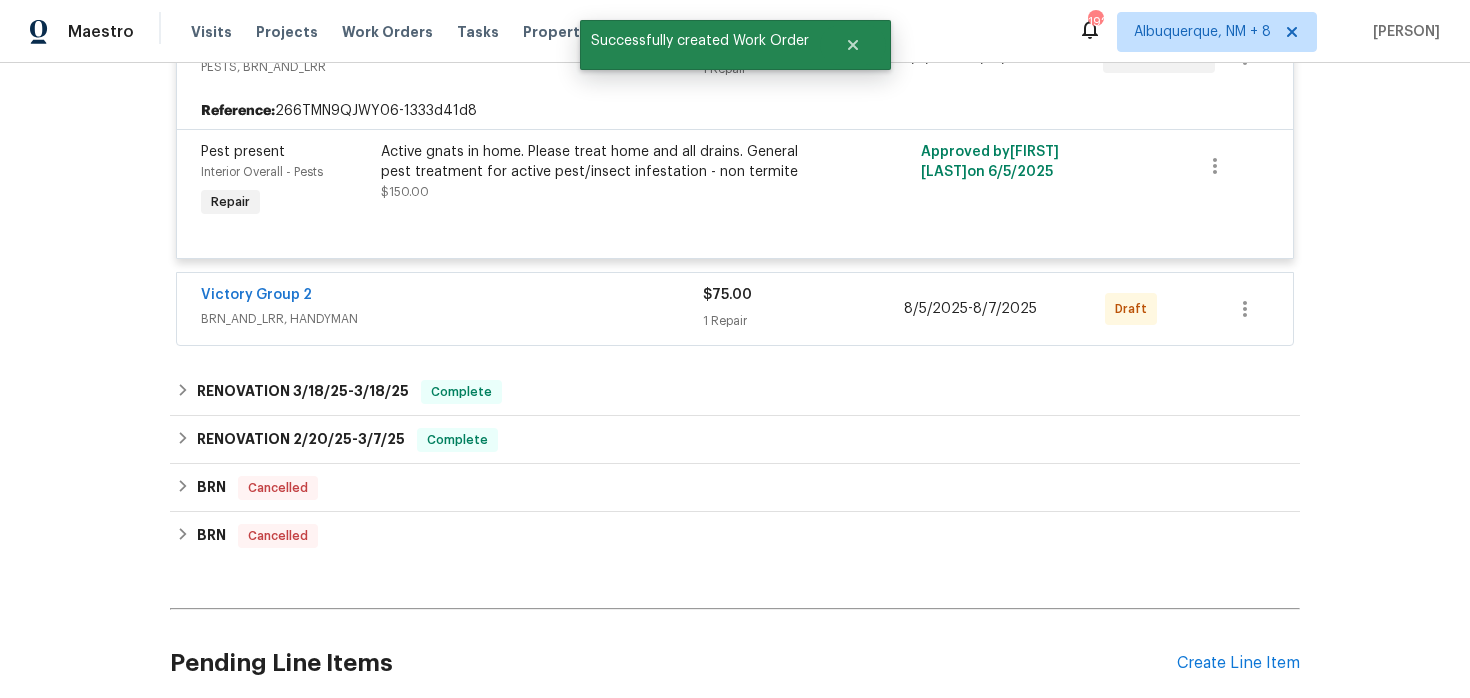 scroll, scrollTop: 385, scrollLeft: 0, axis: vertical 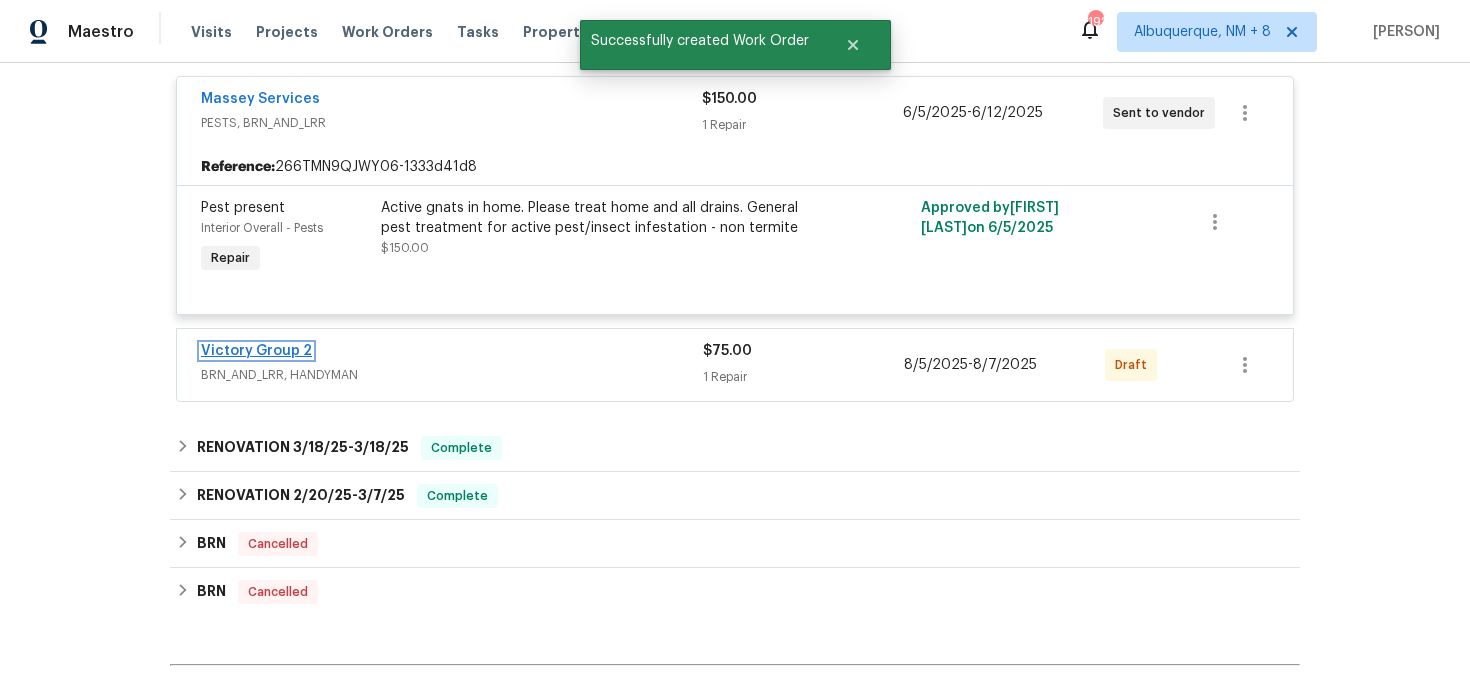 click on "Victory Group 2" at bounding box center [256, 351] 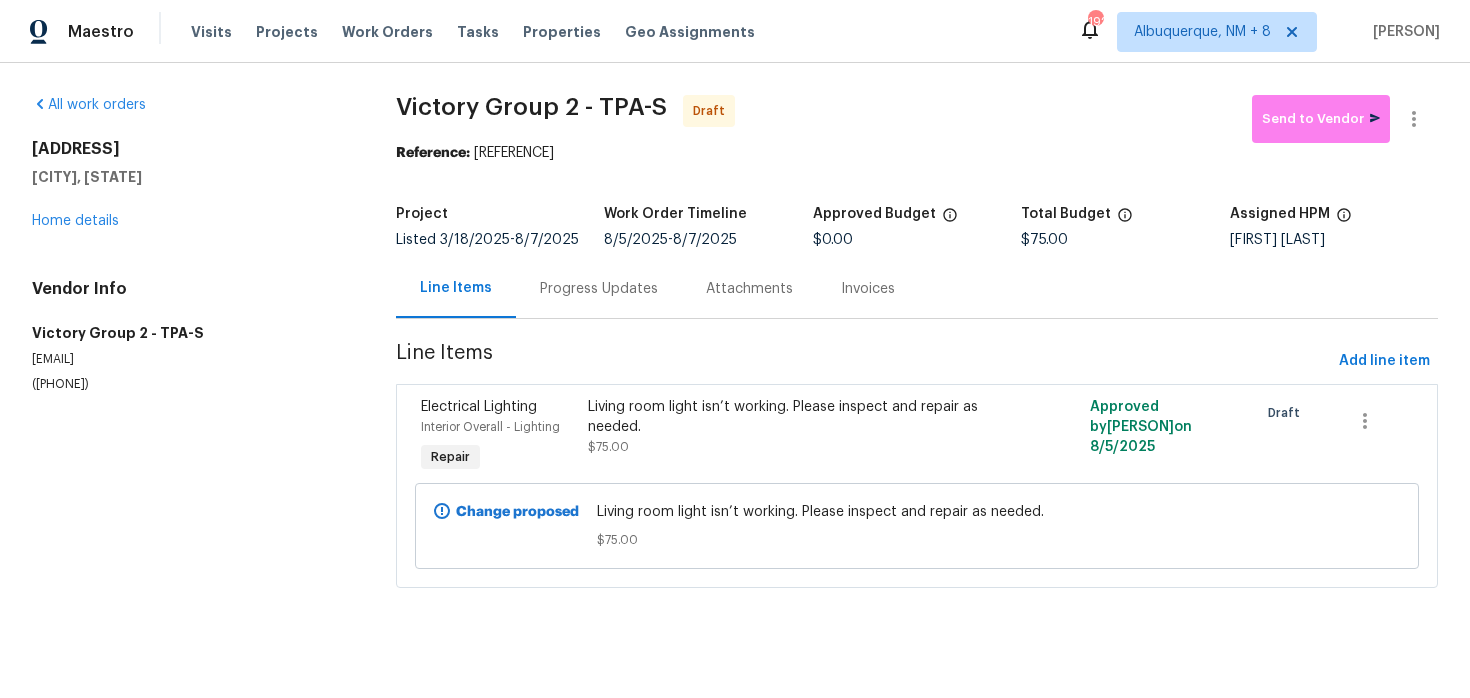 drag, startPoint x: 475, startPoint y: 151, endPoint x: 675, endPoint y: 159, distance: 200.15994 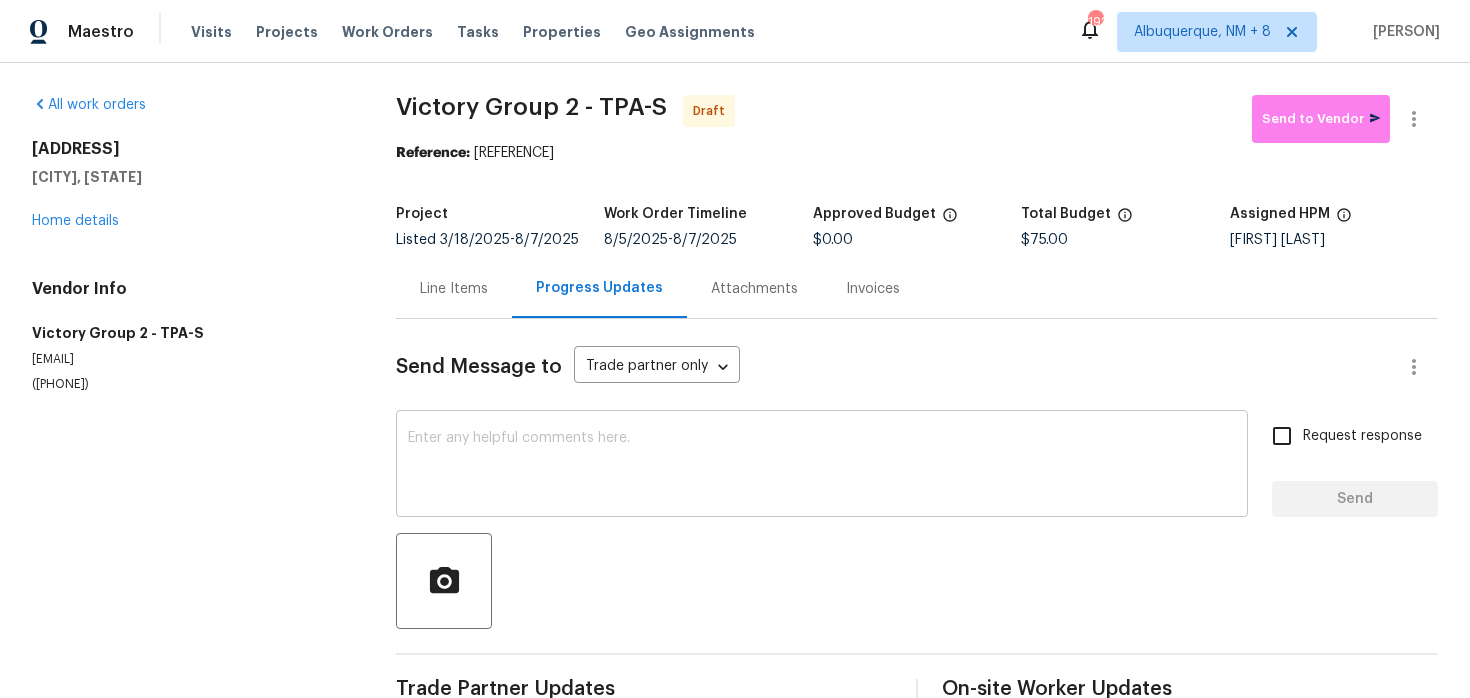 click on "x ​" at bounding box center [822, 466] 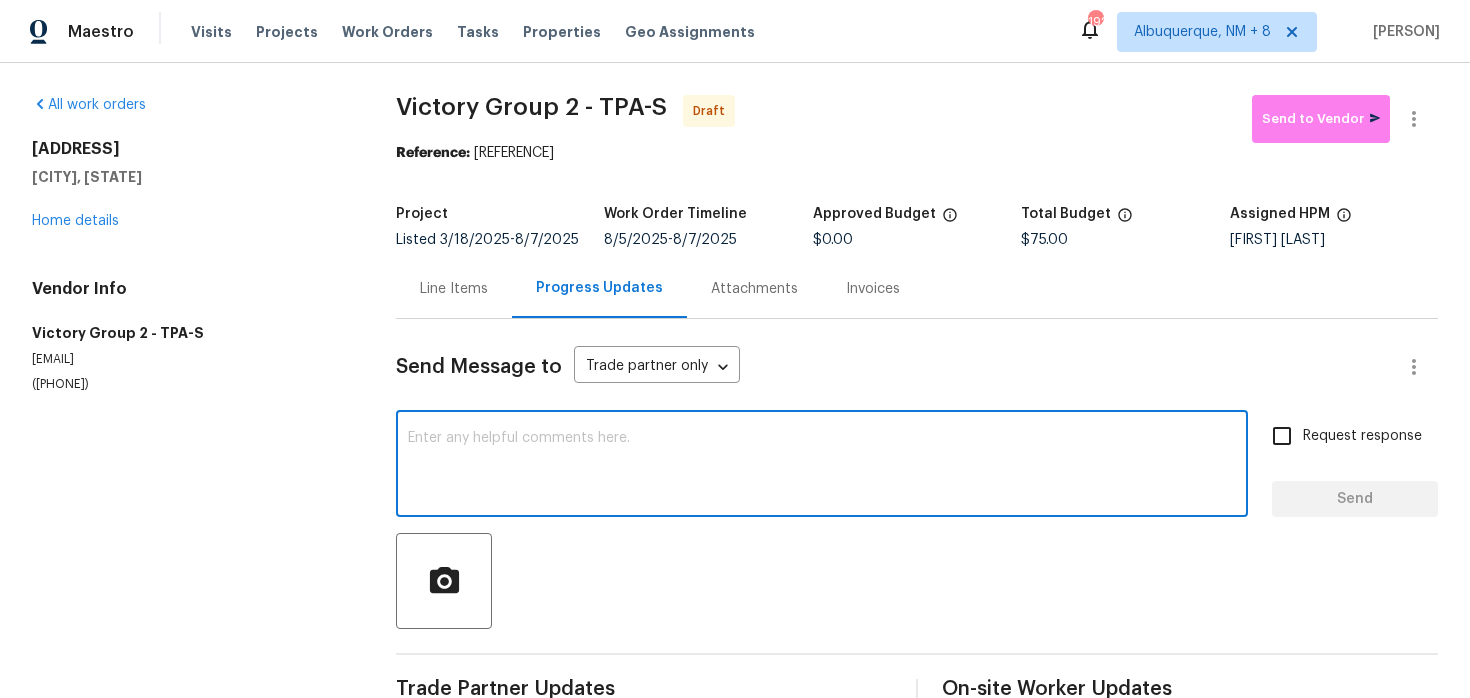 paste on "Hi this is Keerthana with Opendoor. I’m confirming you received the WO for the property at (Address). Please review and accept the WO within 24 hours and provide a schedule date. Please disregard the contact information for the HPM included in the WO. Our Centralised LWO Team is responsible for Listed WOs." 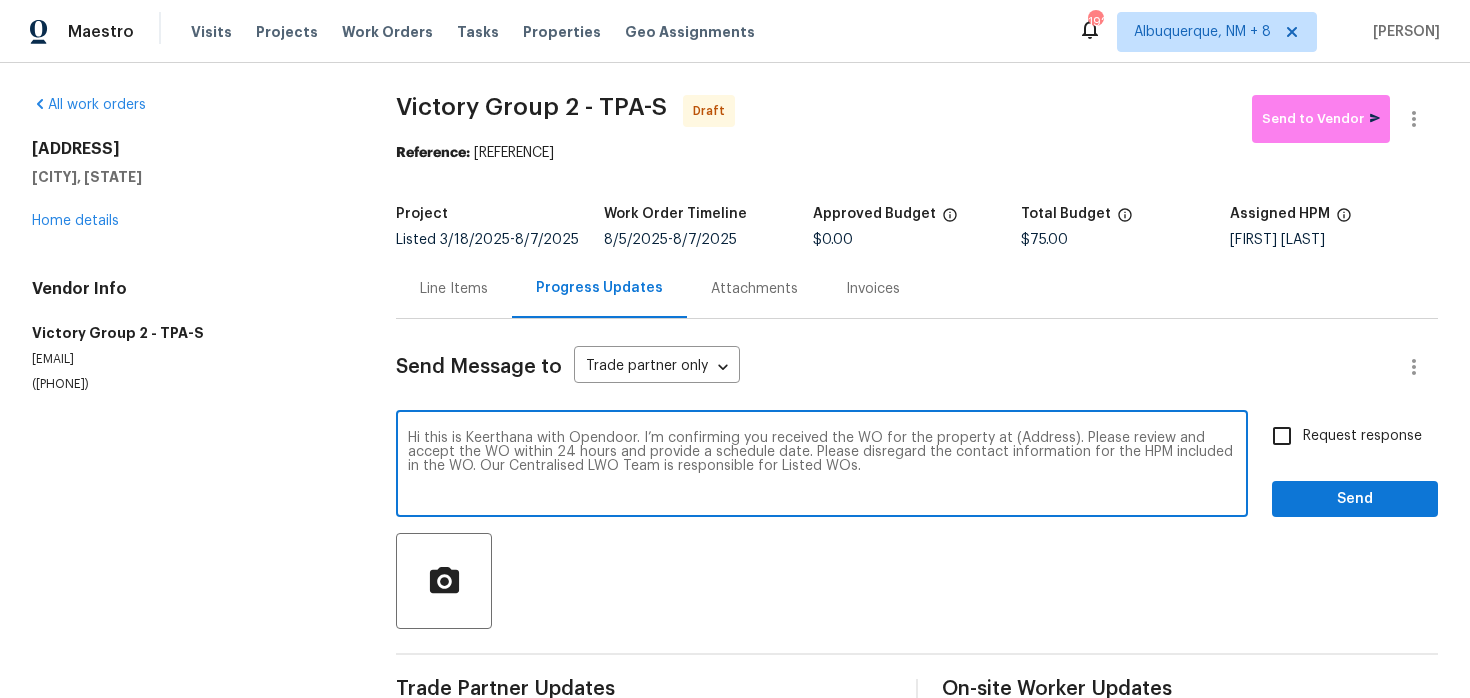 click on "Hi this is Keerthana with Opendoor. I’m confirming you received the WO for the property at (Address). Please review and accept the WO within 24 hours and provide a schedule date. Please disregard the contact information for the HPM included in the WO. Our Centralised LWO Team is responsible for Listed WOs." at bounding box center (822, 466) 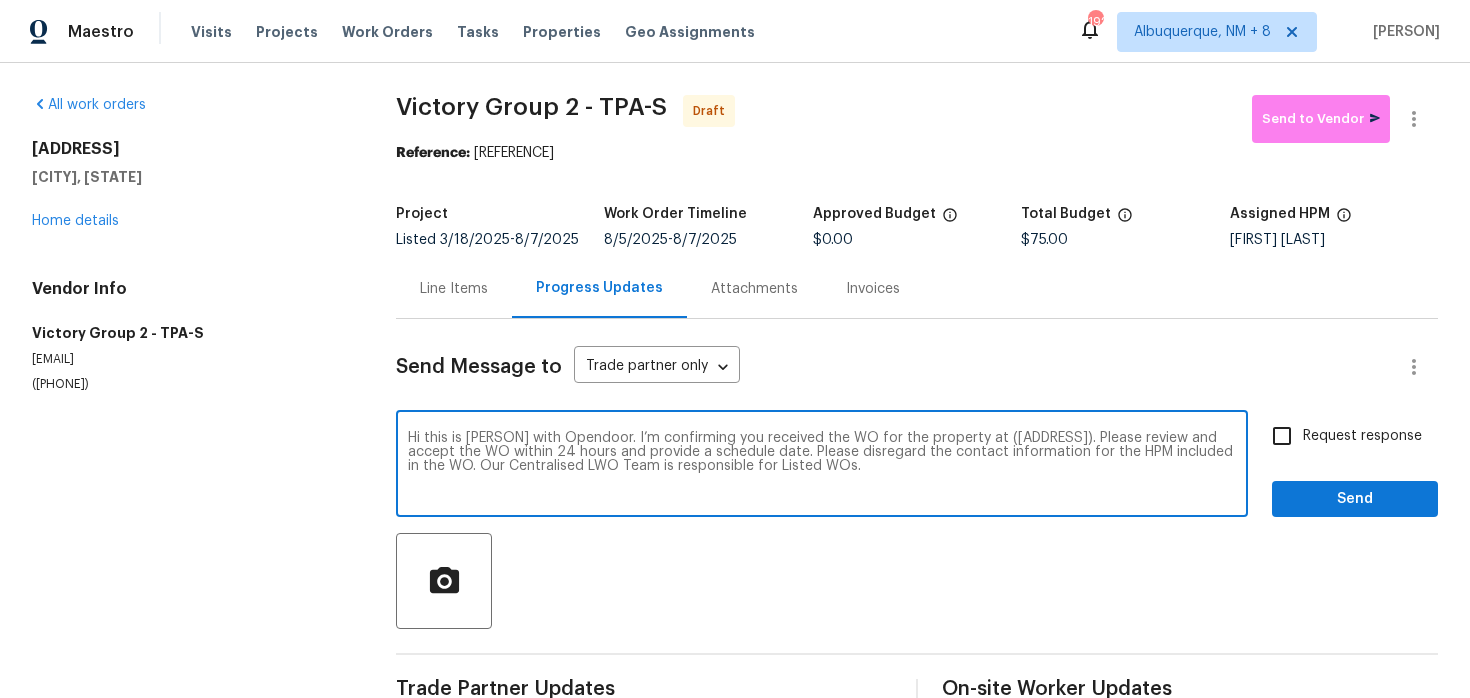 type on "Hi this is Keerthana with Opendoor. I’m confirming you received the WO for the property at (411 Thomas Ave, Frostproof, FL 33843). Please review and accept the WO within 24 hours and provide a schedule date. Please disregard the contact information for the HPM included in the WO. Our Centralised LWO Team is responsible for Listed WOs." 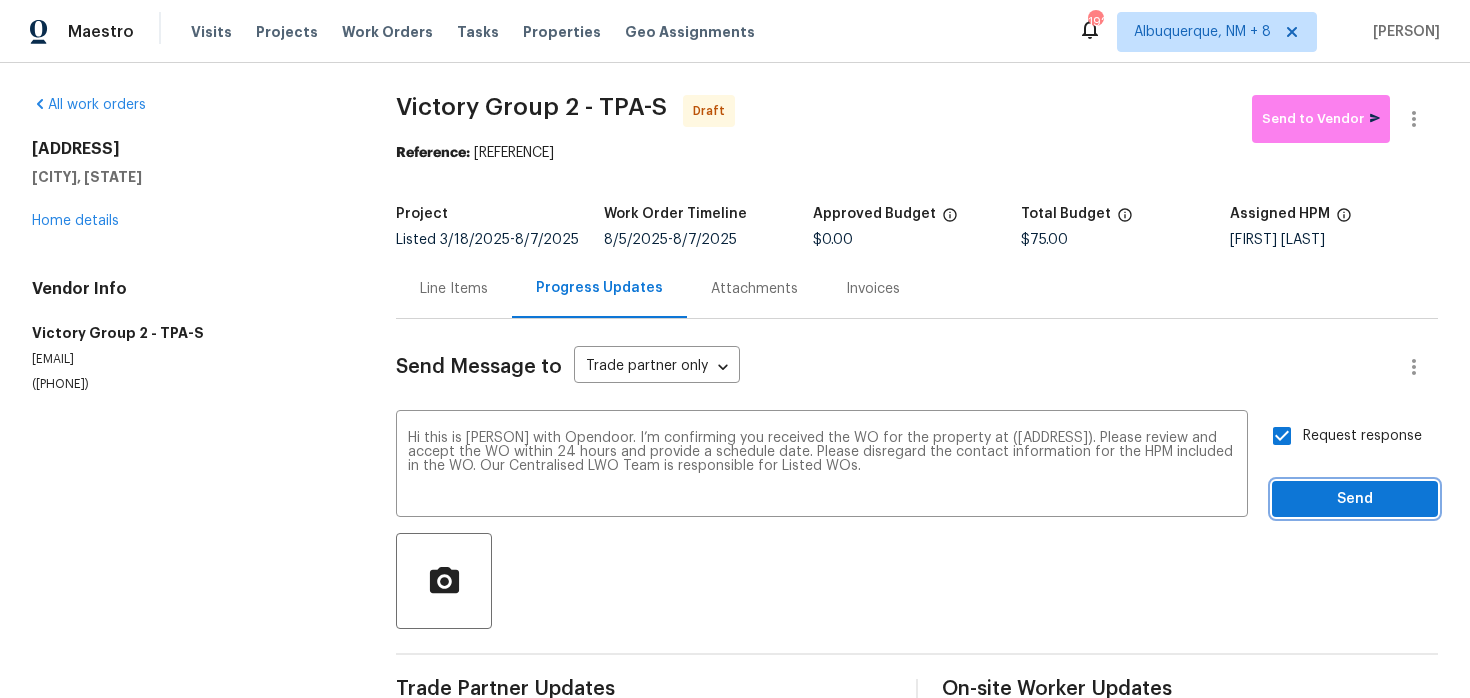 click on "Send" at bounding box center (1355, 499) 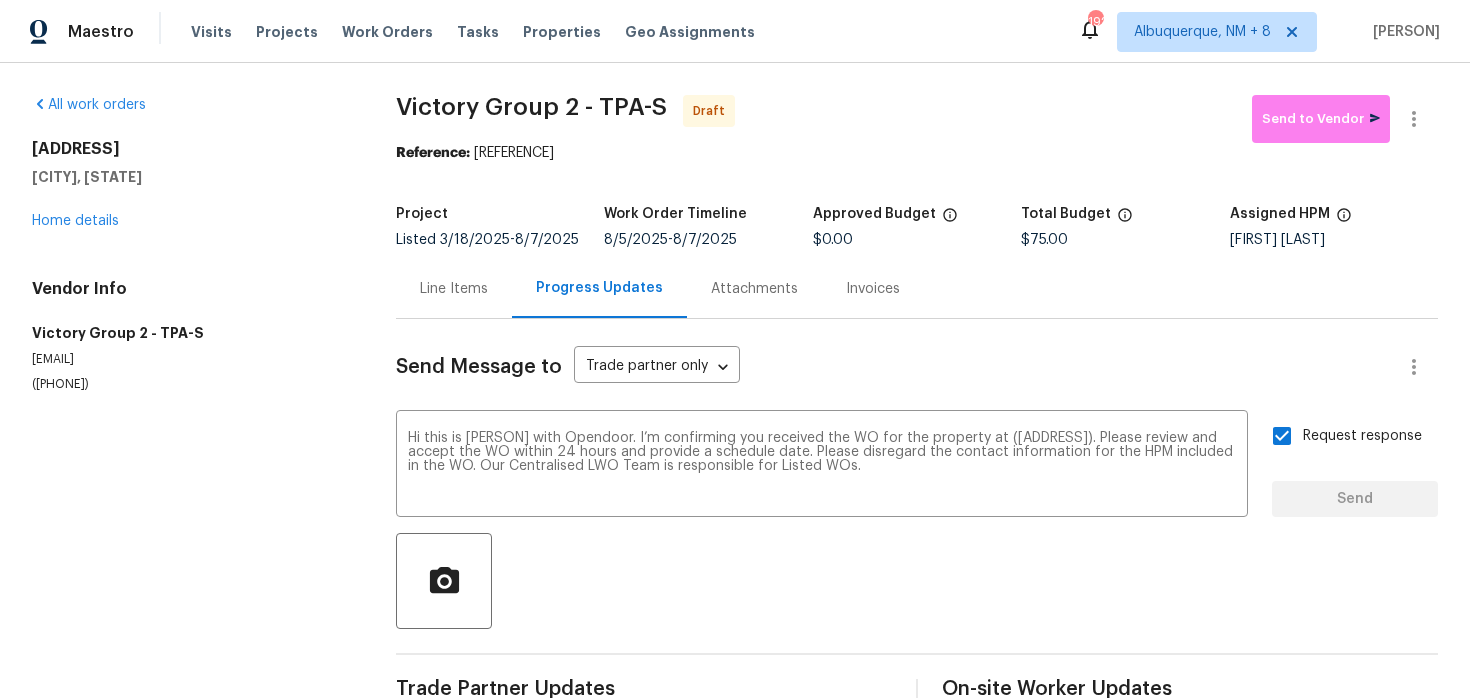 type 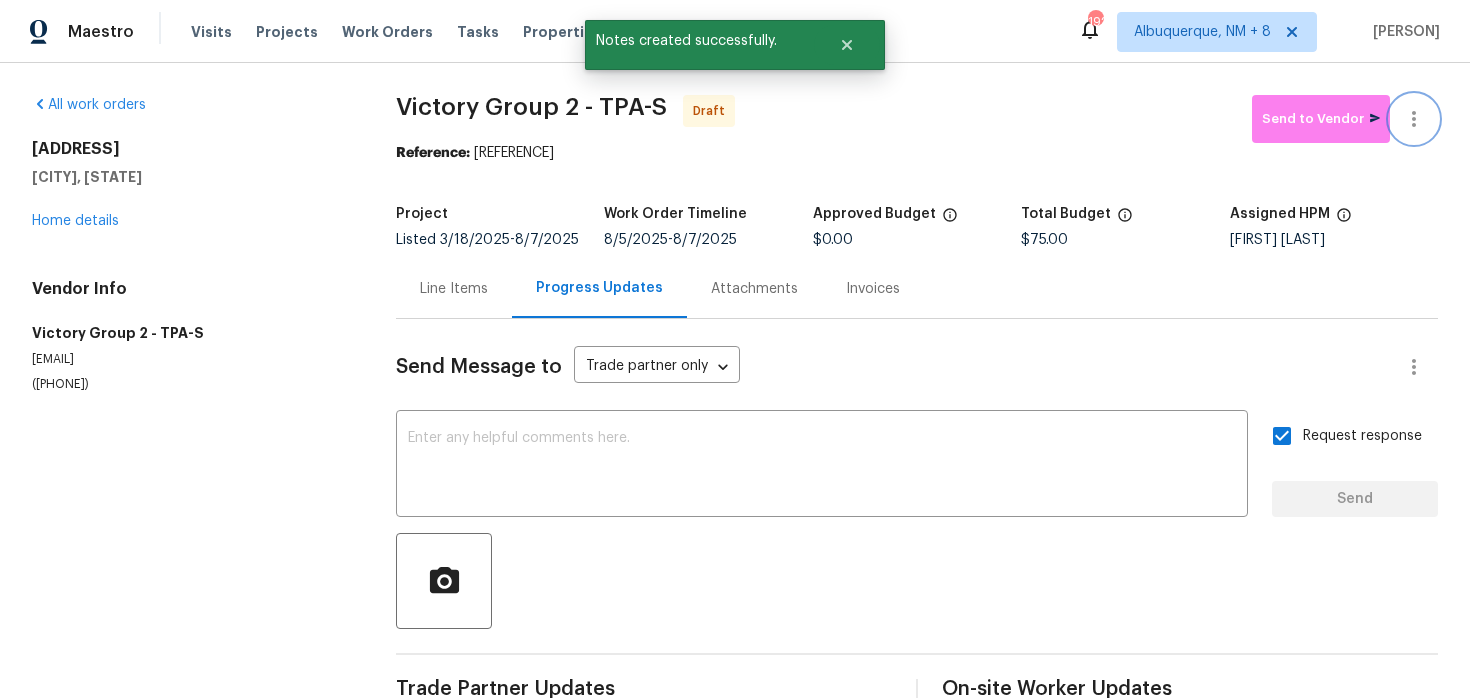 click 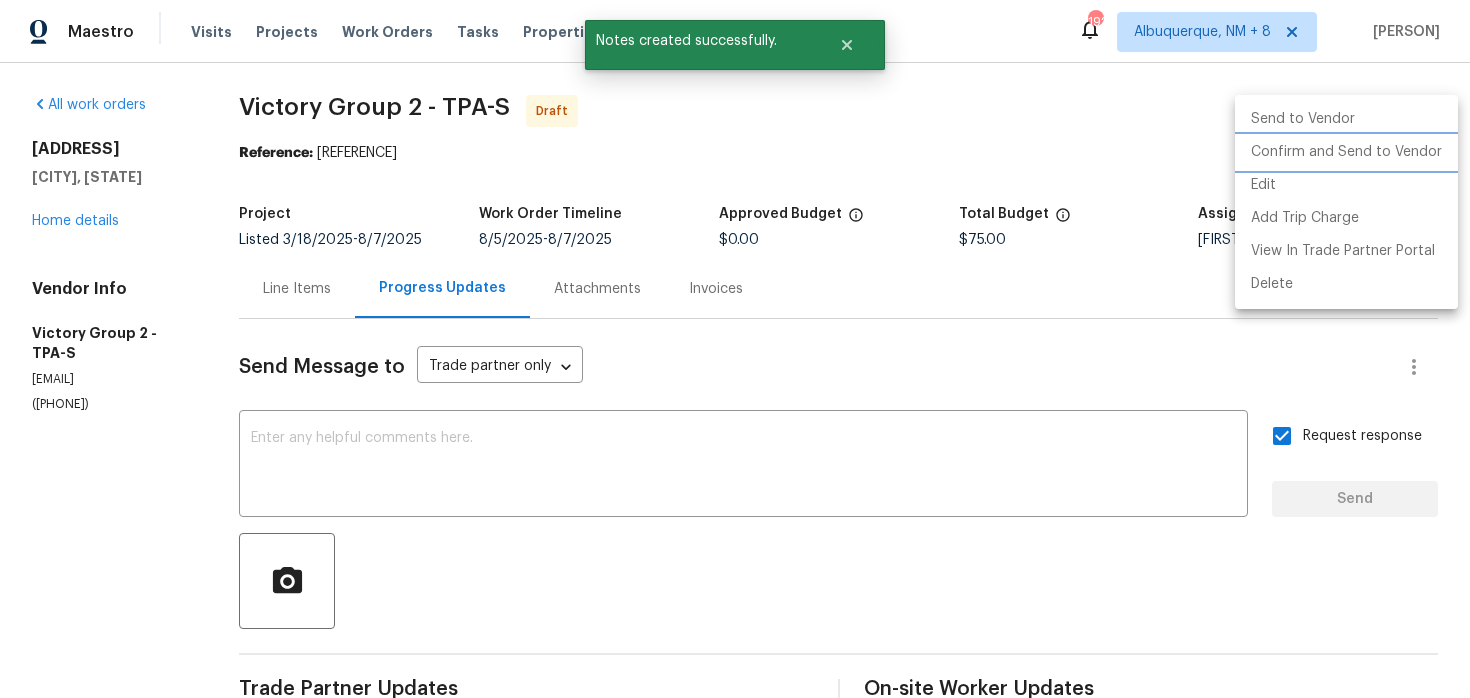 click on "Confirm and Send to Vendor" at bounding box center (1346, 152) 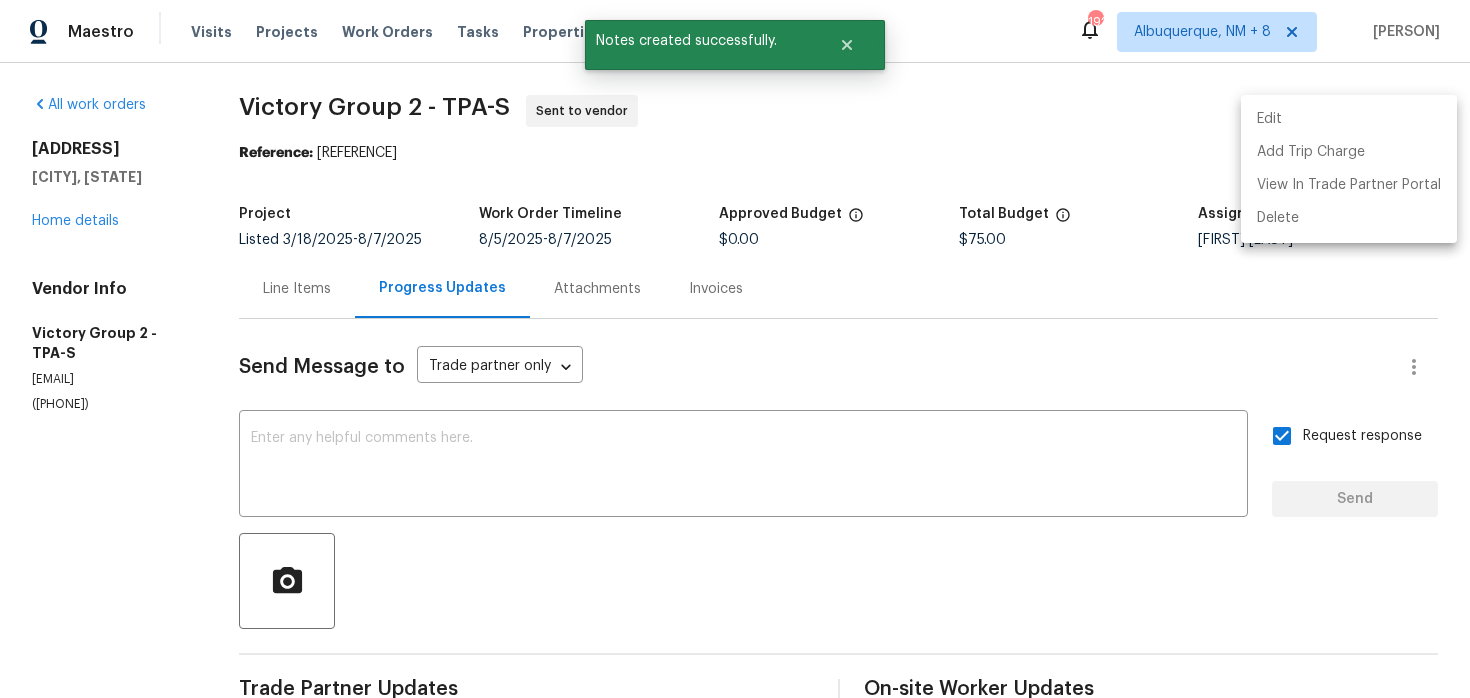 click at bounding box center [735, 349] 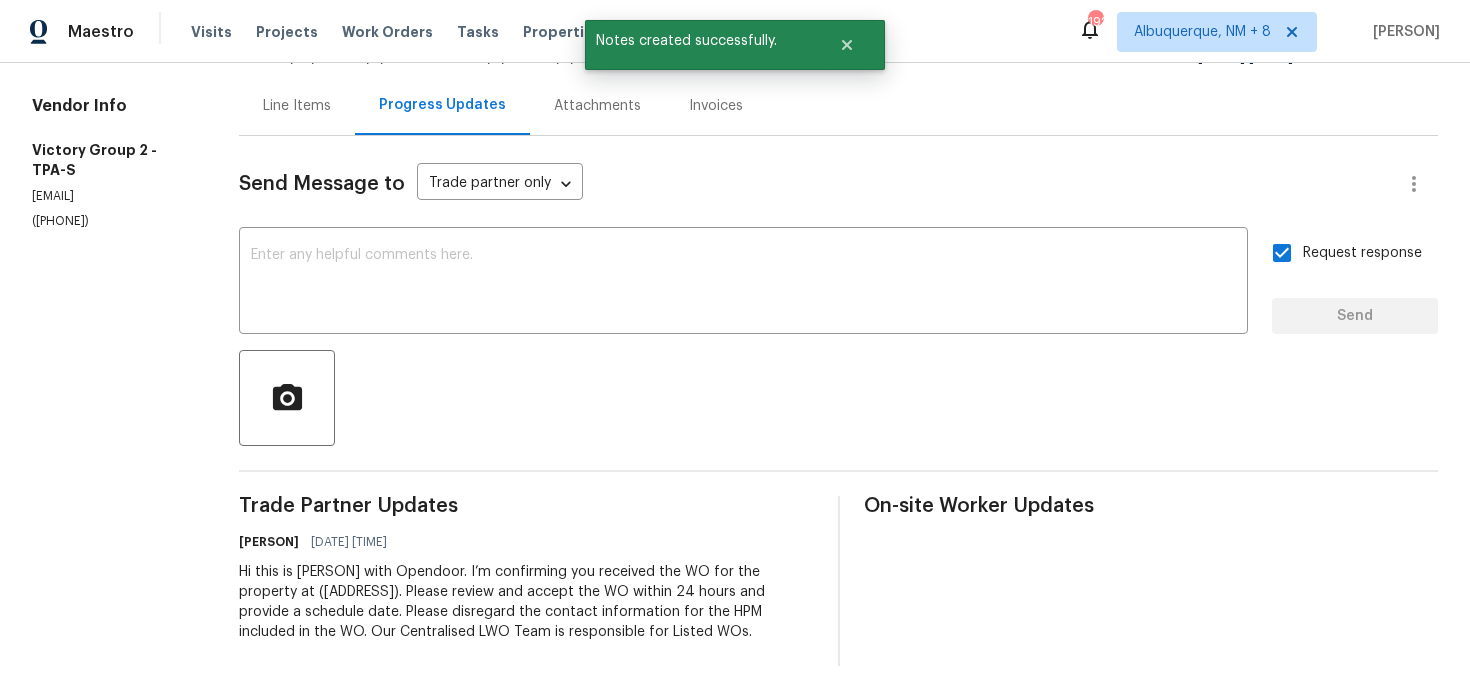 scroll, scrollTop: 0, scrollLeft: 0, axis: both 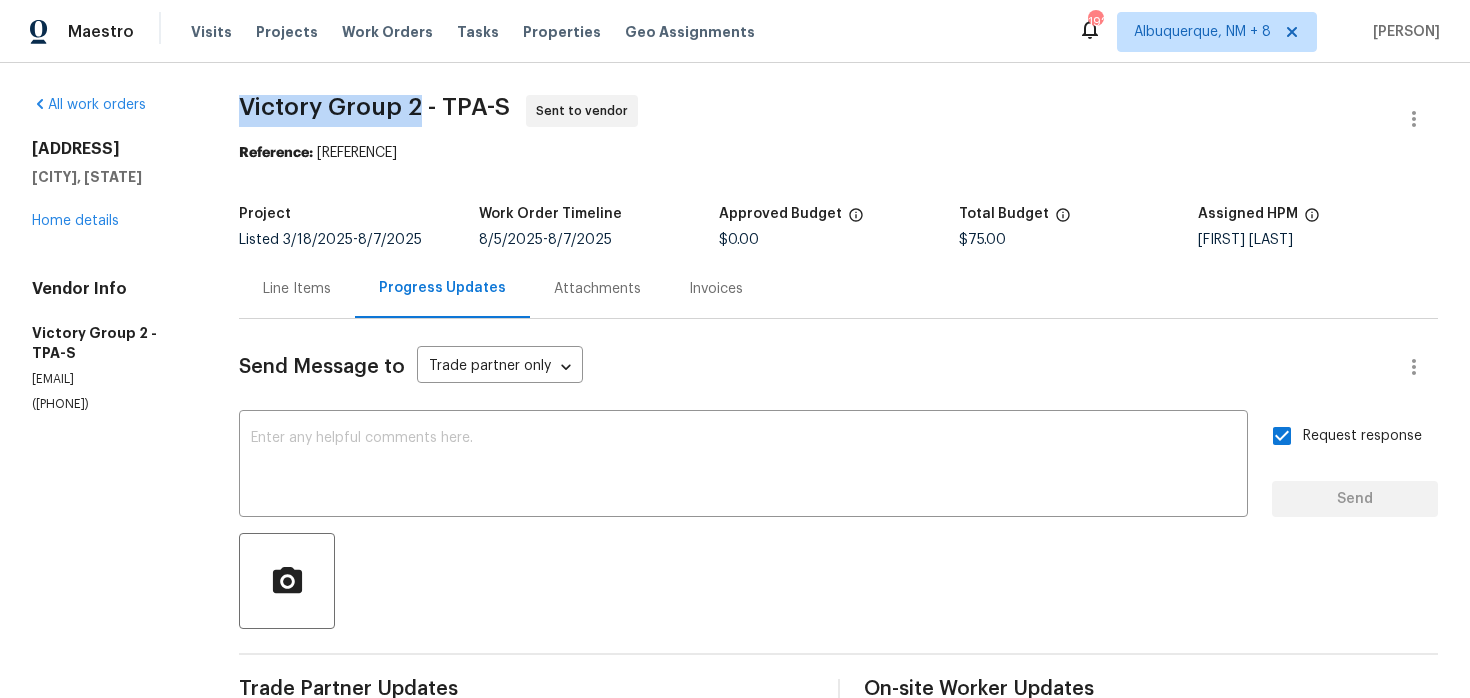drag, startPoint x: 240, startPoint y: 112, endPoint x: 421, endPoint y: 107, distance: 181.06905 